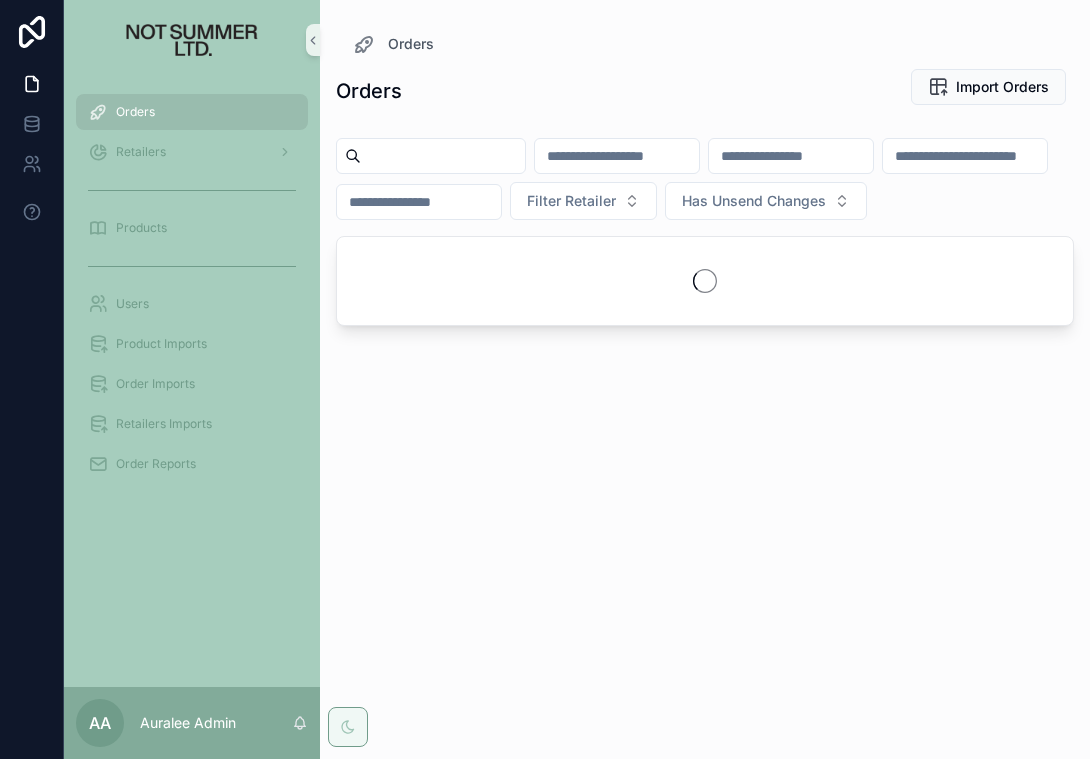 scroll, scrollTop: 0, scrollLeft: 0, axis: both 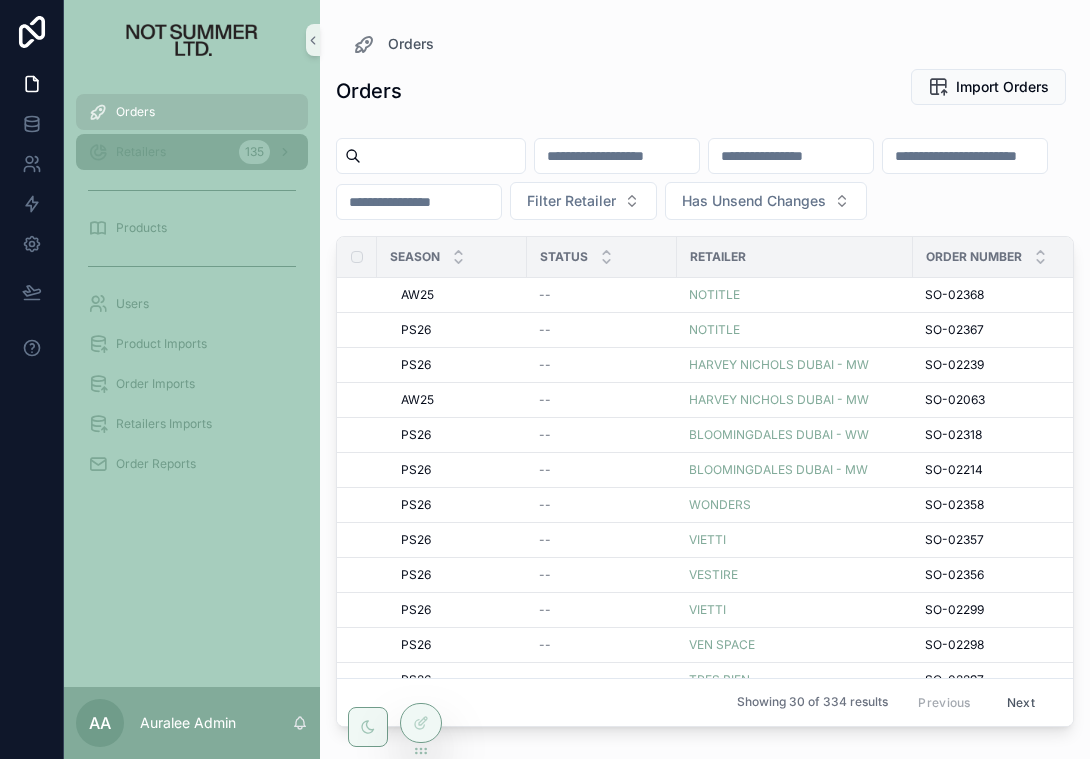 click on "Retailers" at bounding box center (141, 152) 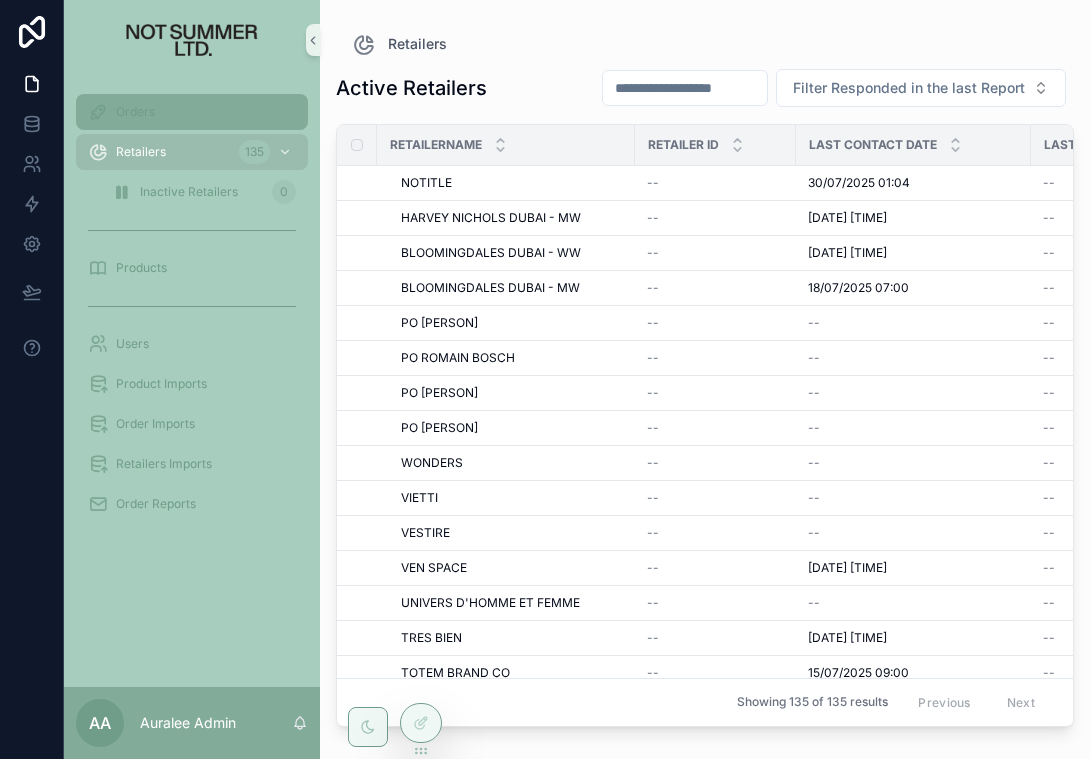 click on "Orders" at bounding box center (192, 112) 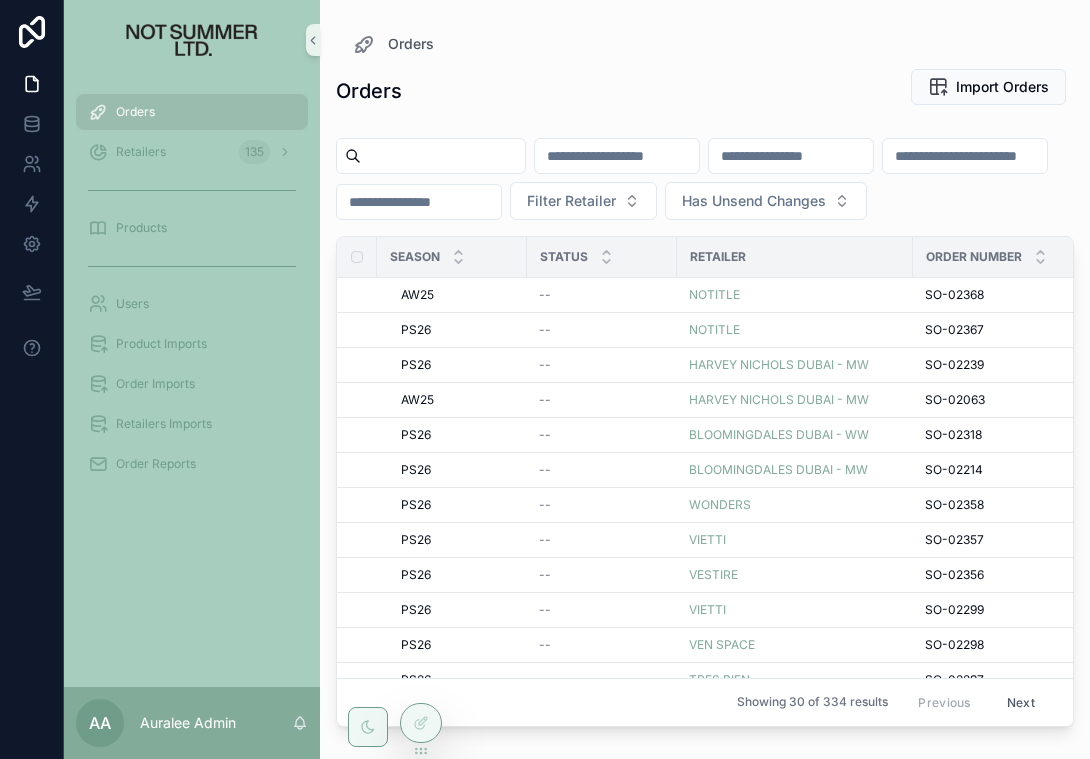 click at bounding box center (443, 156) 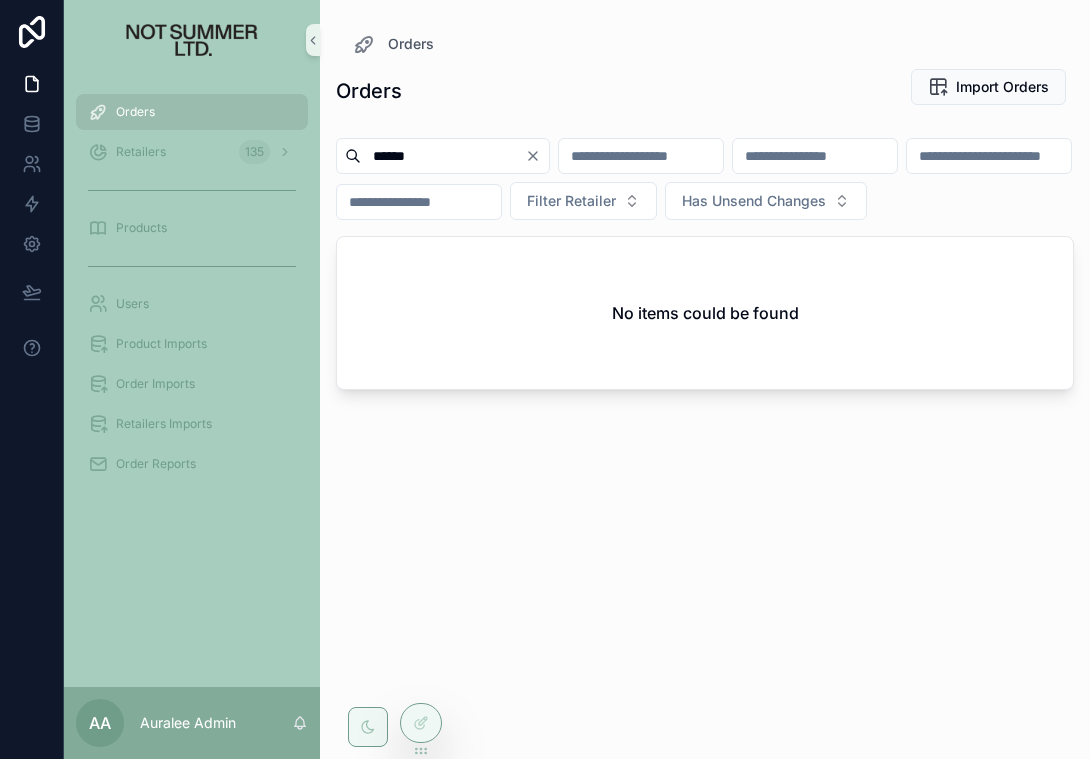 type on "******" 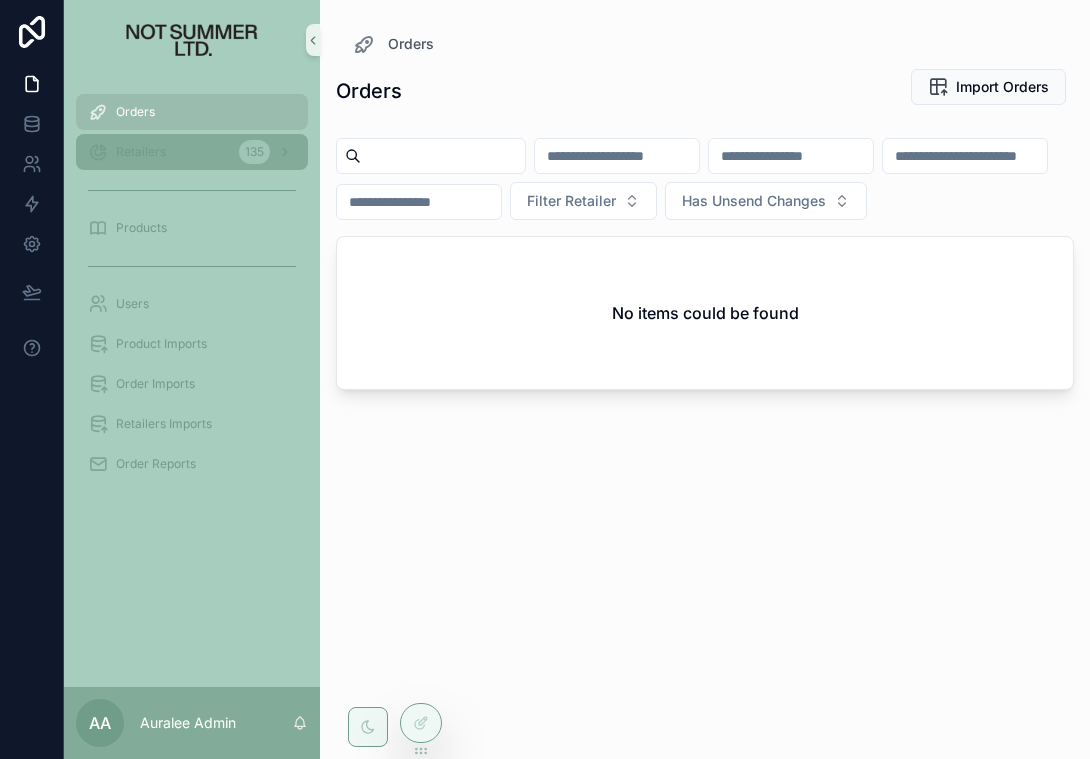 click on "Retailers 135" at bounding box center (192, 152) 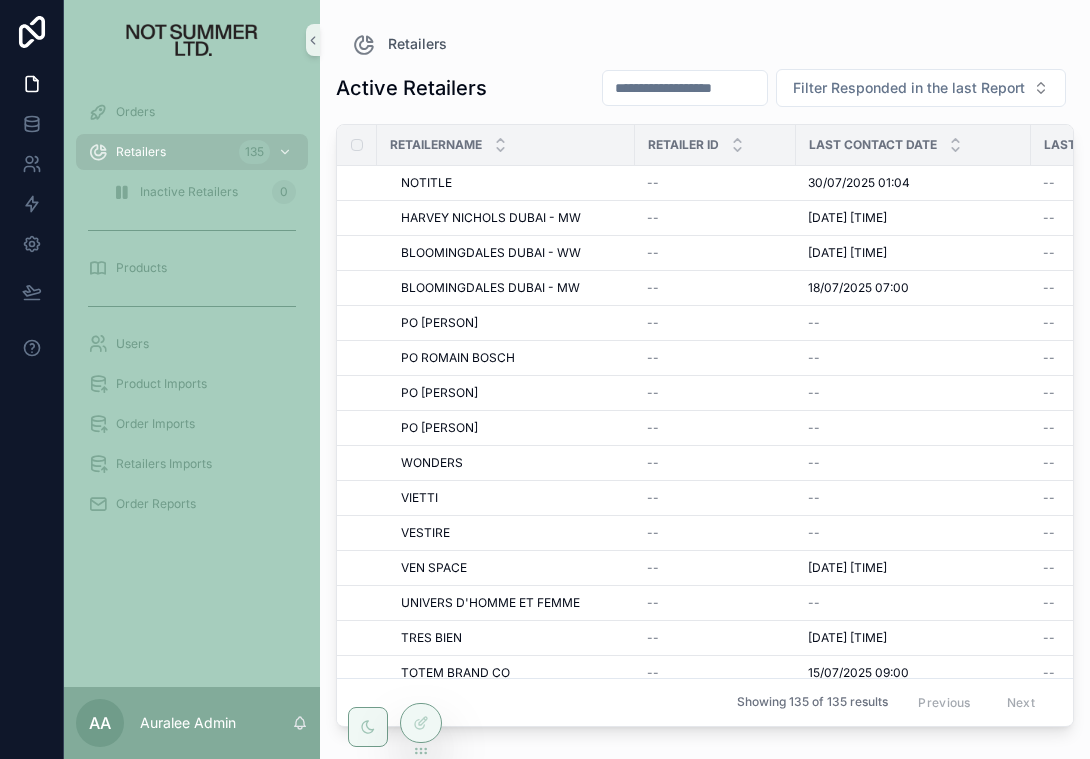 click at bounding box center (685, 88) 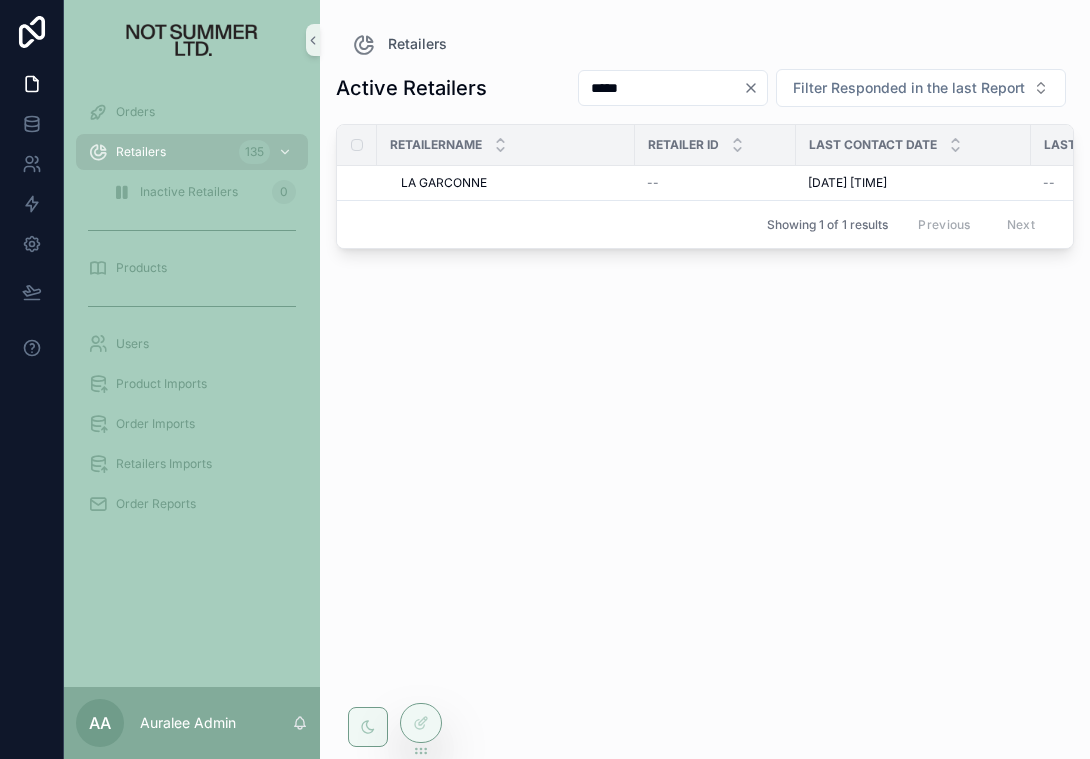 type on "*****" 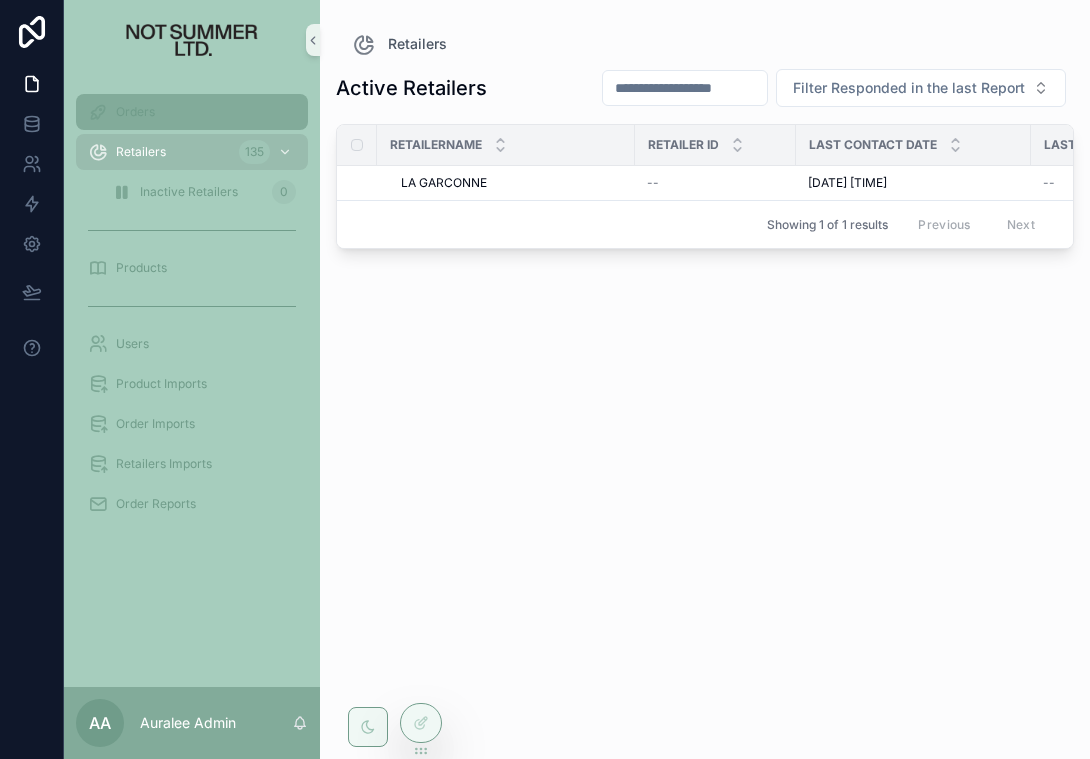 click on "Orders" at bounding box center [135, 112] 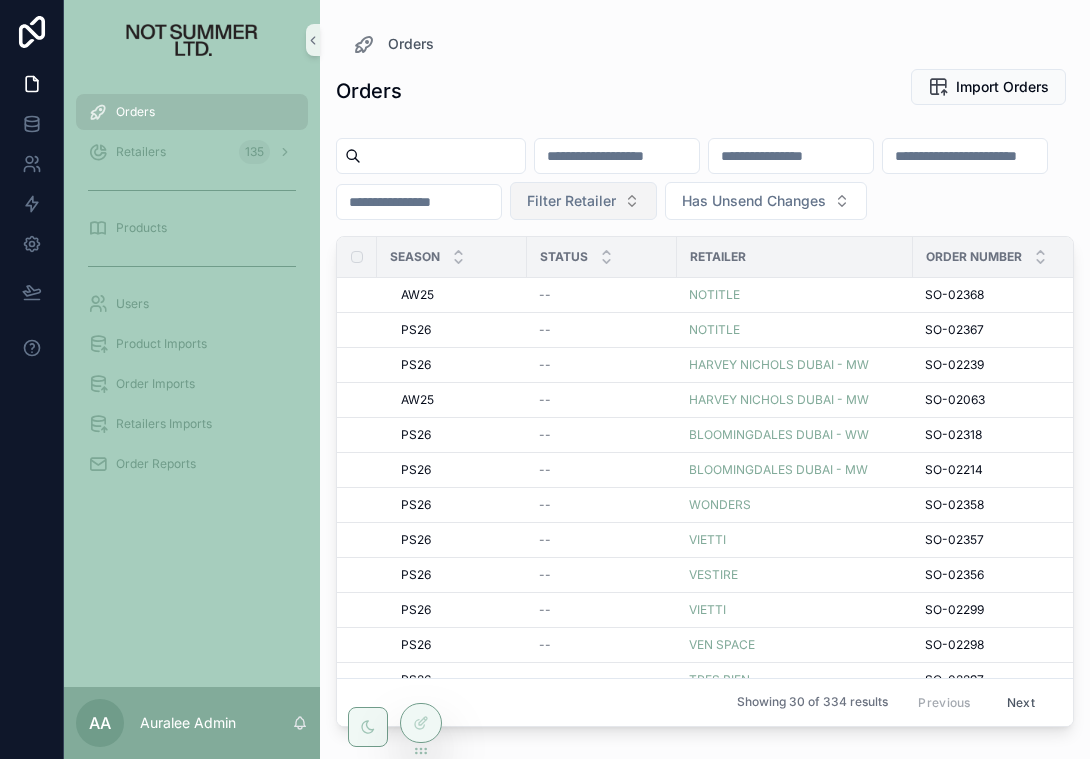 click on "Filter Retailer" at bounding box center (571, 201) 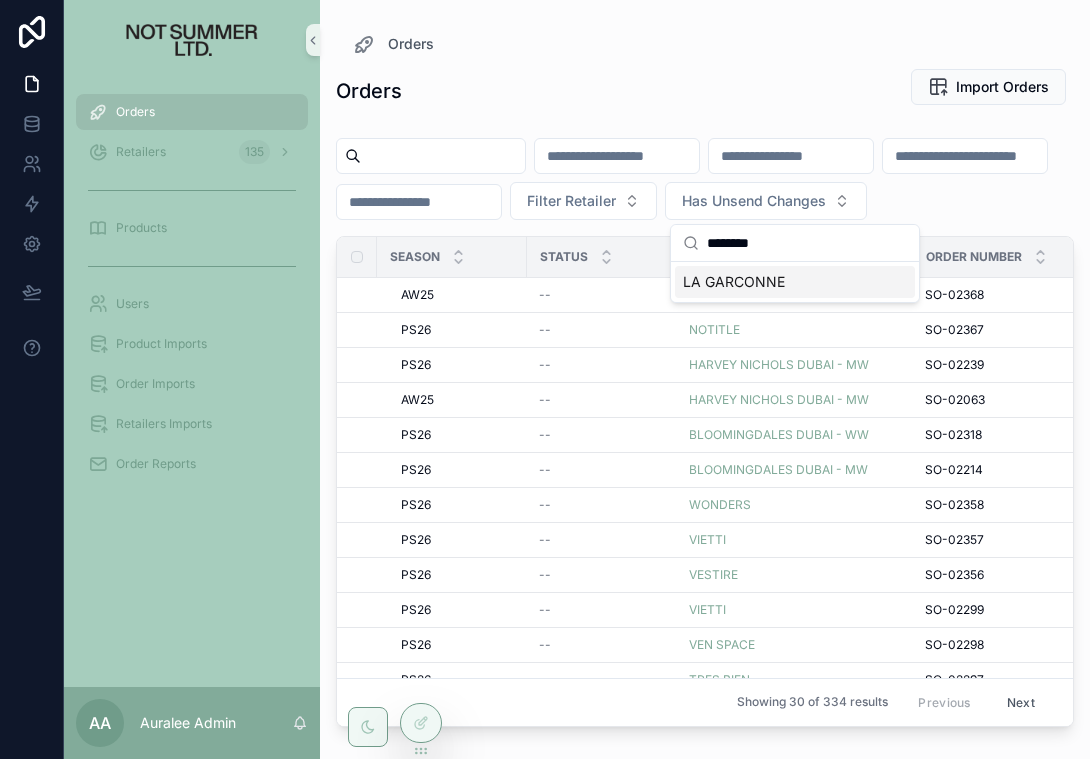 type on "********" 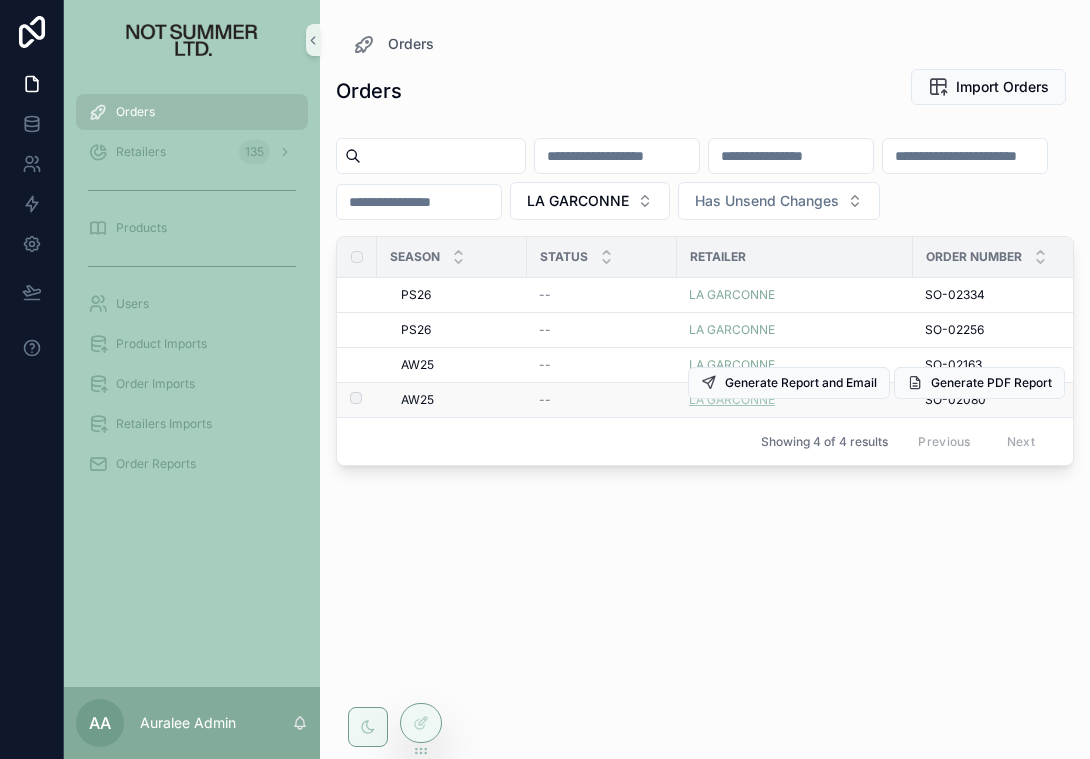 click on "LA GARCONNE" at bounding box center (732, 400) 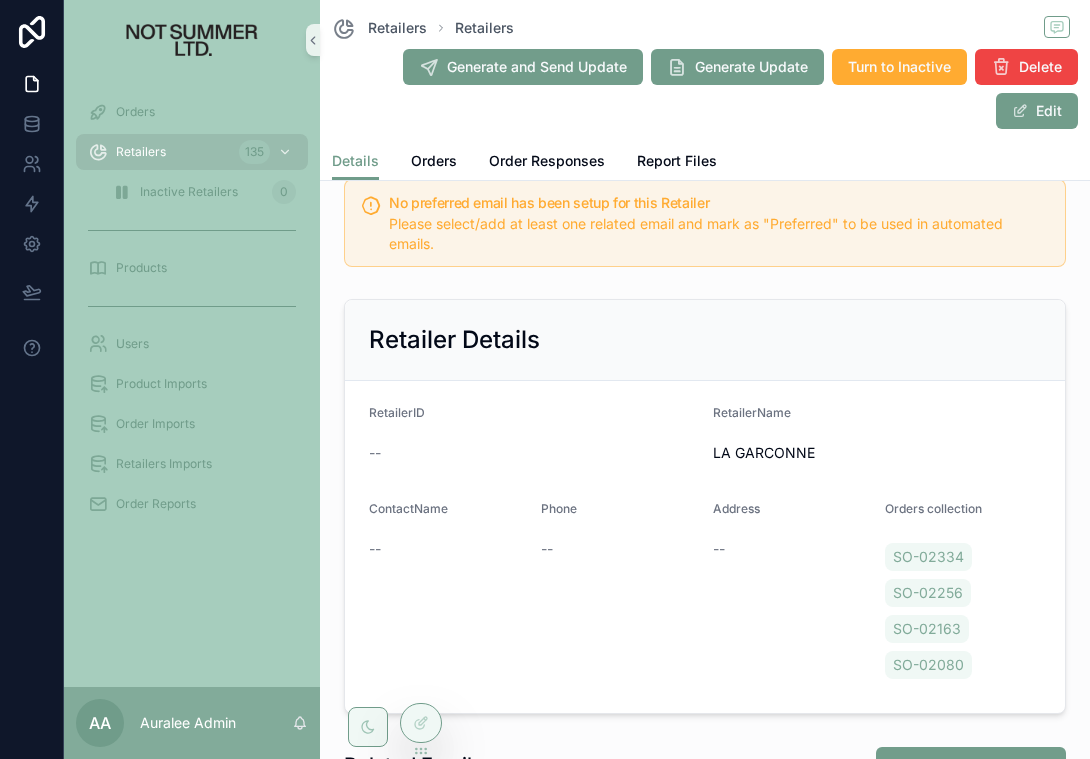 scroll, scrollTop: 0, scrollLeft: 0, axis: both 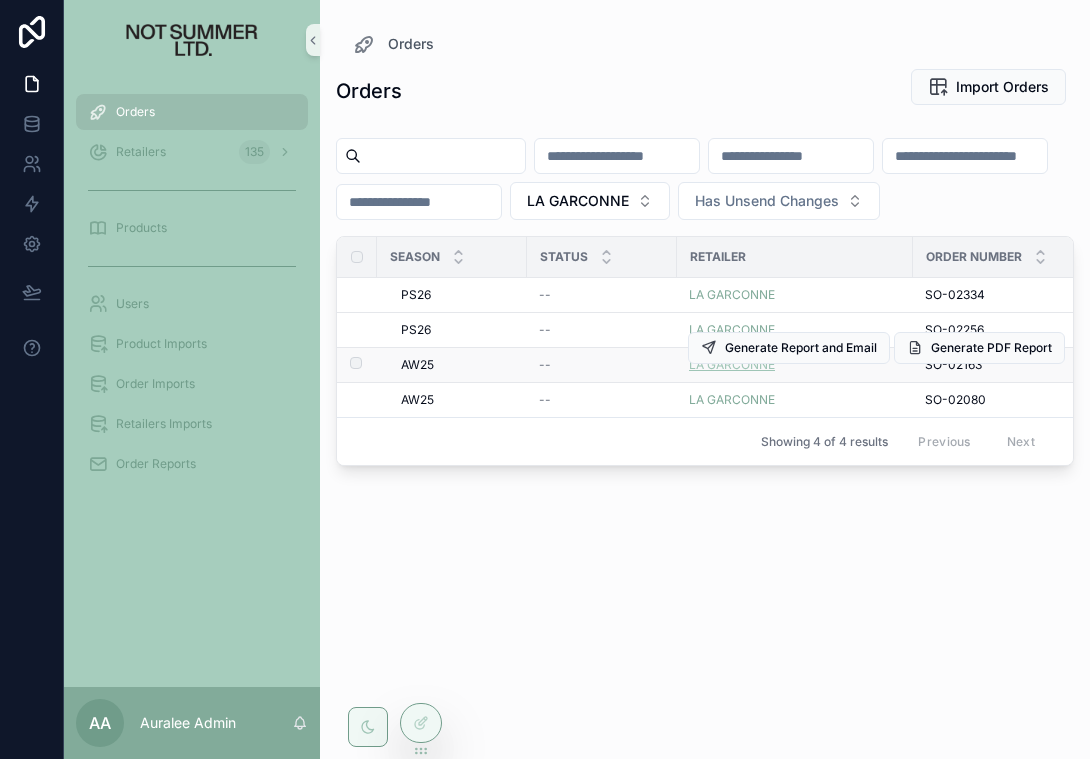 click on "LA GARCONNE" at bounding box center (732, 365) 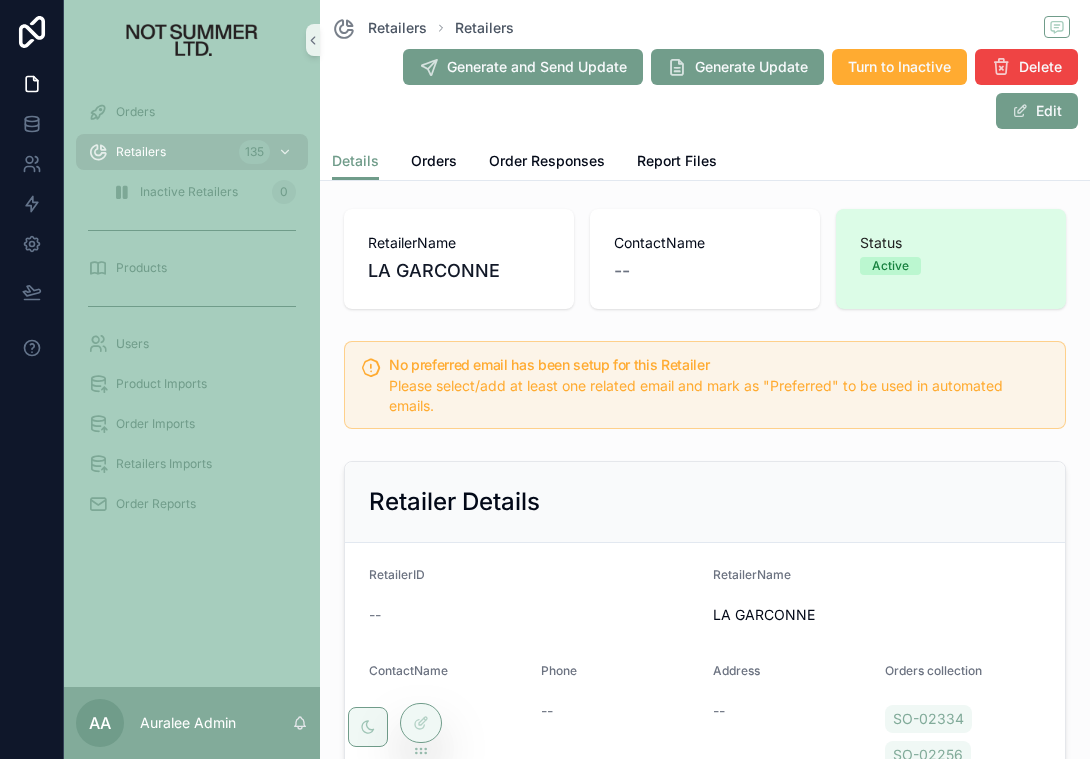 scroll, scrollTop: 0, scrollLeft: 0, axis: both 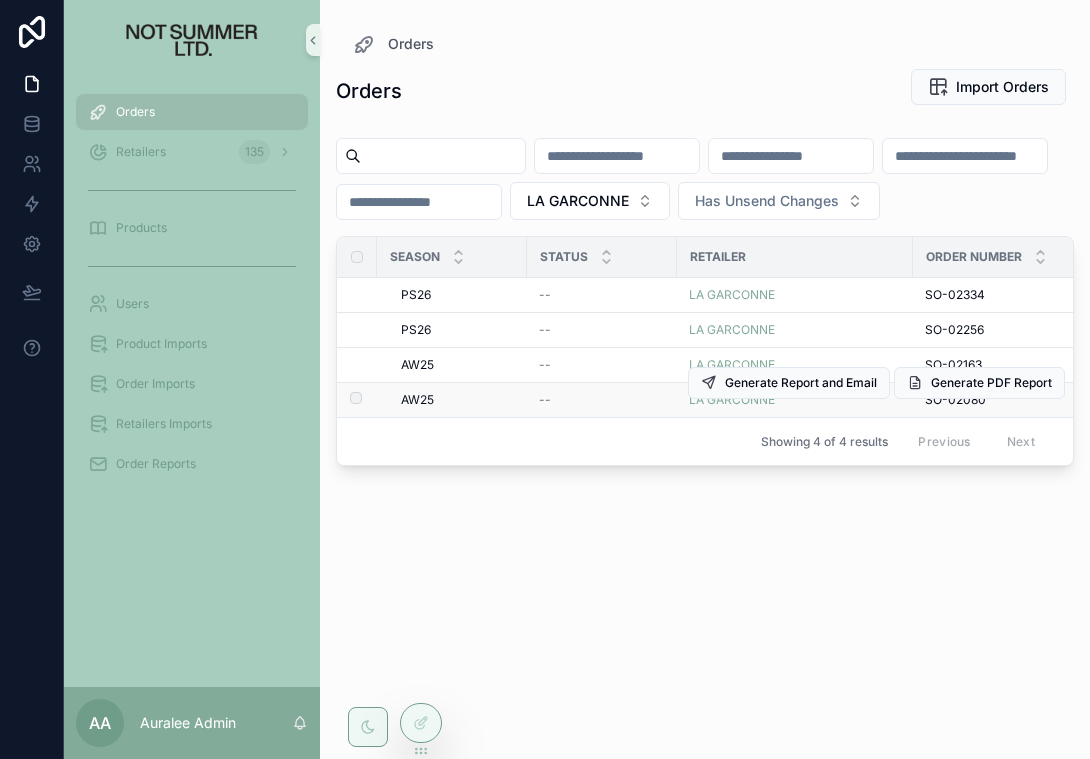 click on "AW25" at bounding box center (417, 400) 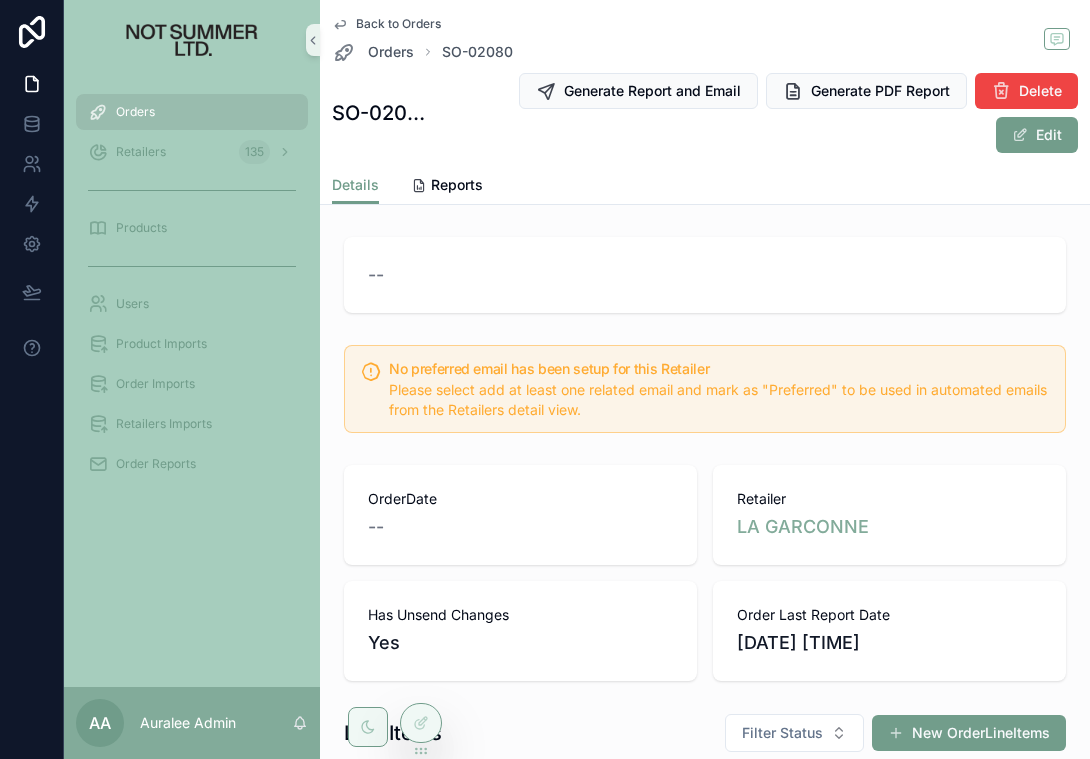 scroll, scrollTop: 431, scrollLeft: 0, axis: vertical 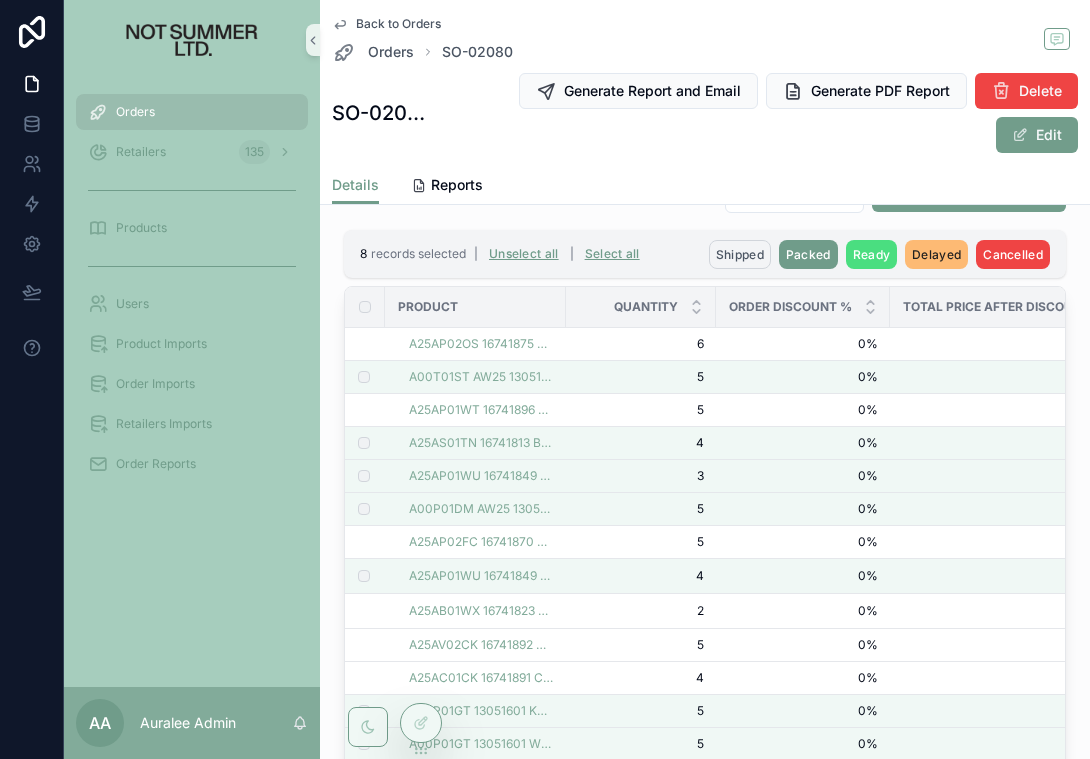 click on "Shipped" at bounding box center (740, 254) 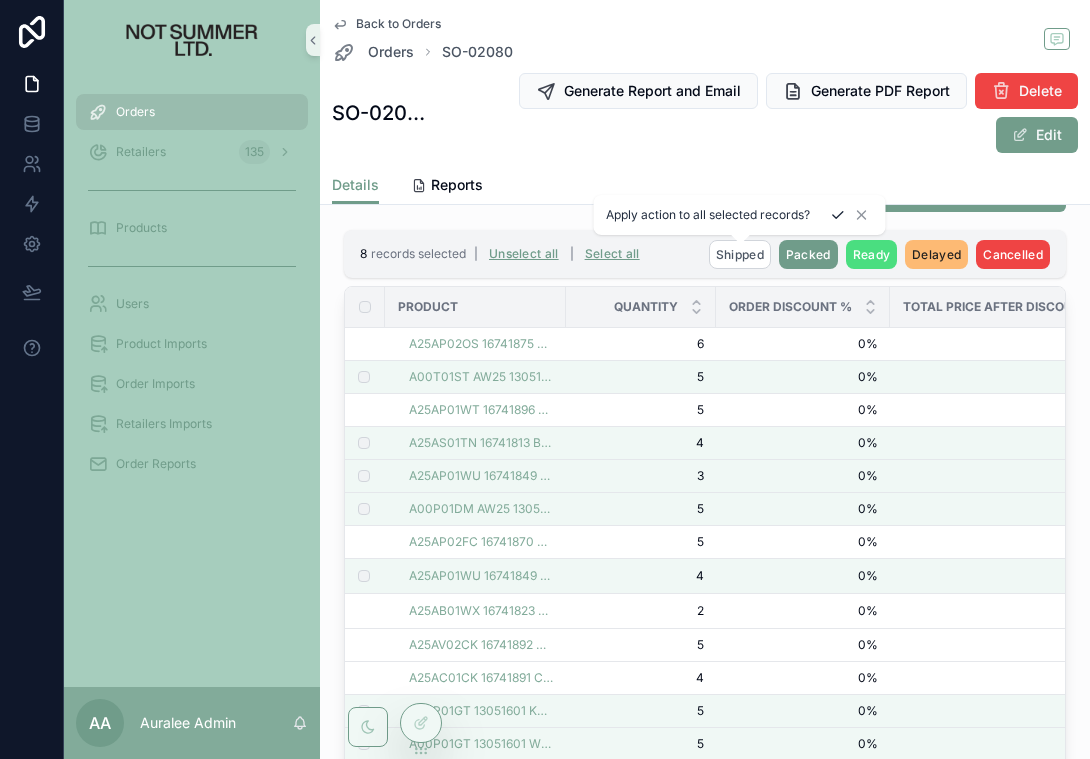 click 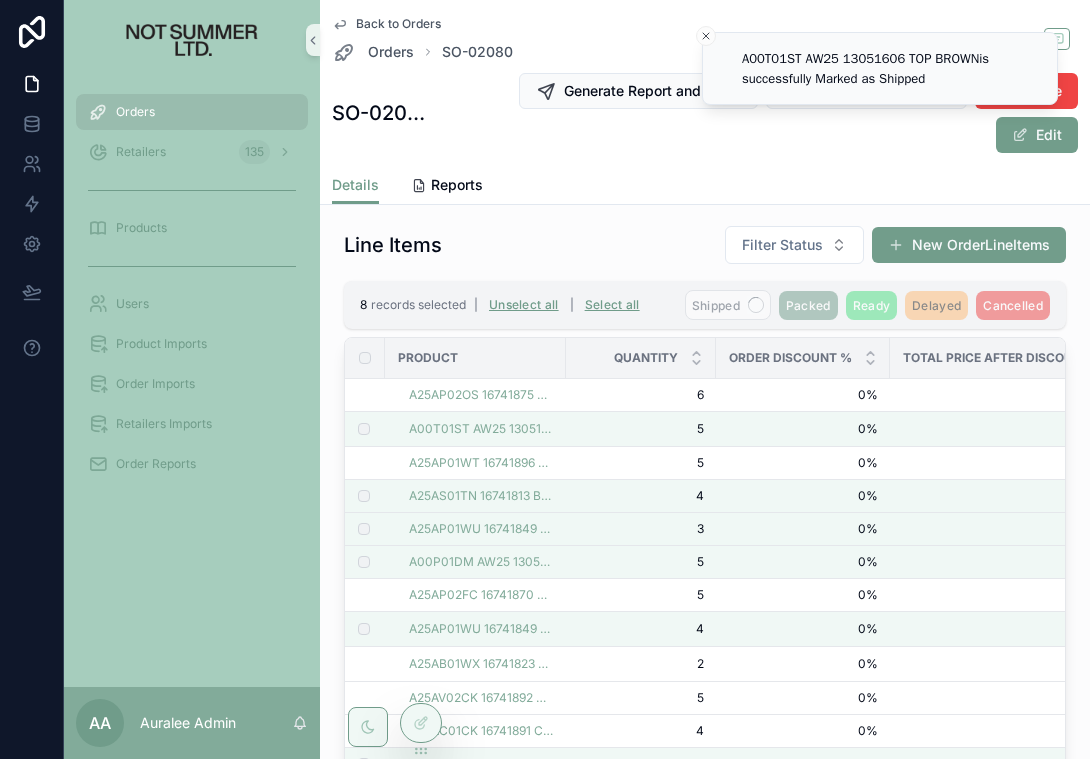 scroll, scrollTop: 510, scrollLeft: 0, axis: vertical 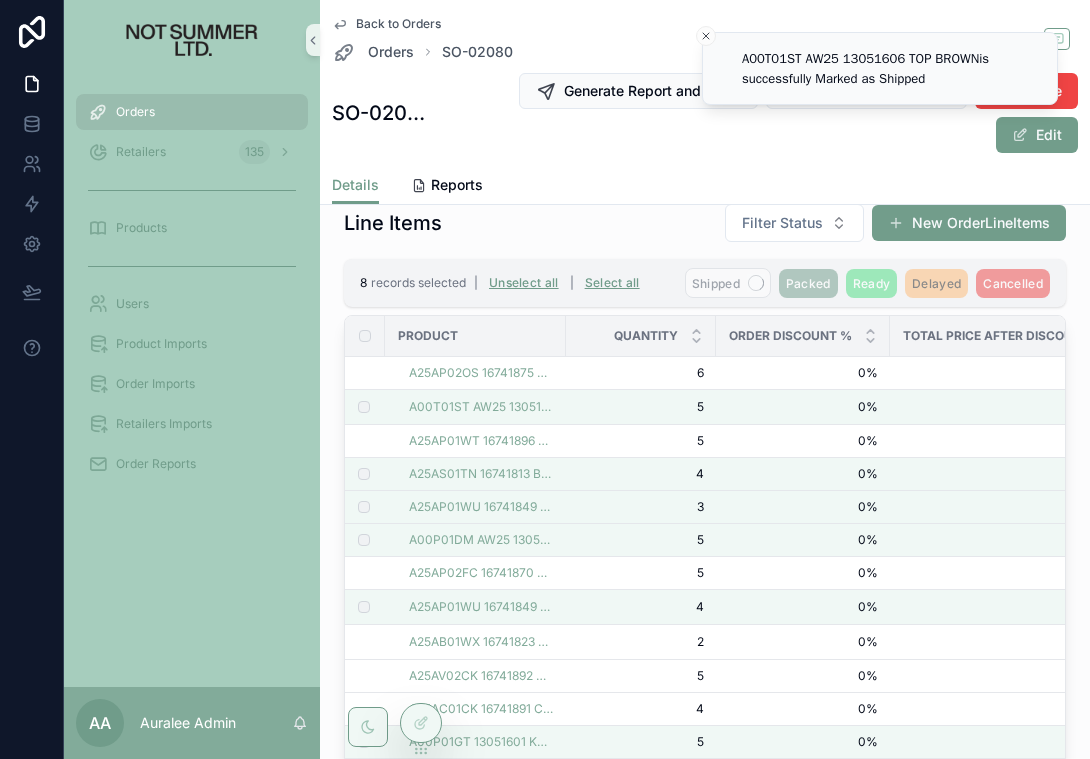click on "Line Items Filter Status New OrderLineItems" at bounding box center (705, 223) 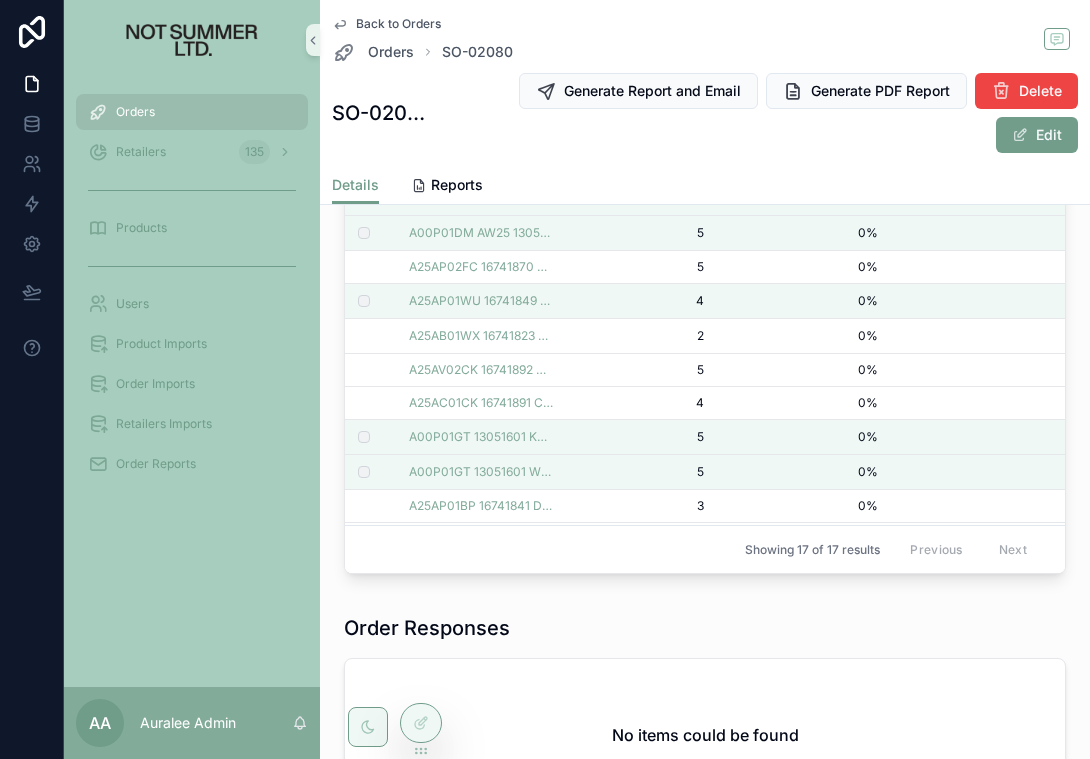 scroll, scrollTop: 826, scrollLeft: 0, axis: vertical 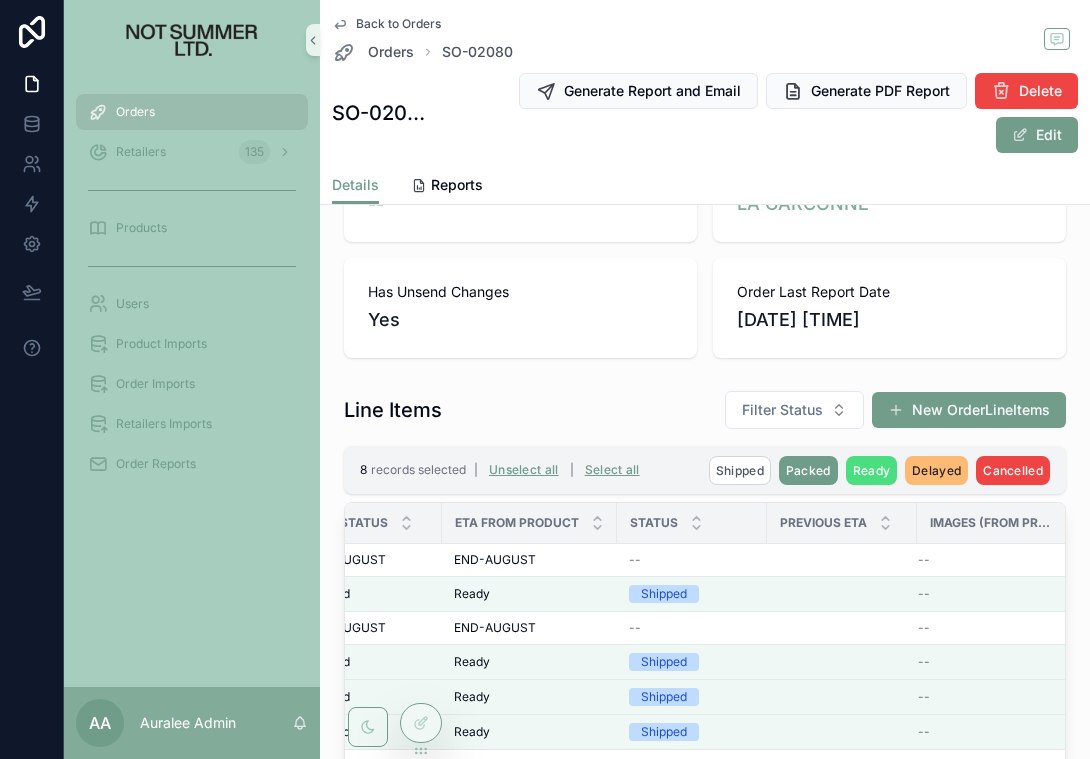 click on "Back to Orders" at bounding box center (398, 24) 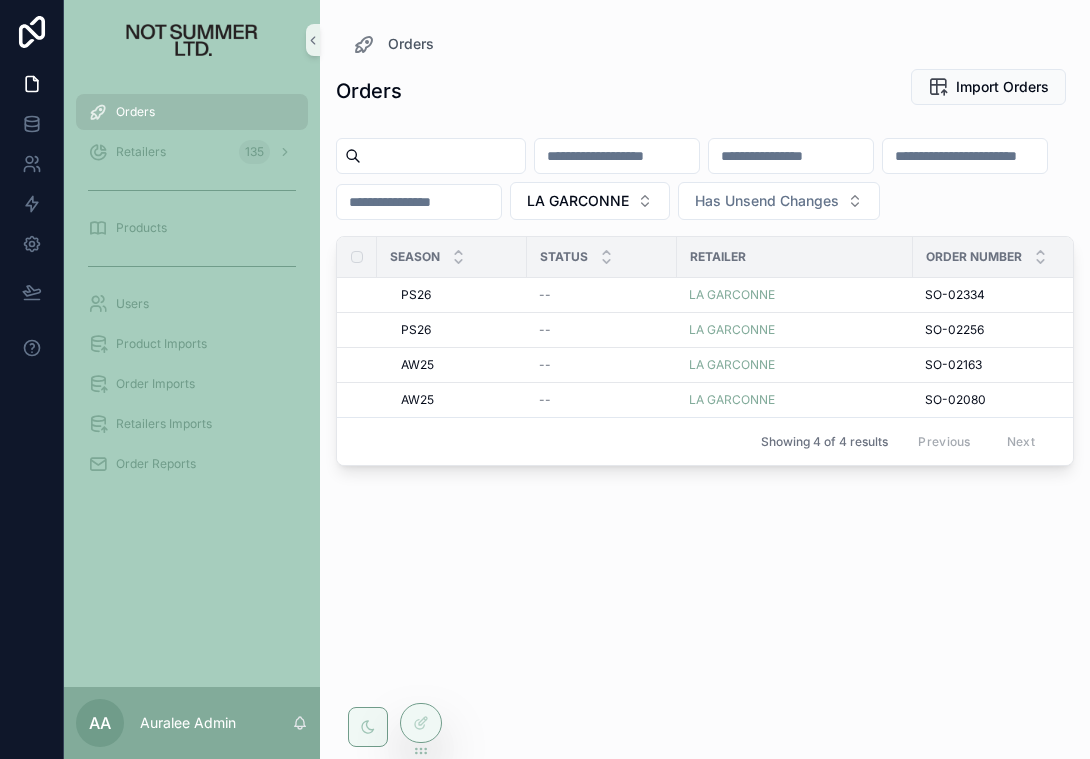 scroll, scrollTop: 0, scrollLeft: 0, axis: both 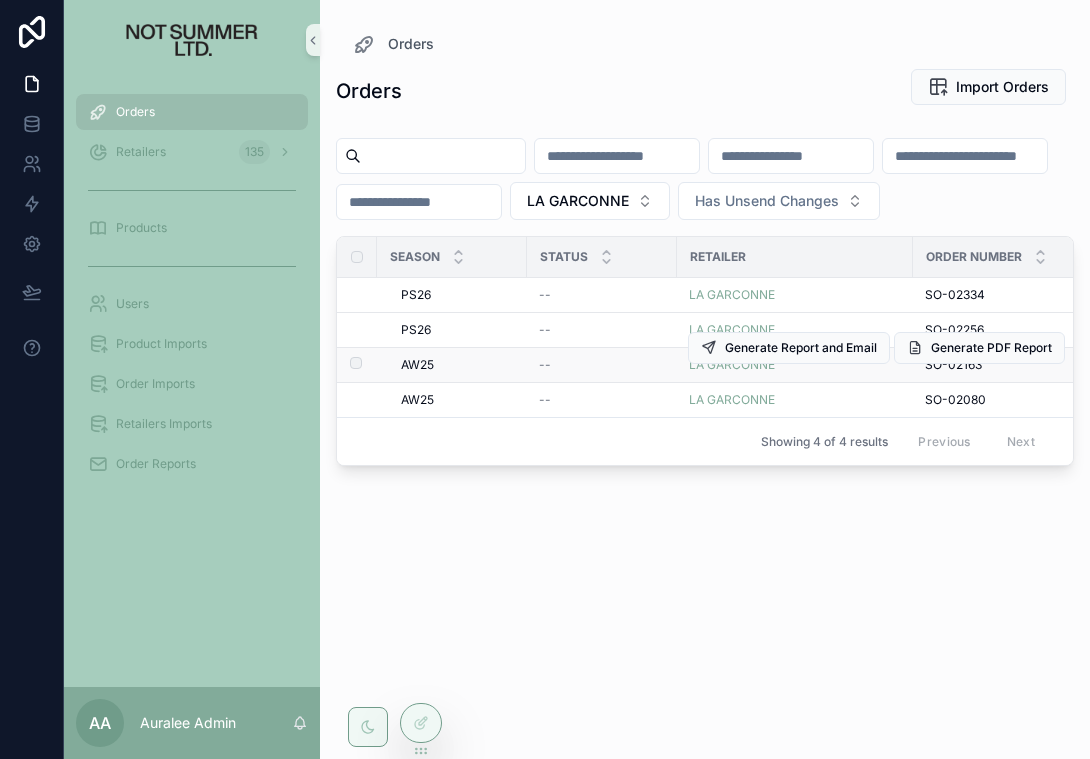 click on "AW25" at bounding box center [417, 365] 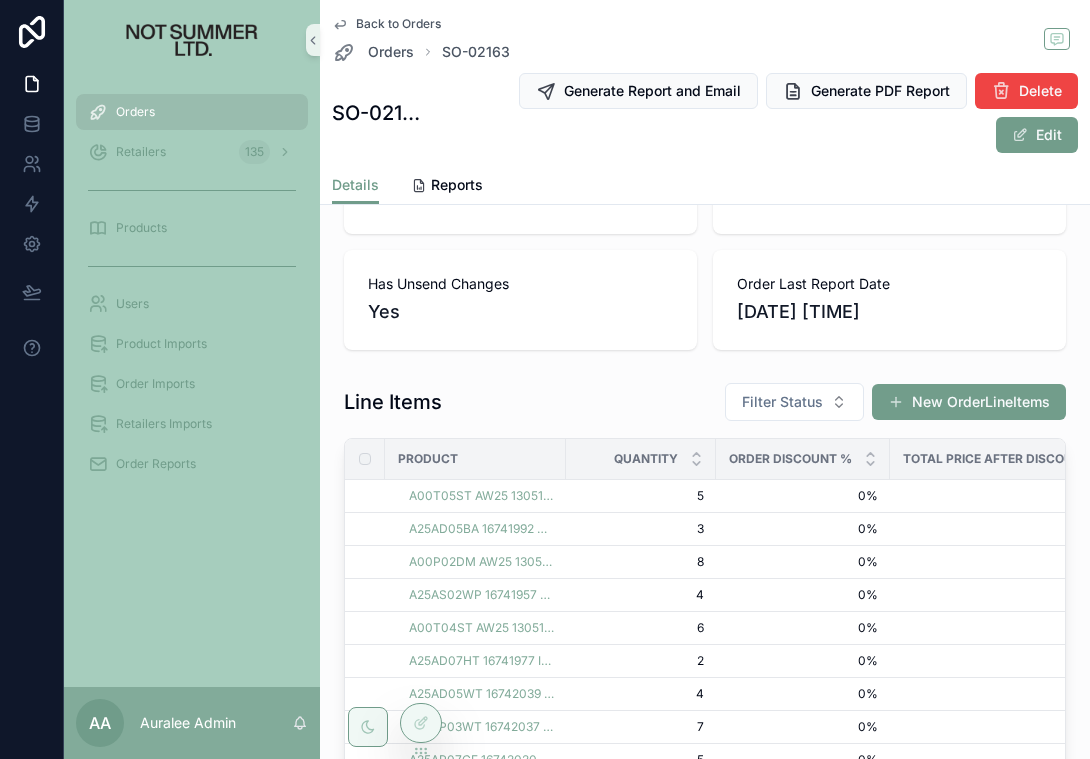 scroll, scrollTop: 584, scrollLeft: 0, axis: vertical 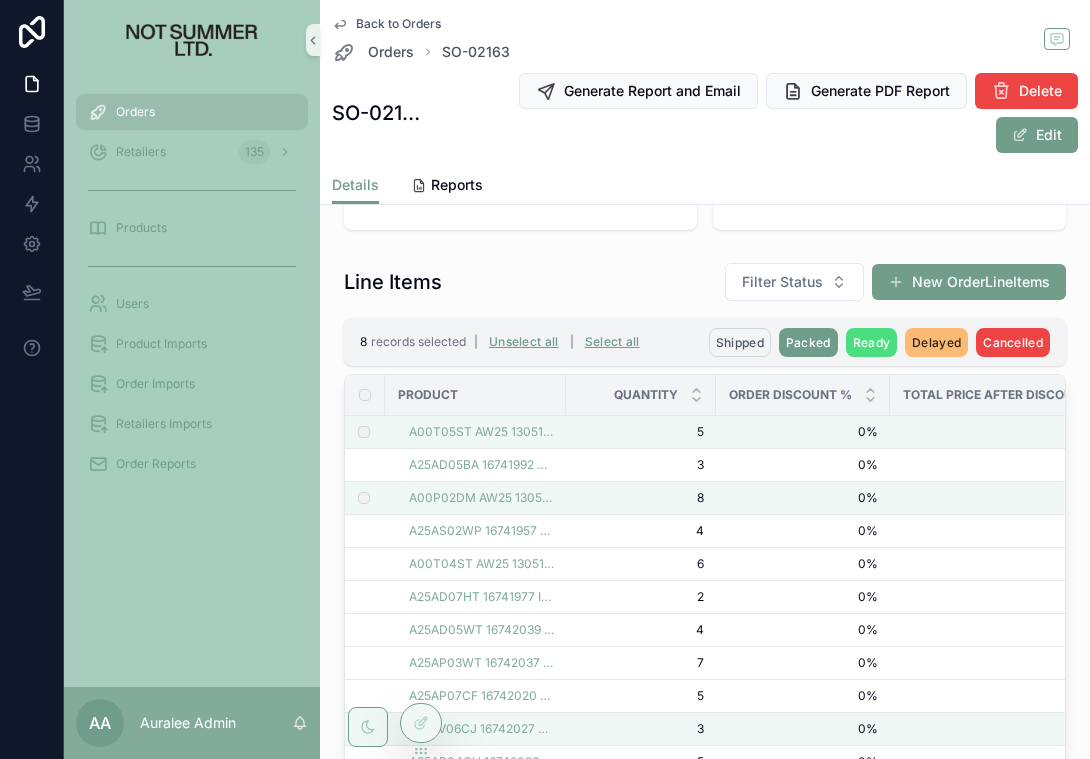 click on "Shipped" at bounding box center (740, 342) 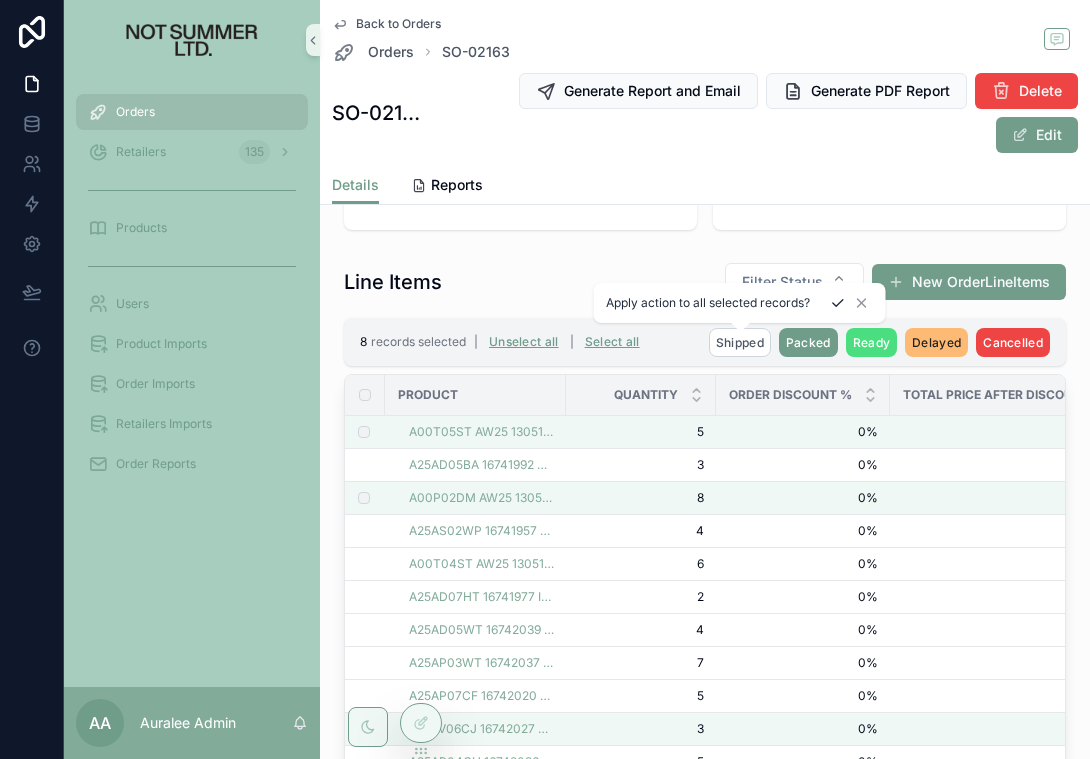 click 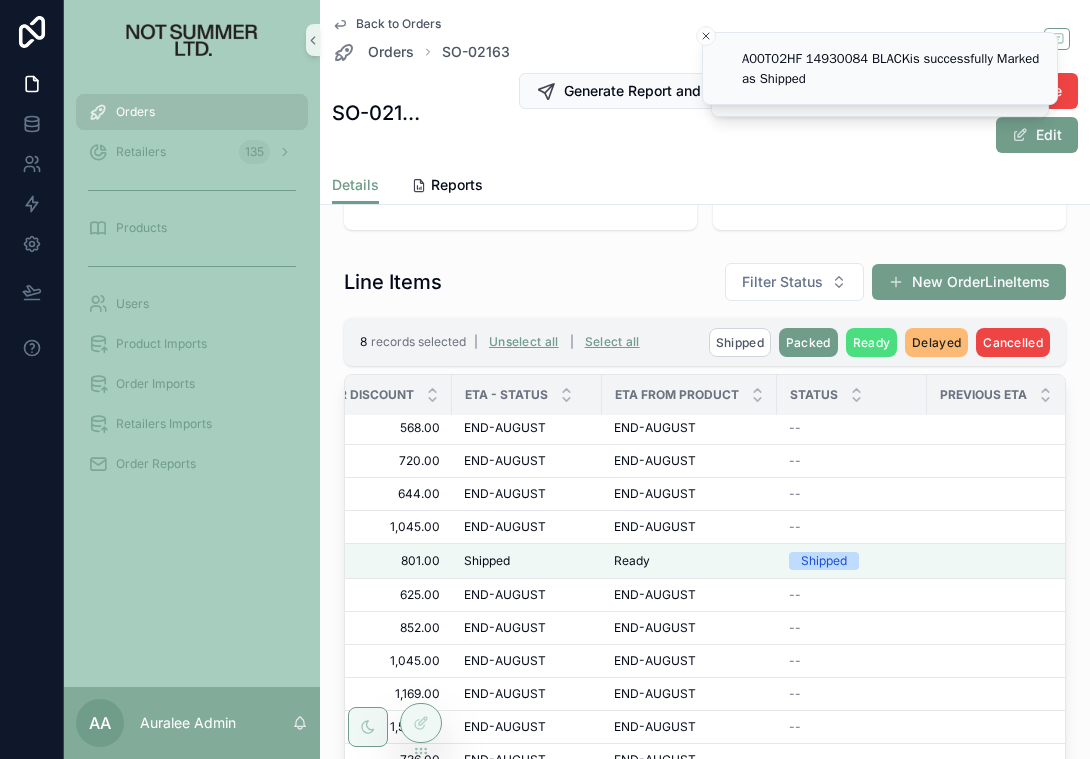 scroll, scrollTop: 521, scrollLeft: 676, axis: both 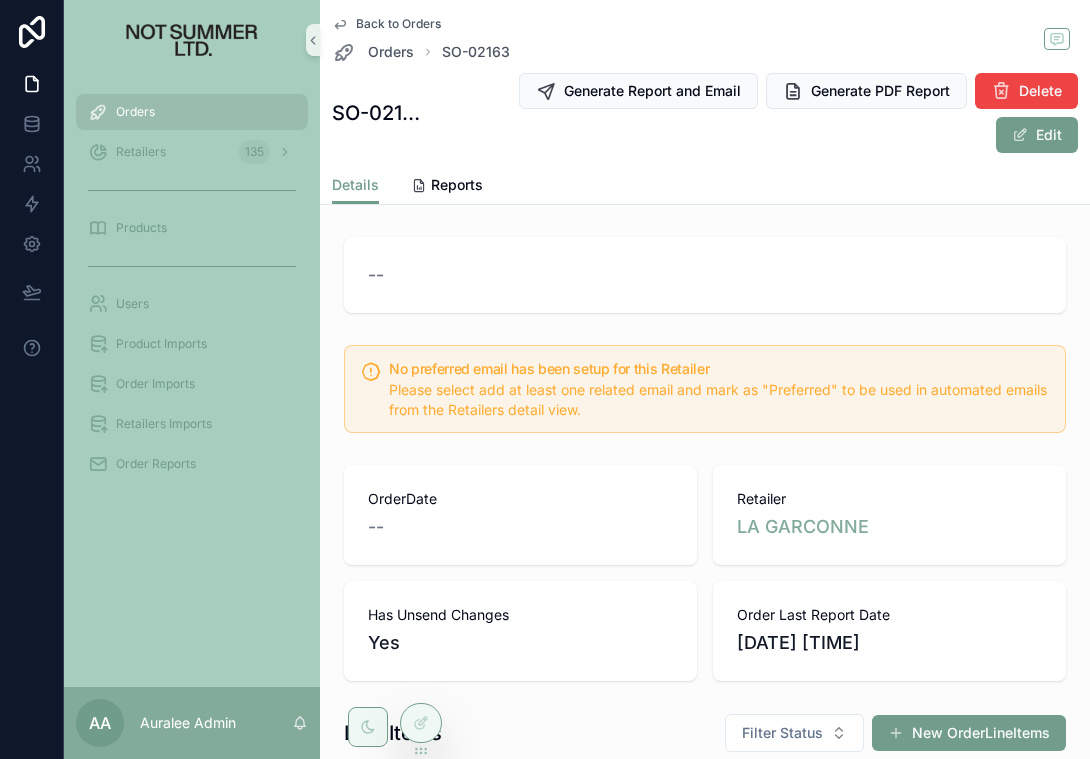 click on "Back to Orders Orders SO-02163 SO-02163 Generate Report and Email Generate PDF Report Delete Edit" at bounding box center (705, 83) 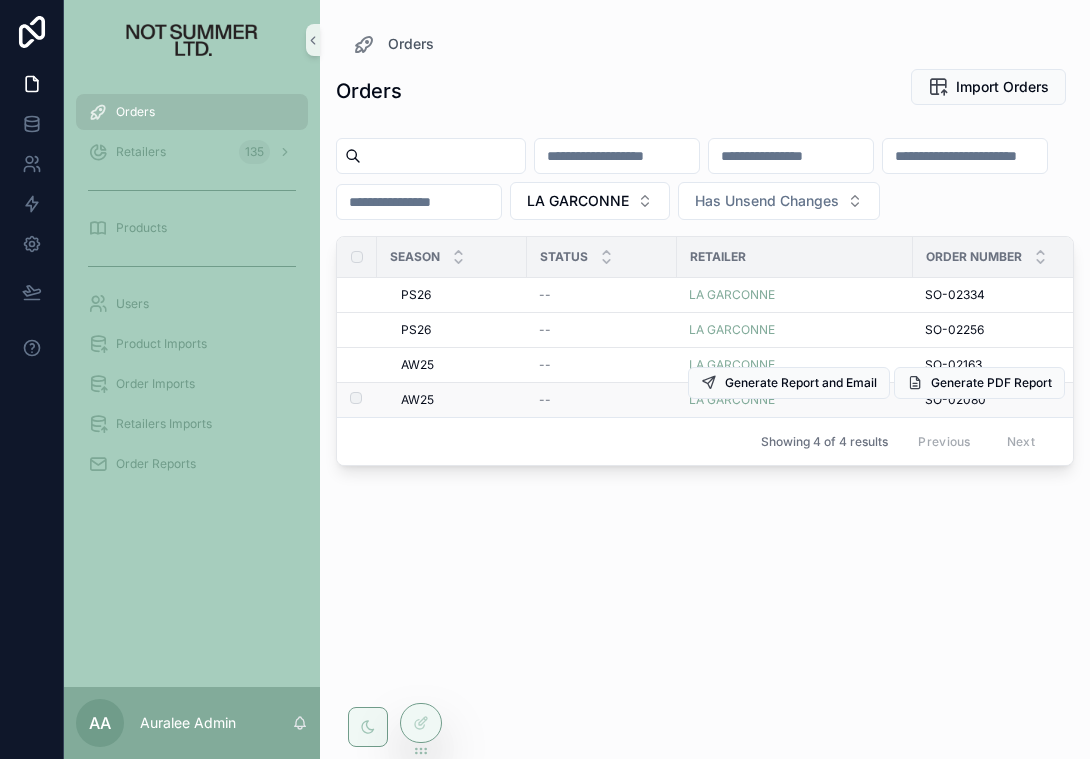 click on "AW25" at bounding box center (417, 400) 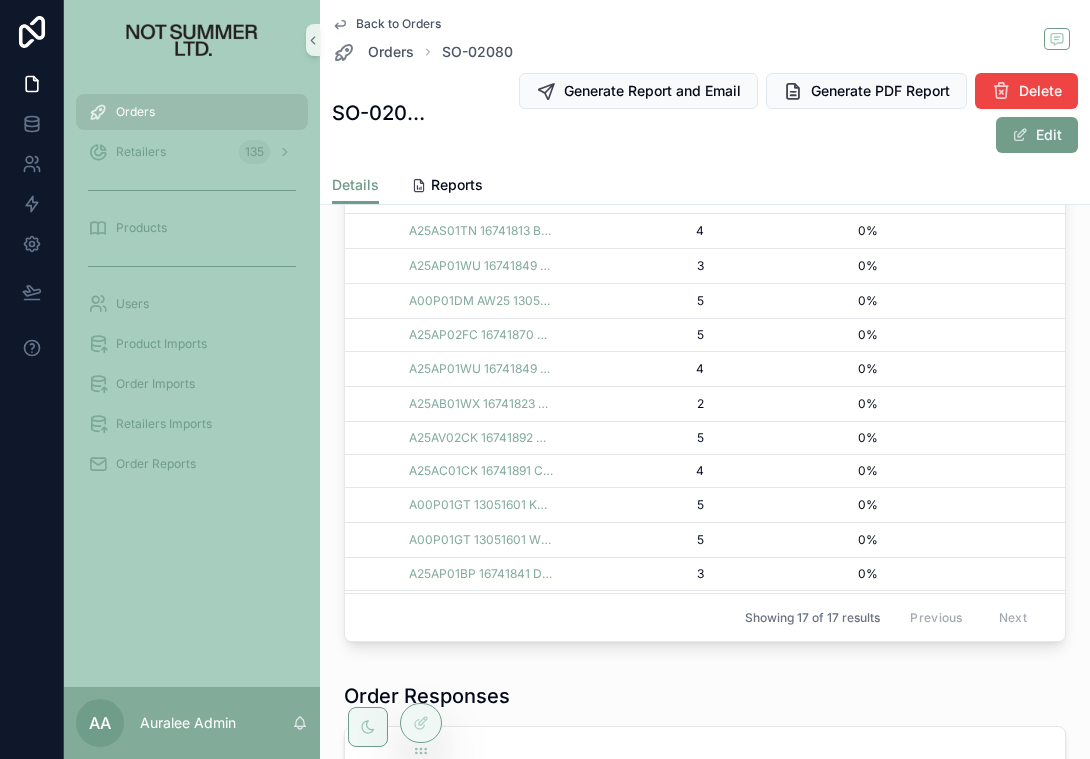 scroll, scrollTop: 796, scrollLeft: 0, axis: vertical 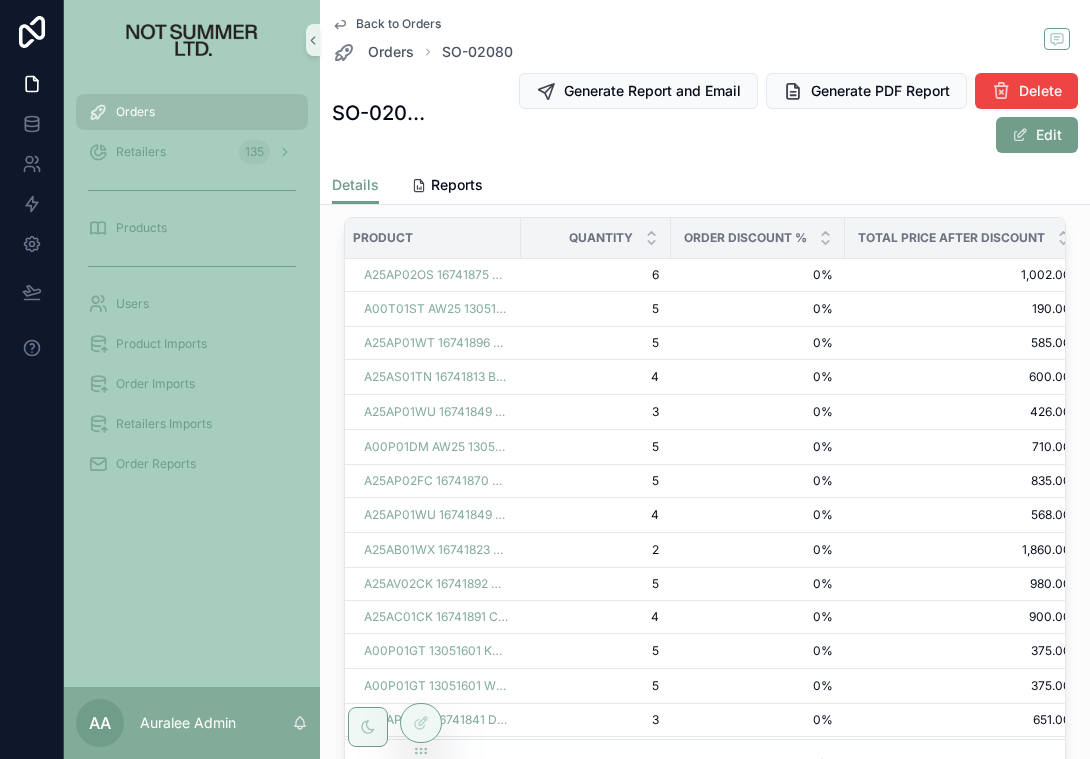 click on "Back to Orders Orders SO-02080 SO-02080 Generate Report and Email Generate PDF Report Delete Edit" at bounding box center [705, 83] 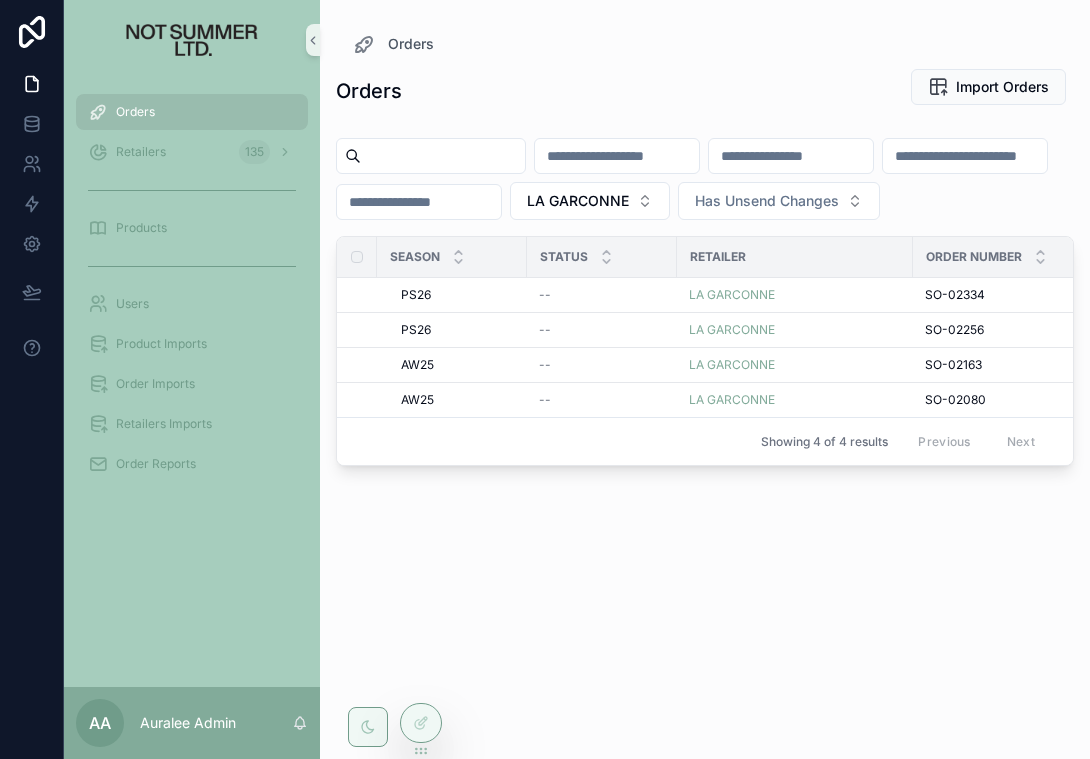 scroll, scrollTop: 0, scrollLeft: 0, axis: both 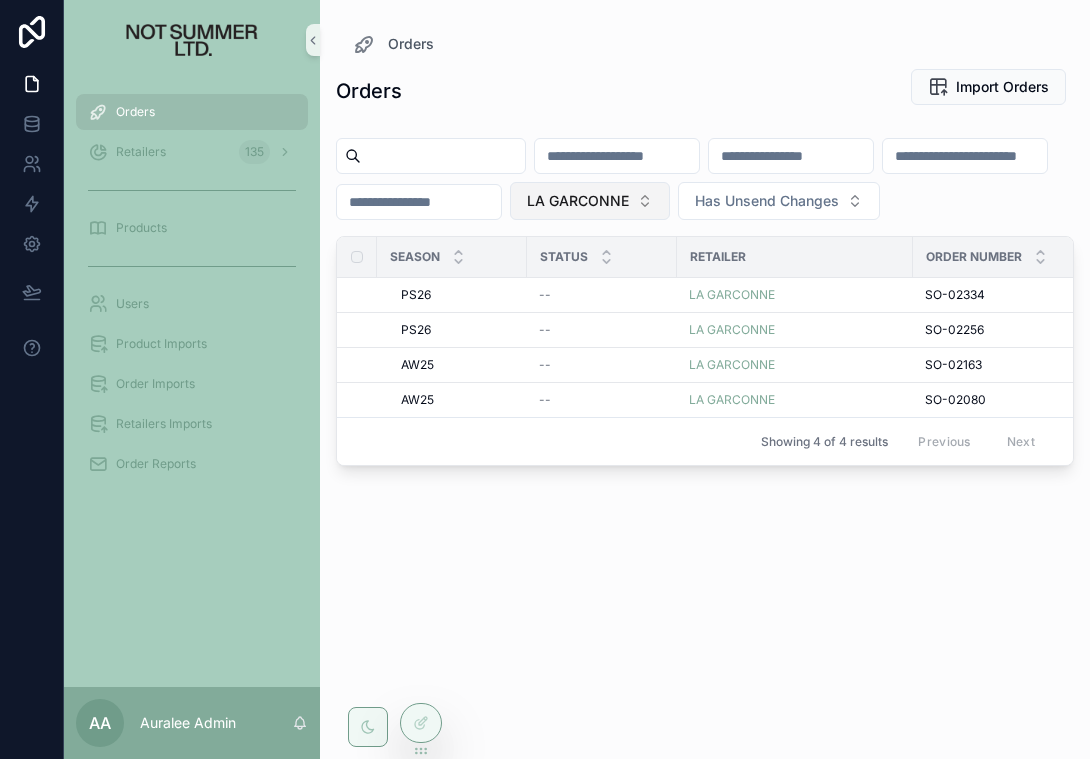 click on "LA GARCONNE" at bounding box center [590, 201] 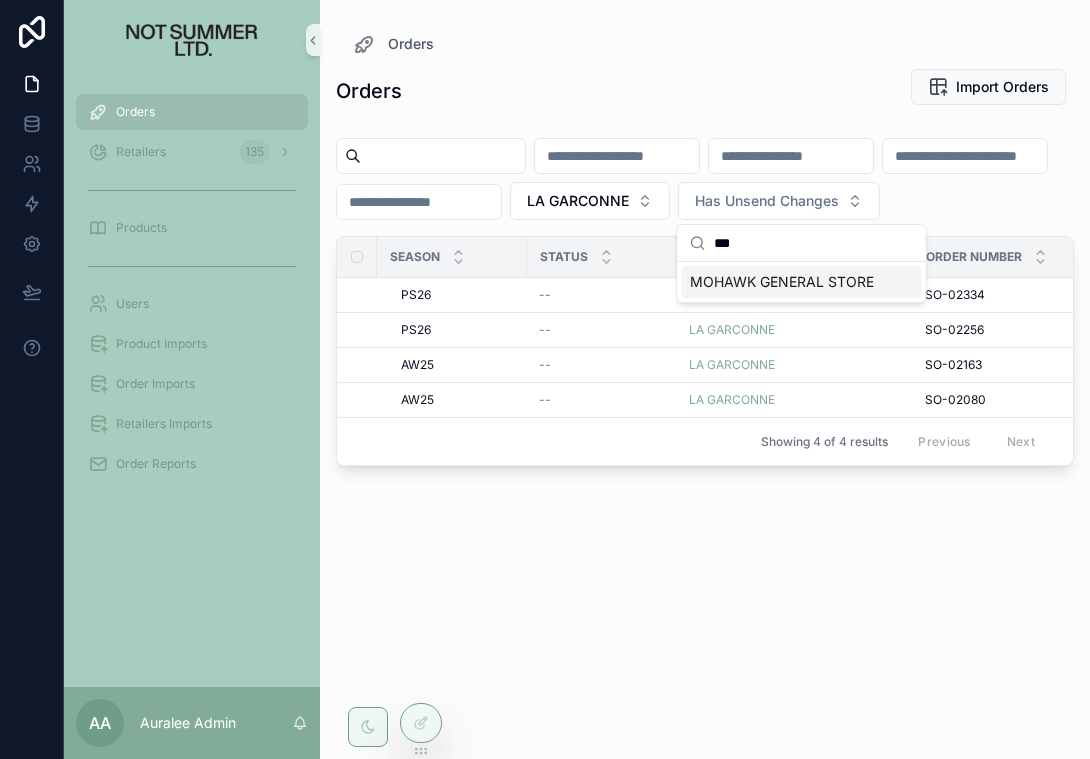 type on "***" 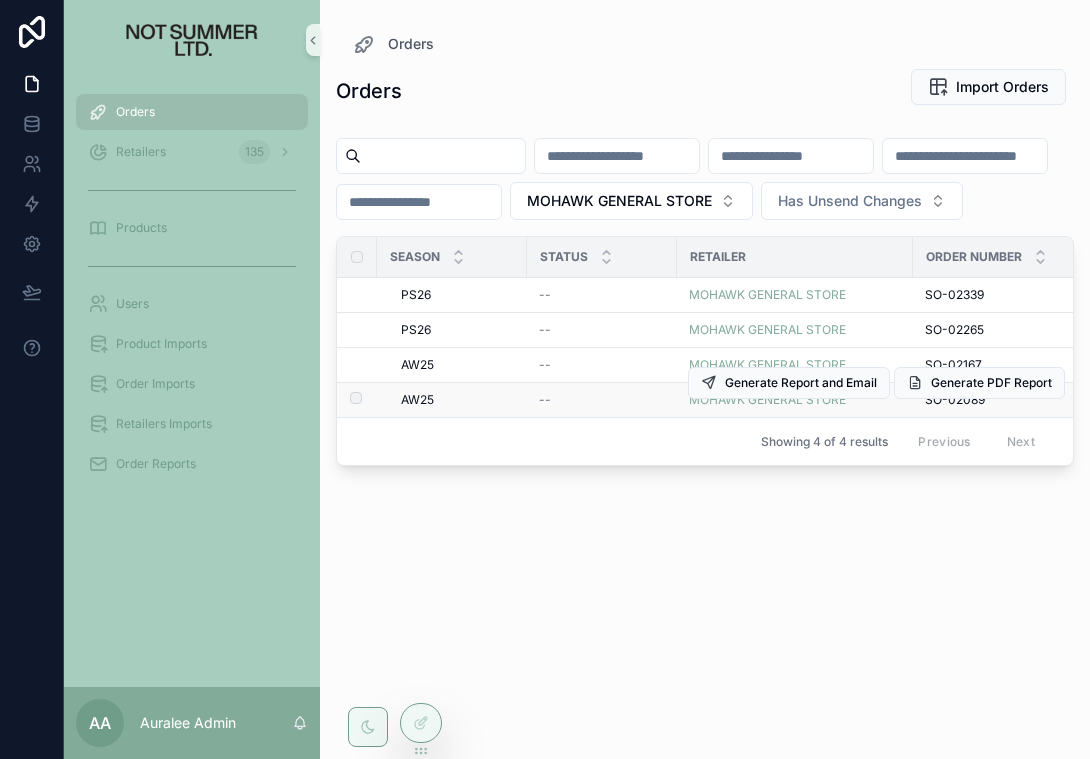 click on "AW25" at bounding box center (417, 400) 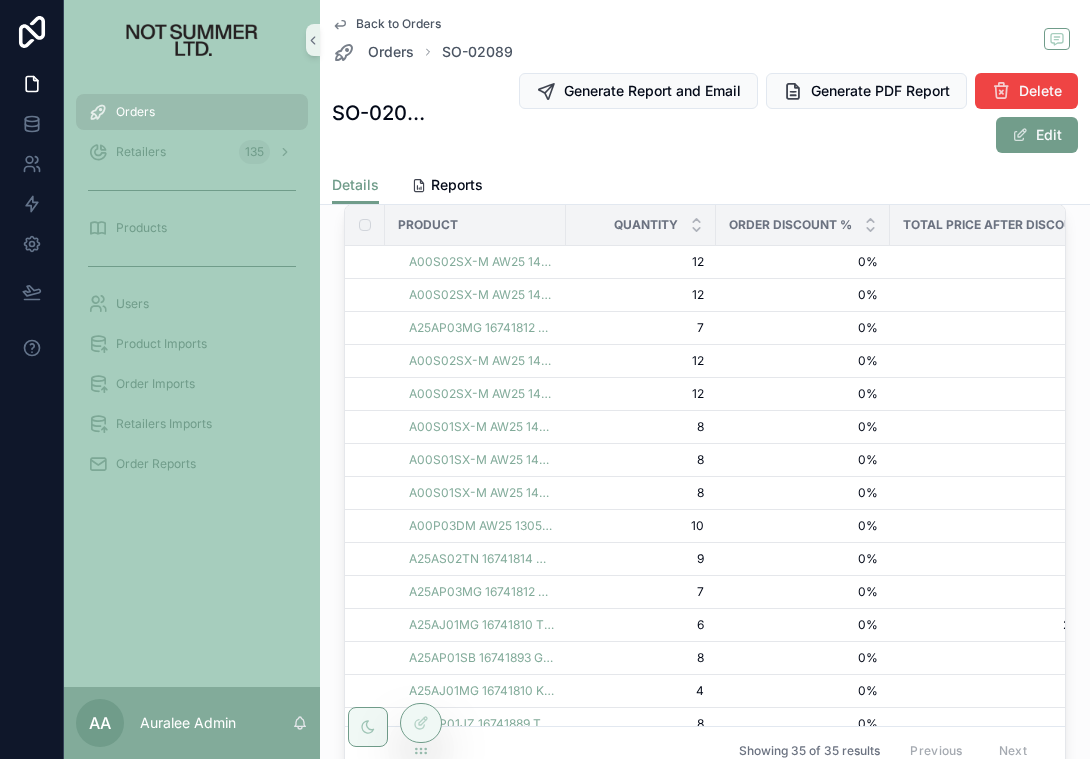 scroll, scrollTop: 564, scrollLeft: 0, axis: vertical 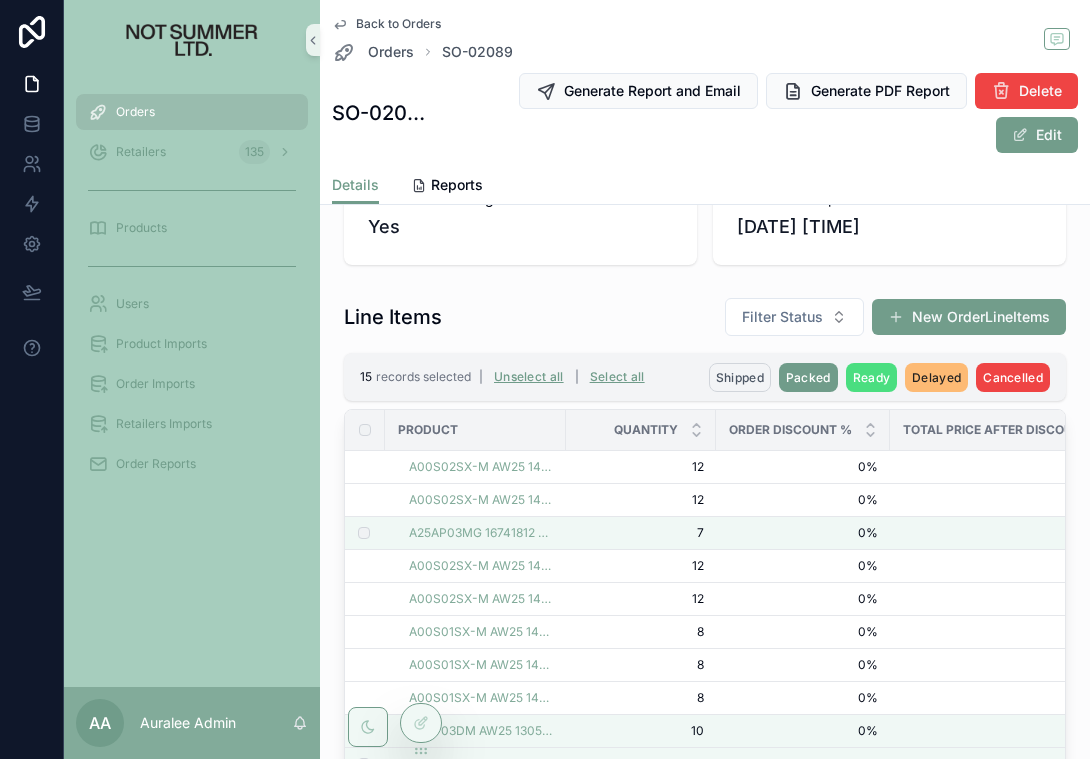 click on "Shipped" at bounding box center [740, 377] 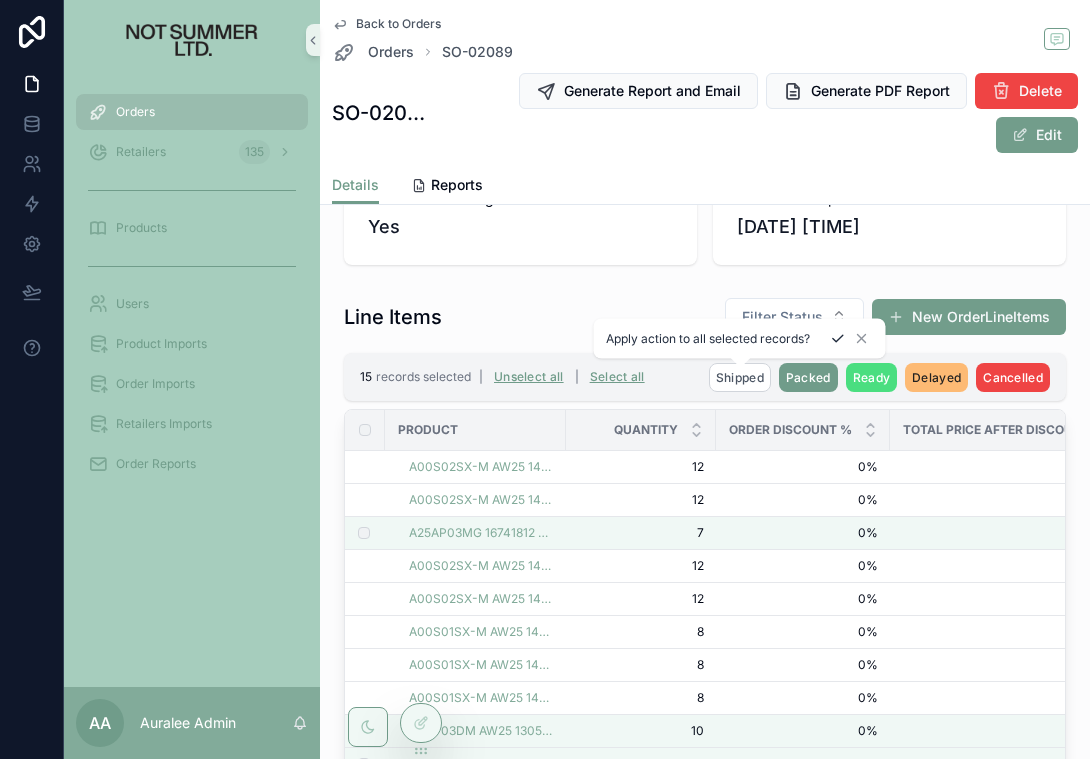 click 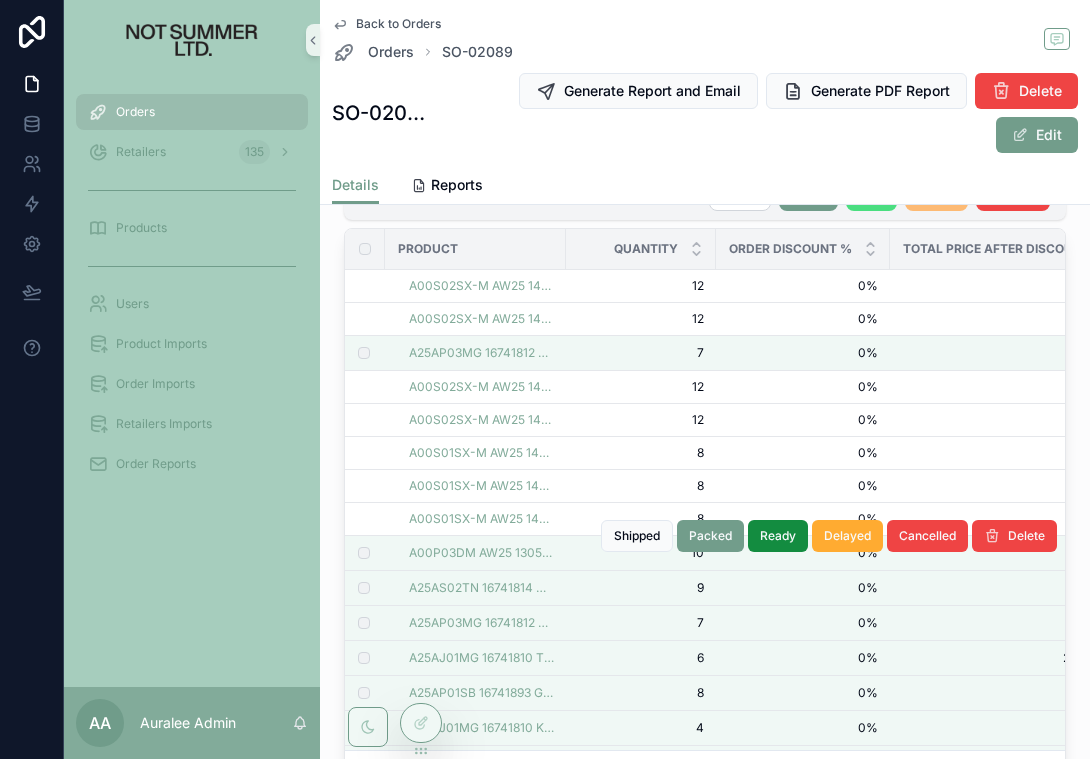 scroll, scrollTop: 581, scrollLeft: 0, axis: vertical 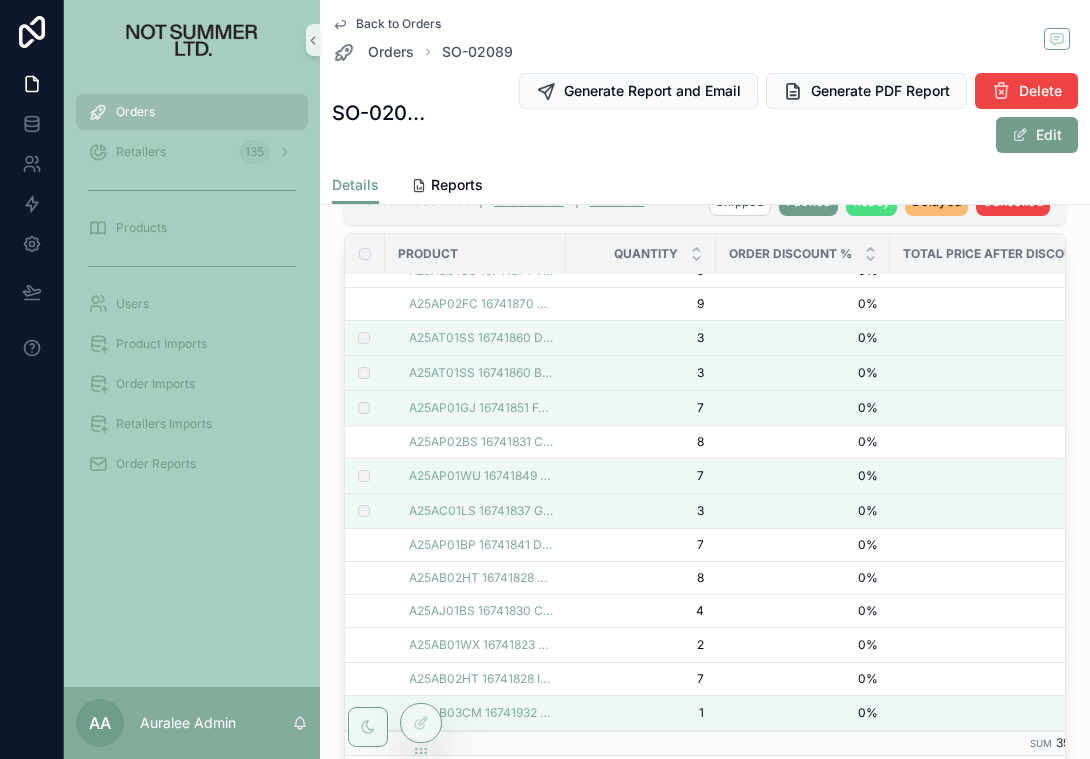 click on "Back to Orders" at bounding box center [398, 24] 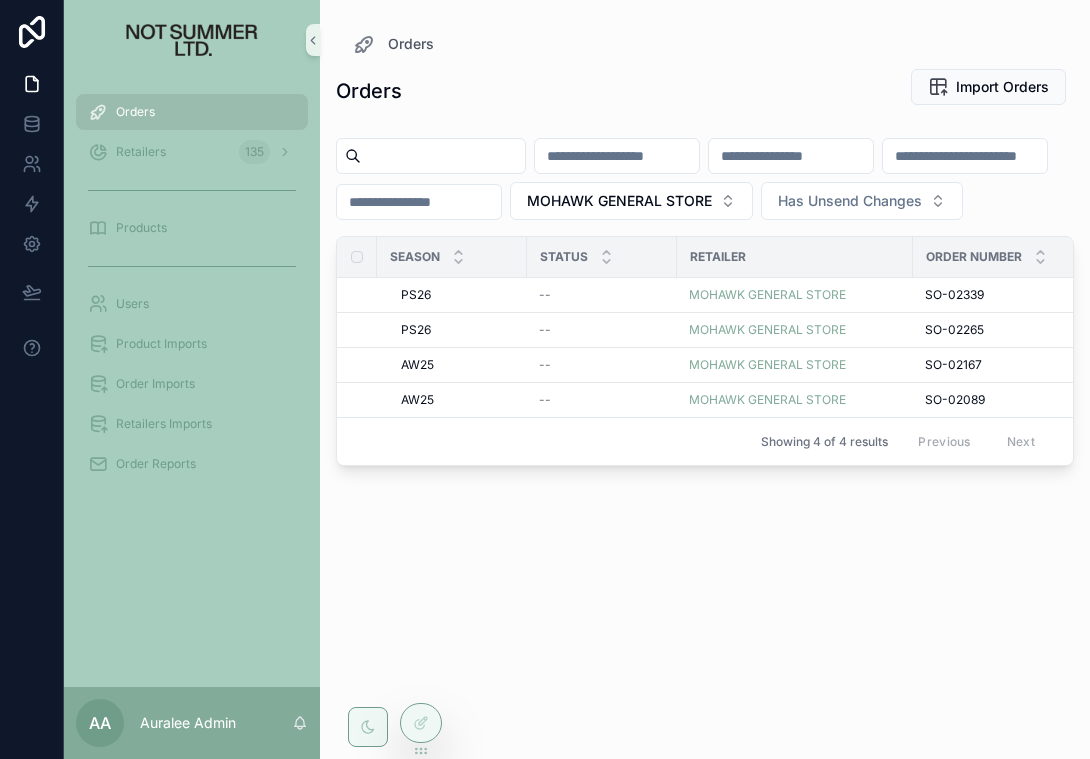 scroll, scrollTop: 0, scrollLeft: 0, axis: both 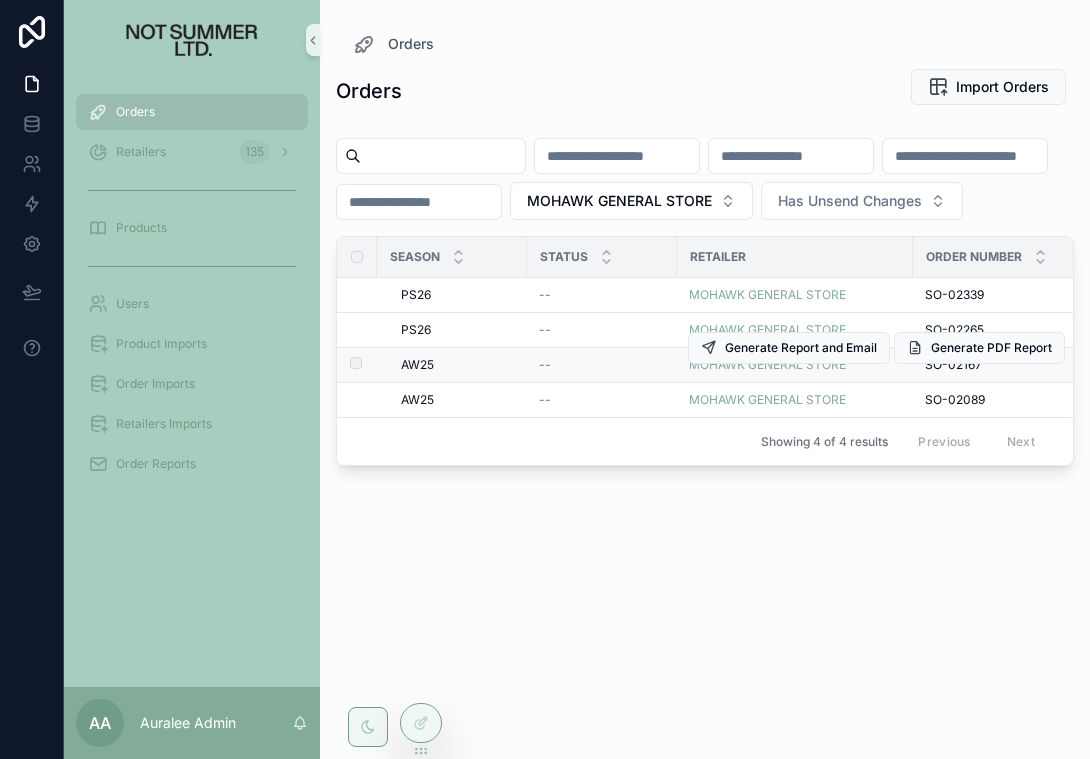 click on "AW25" at bounding box center [417, 365] 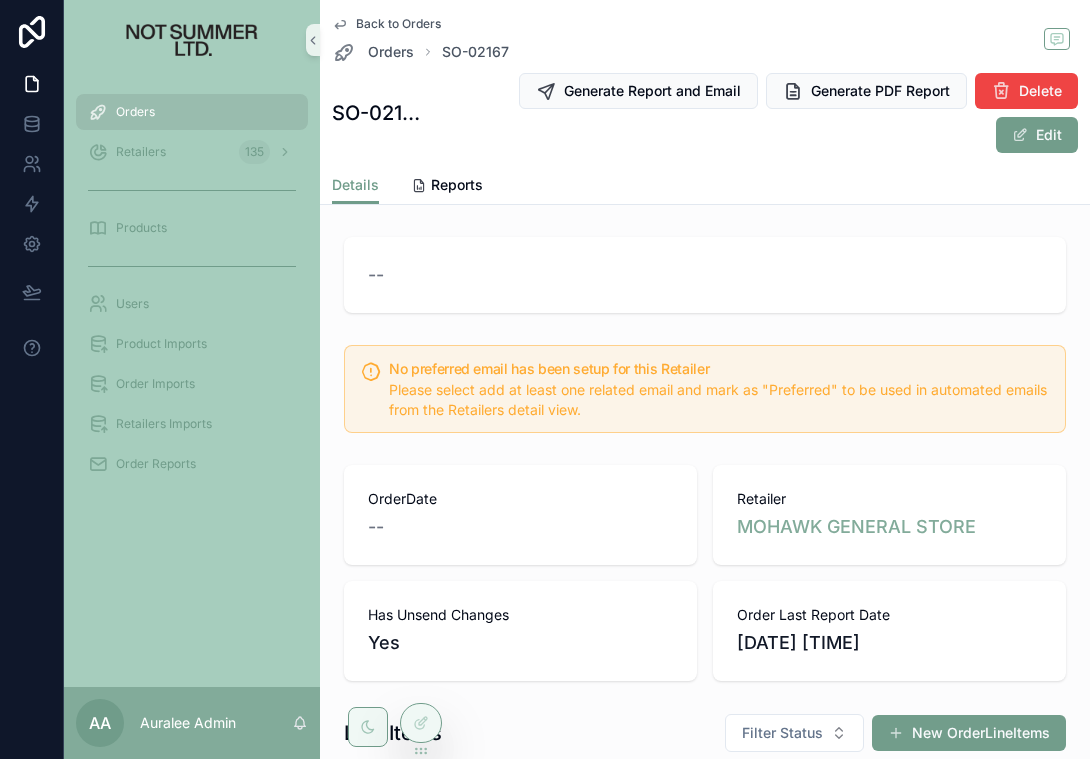 scroll, scrollTop: 391, scrollLeft: 0, axis: vertical 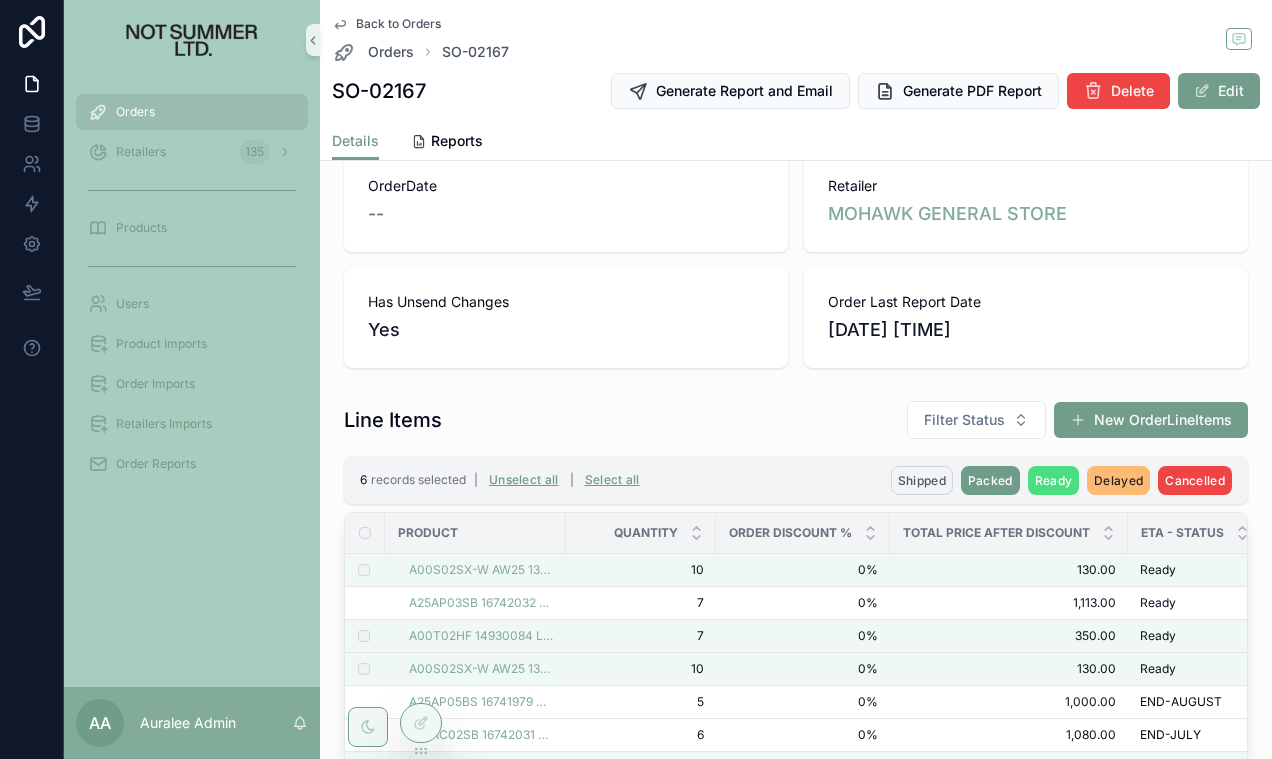click on "Shipped" at bounding box center (922, 480) 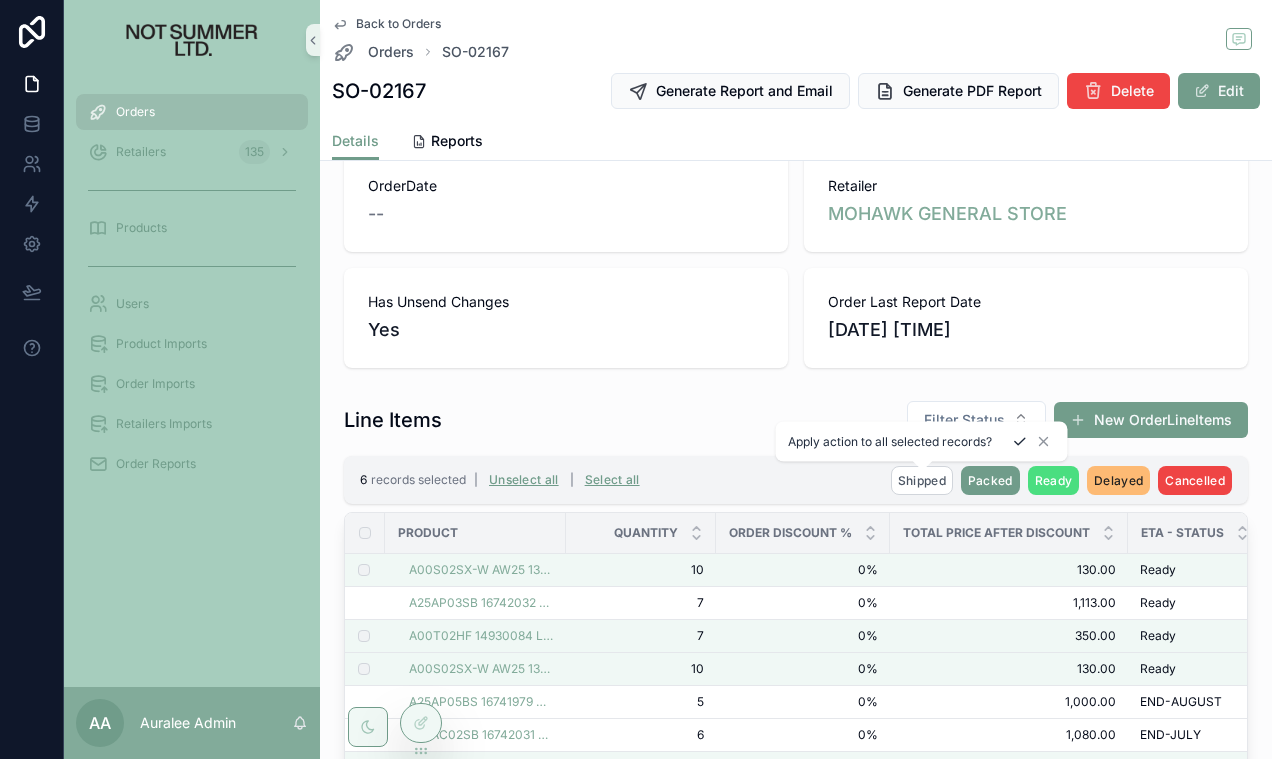 click 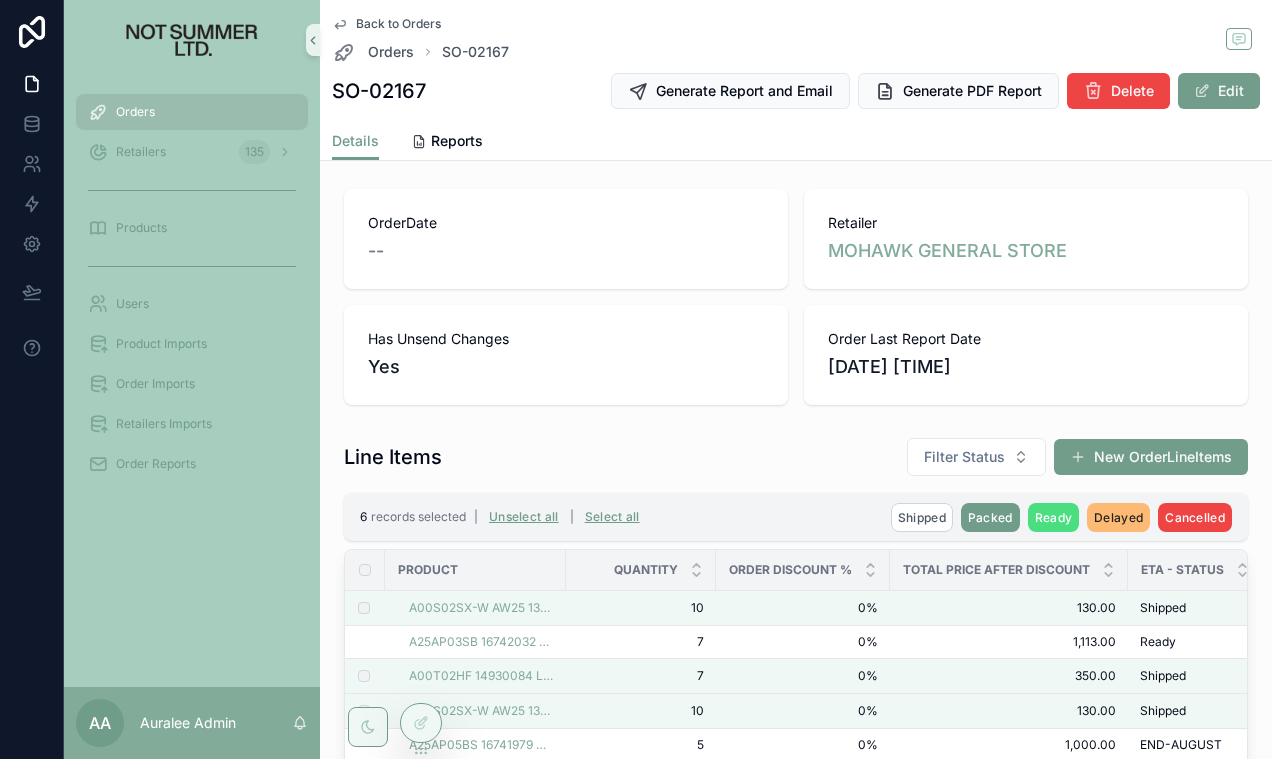 scroll, scrollTop: 110, scrollLeft: 0, axis: vertical 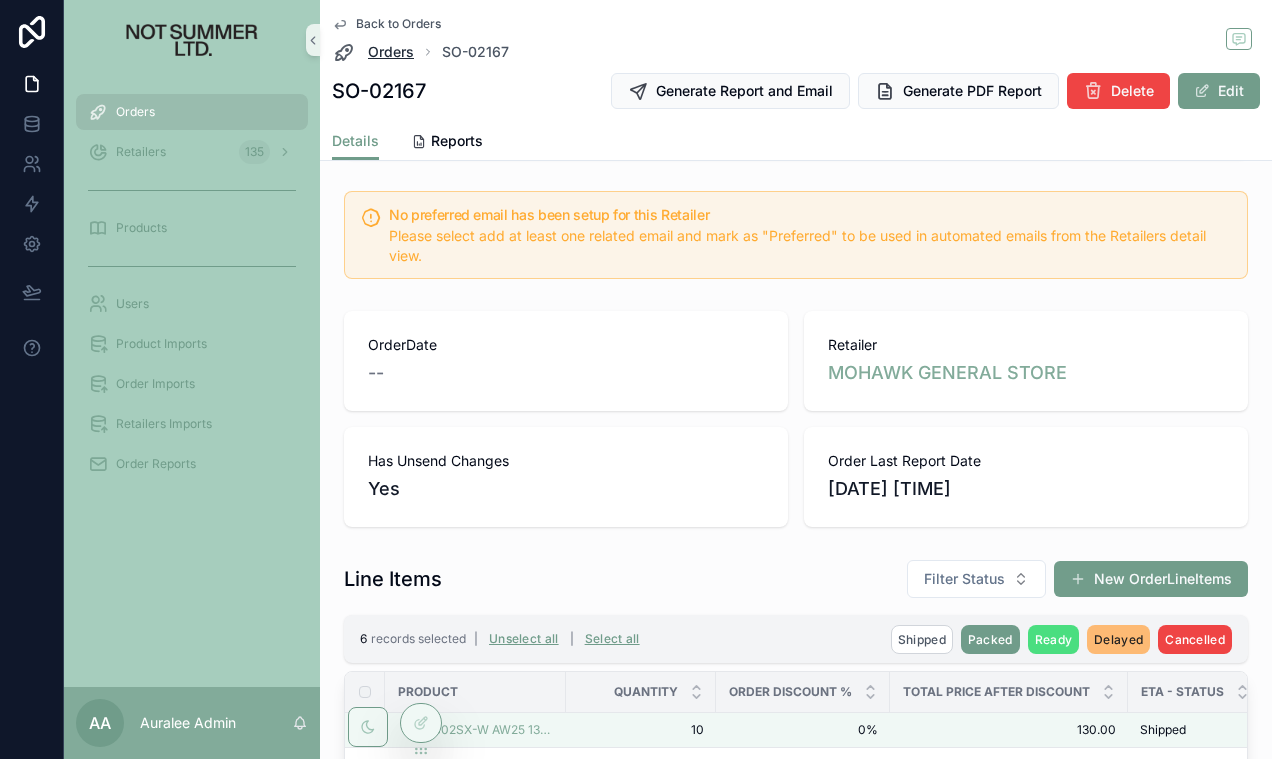 click on "Orders" at bounding box center (391, 52) 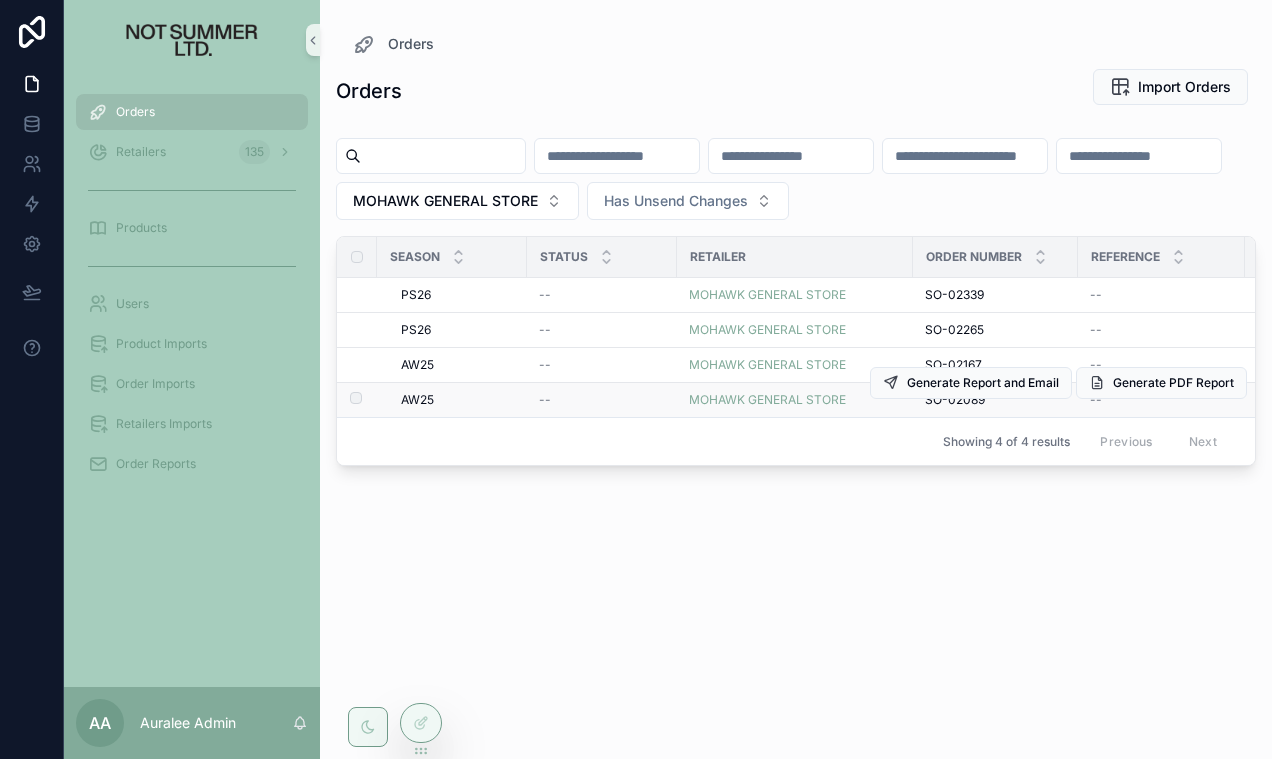 click on "AW25" at bounding box center [417, 400] 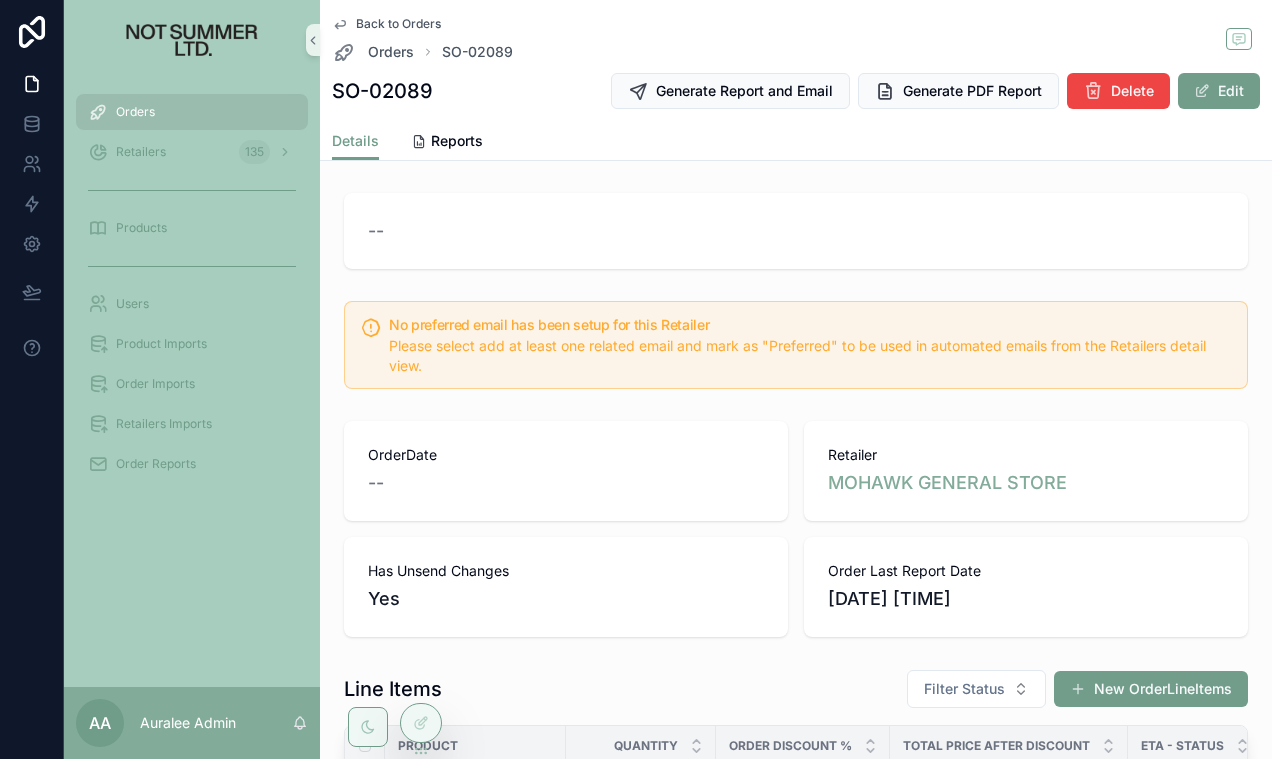 scroll, scrollTop: 389, scrollLeft: 0, axis: vertical 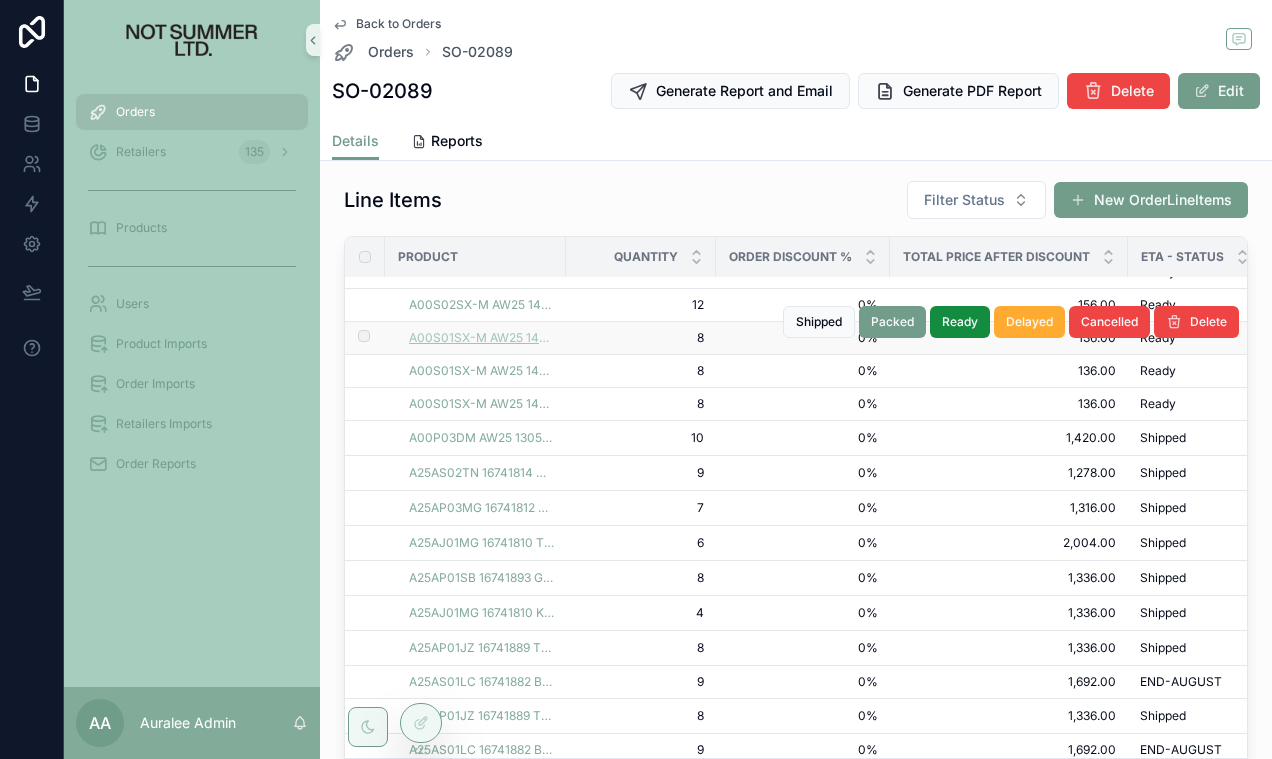 click on "A00S01SX-M AW25 14929922 BLACK" at bounding box center [481, 338] 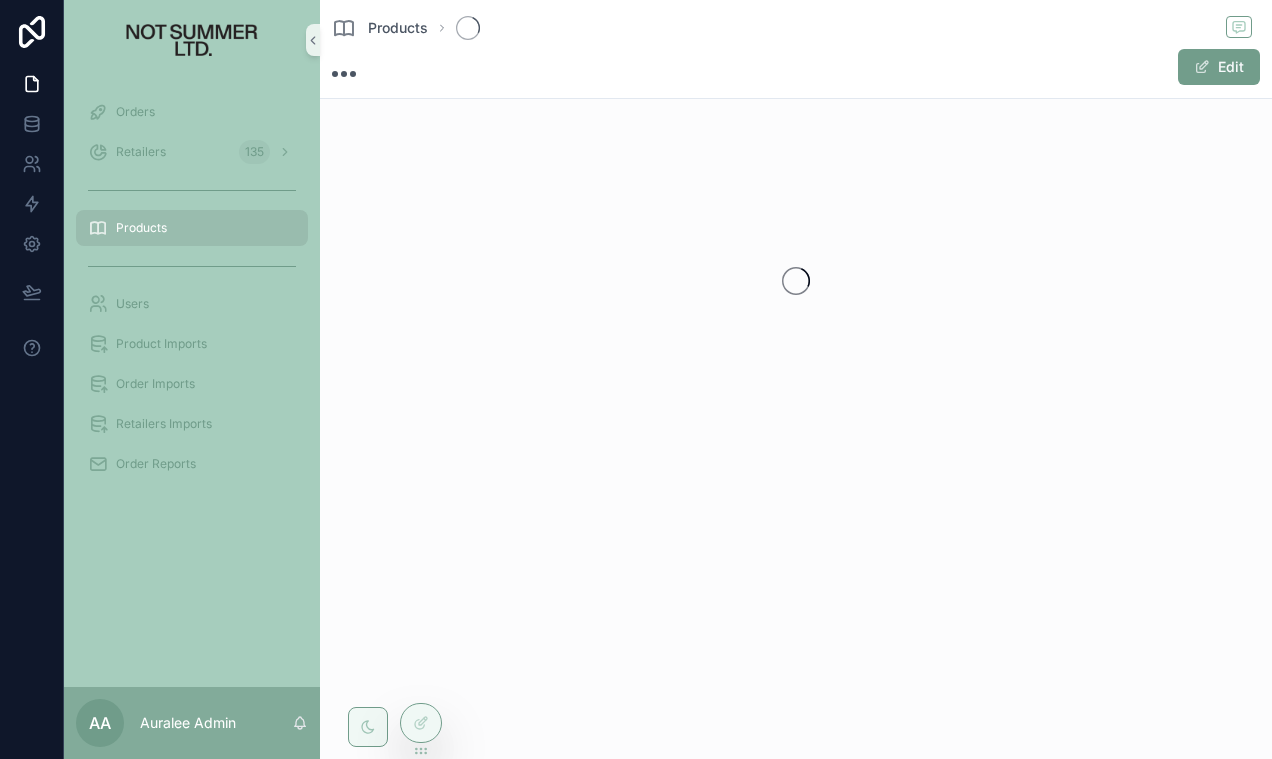 scroll, scrollTop: 0, scrollLeft: 0, axis: both 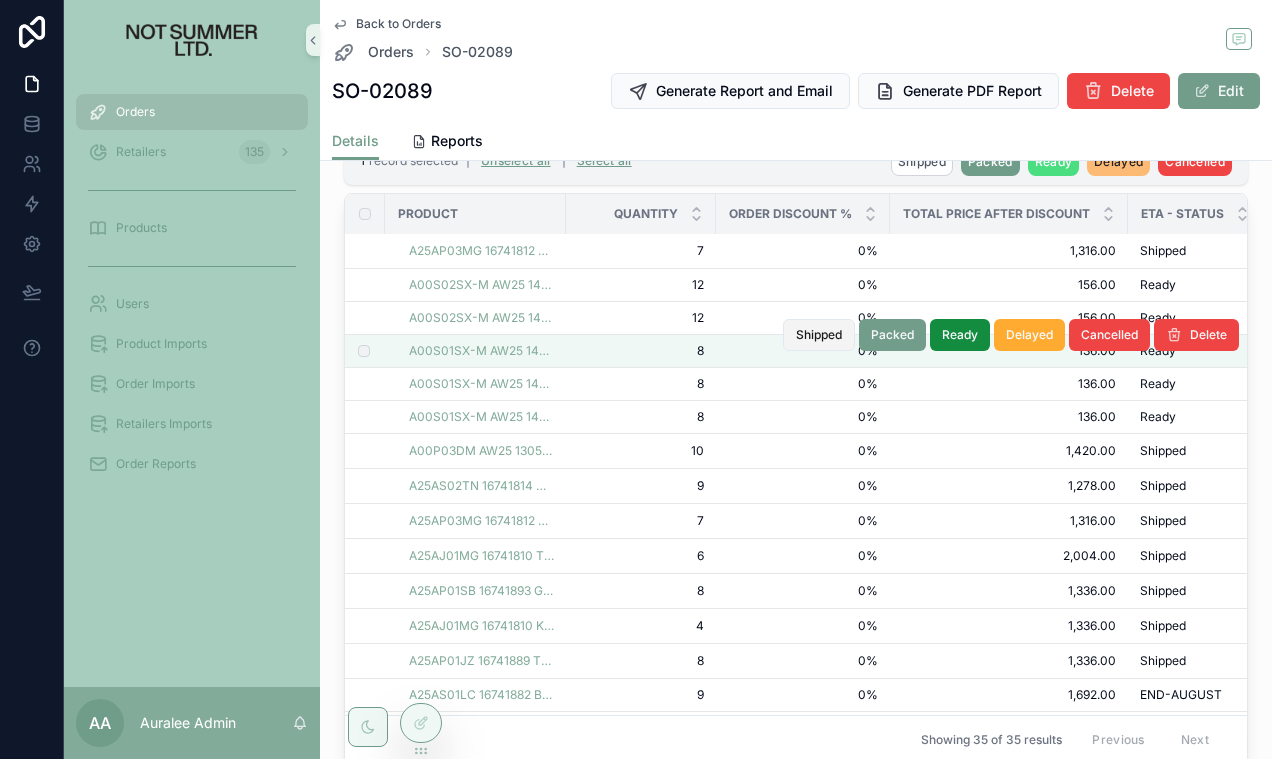 click on "Shipped" at bounding box center (819, 335) 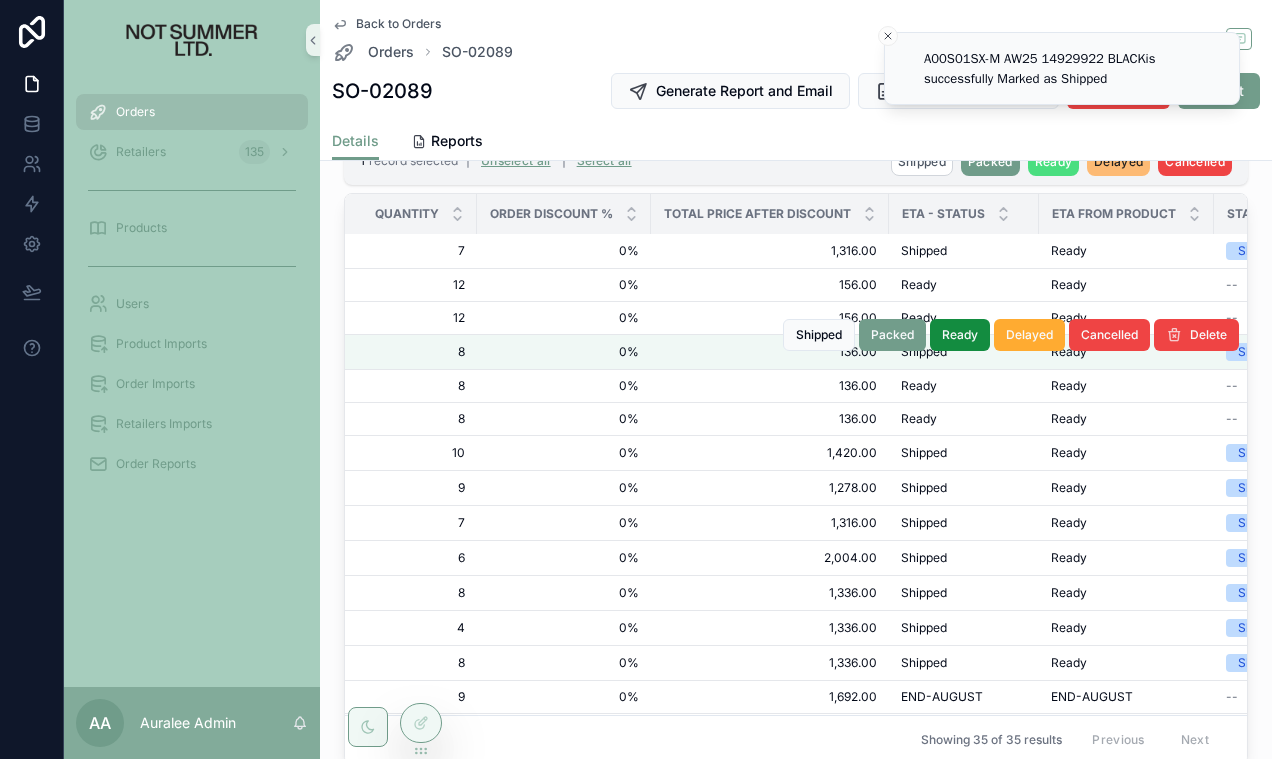 scroll, scrollTop: 67, scrollLeft: 67, axis: both 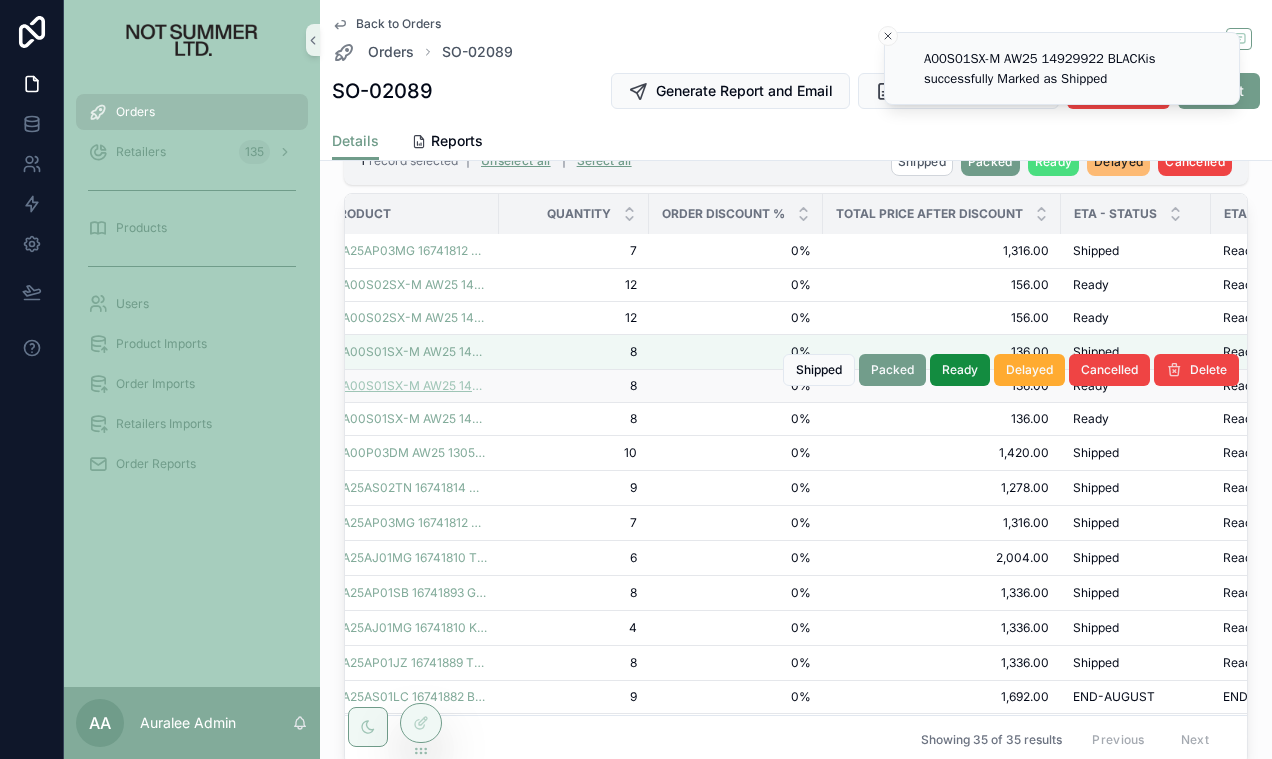click on "A00S01SX-M AW25 14929922 TOP CHARCOAL" at bounding box center [414, 386] 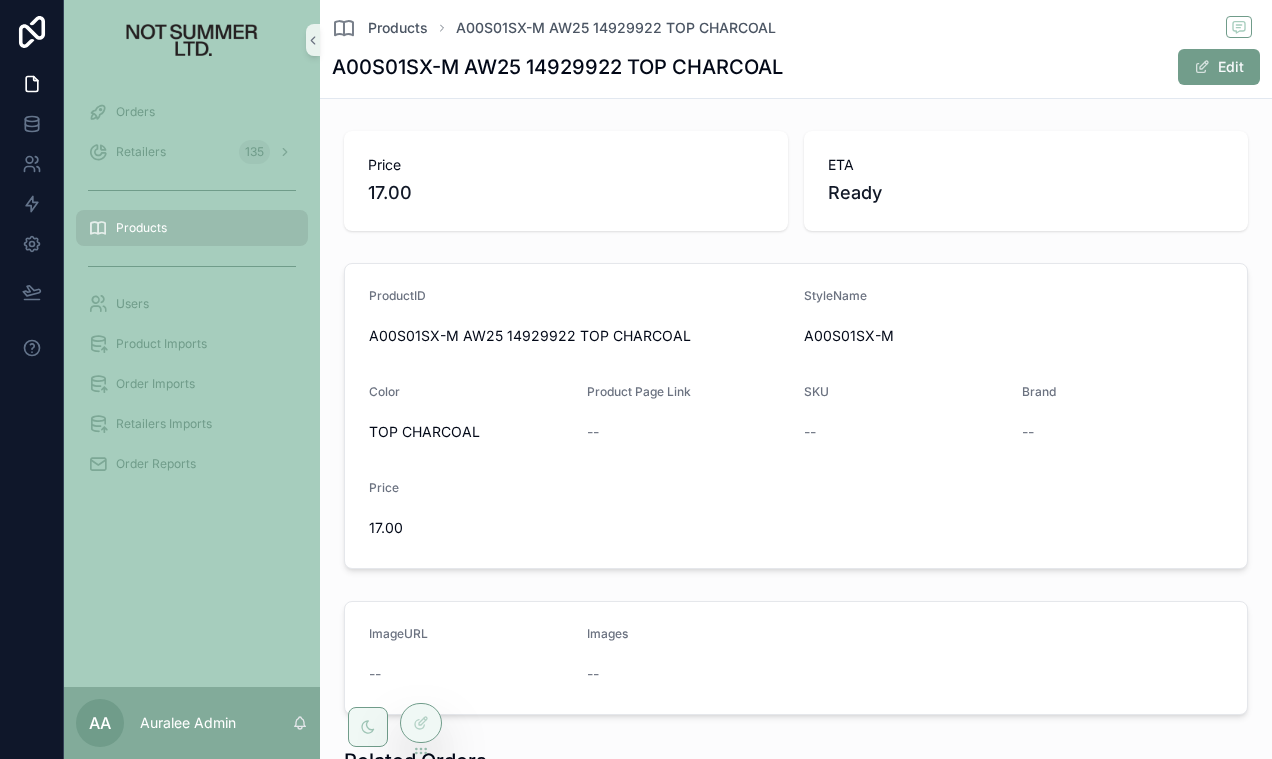 scroll, scrollTop: 30, scrollLeft: 0, axis: vertical 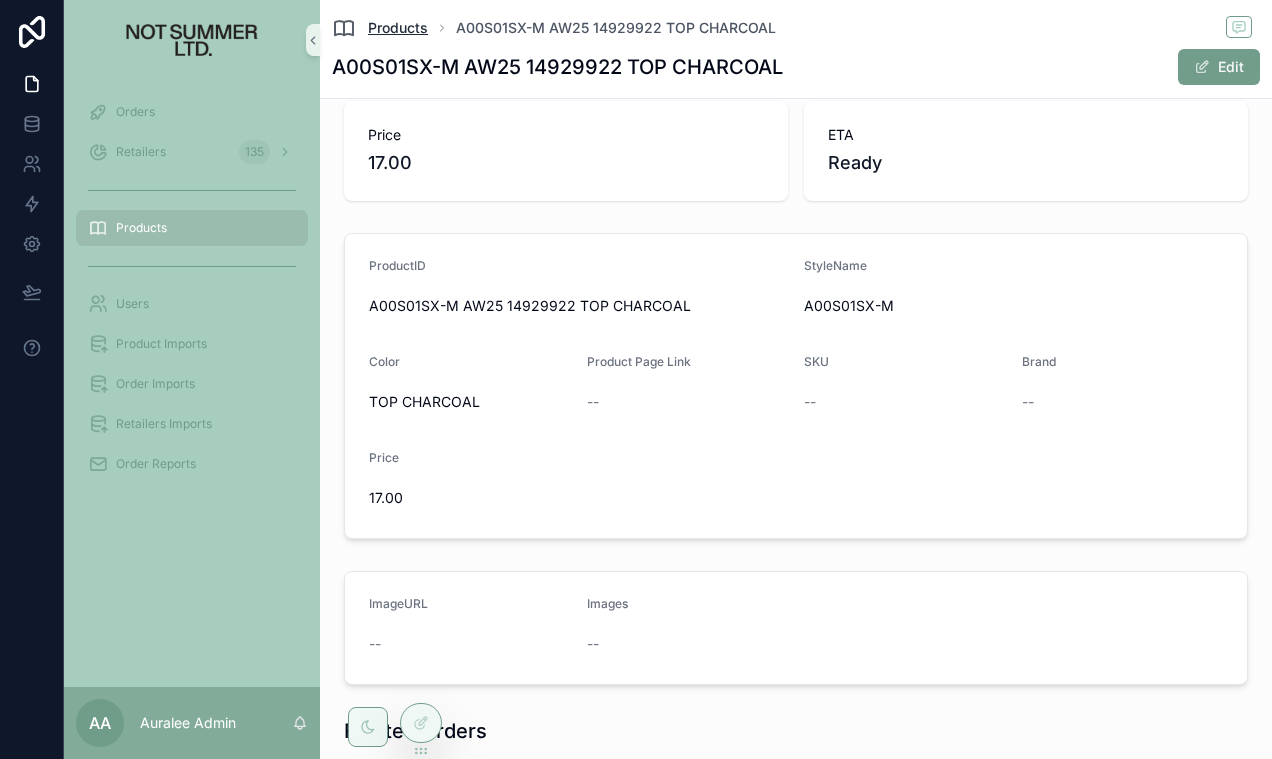 click on "Products" at bounding box center (398, 28) 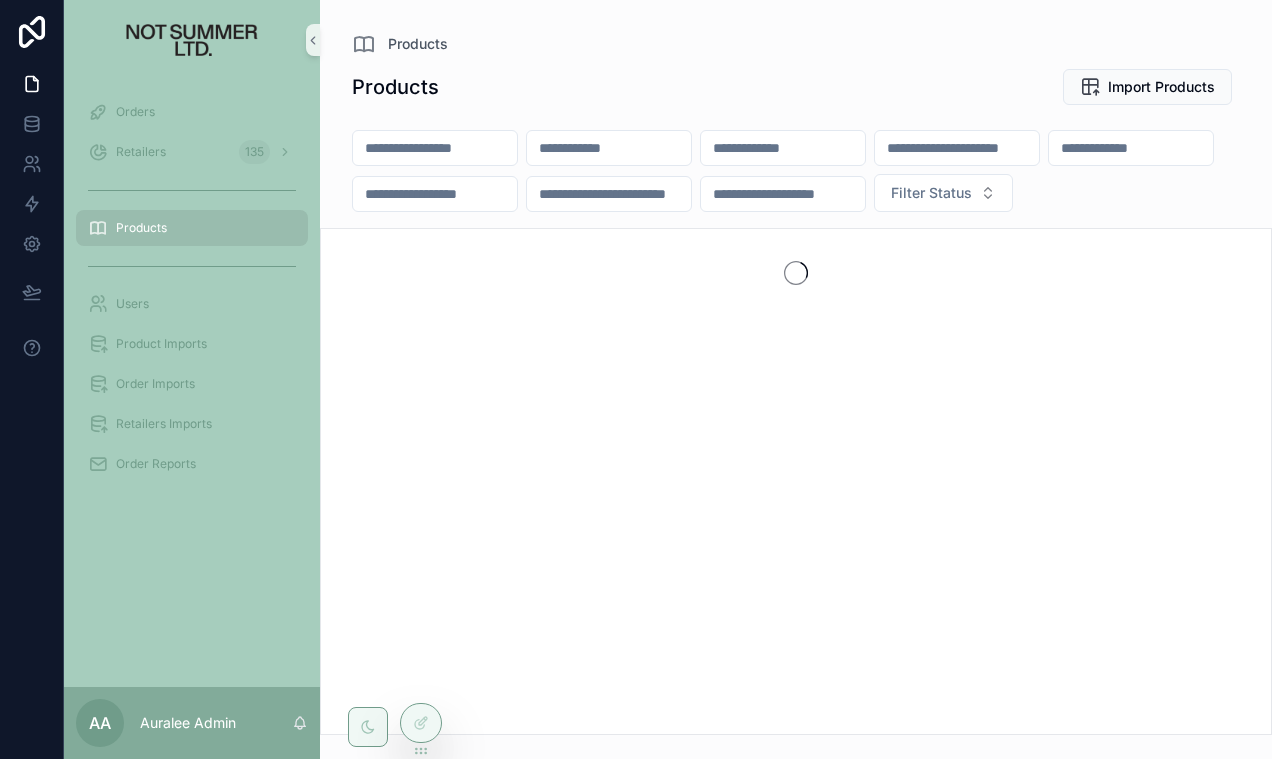 scroll, scrollTop: 0, scrollLeft: 0, axis: both 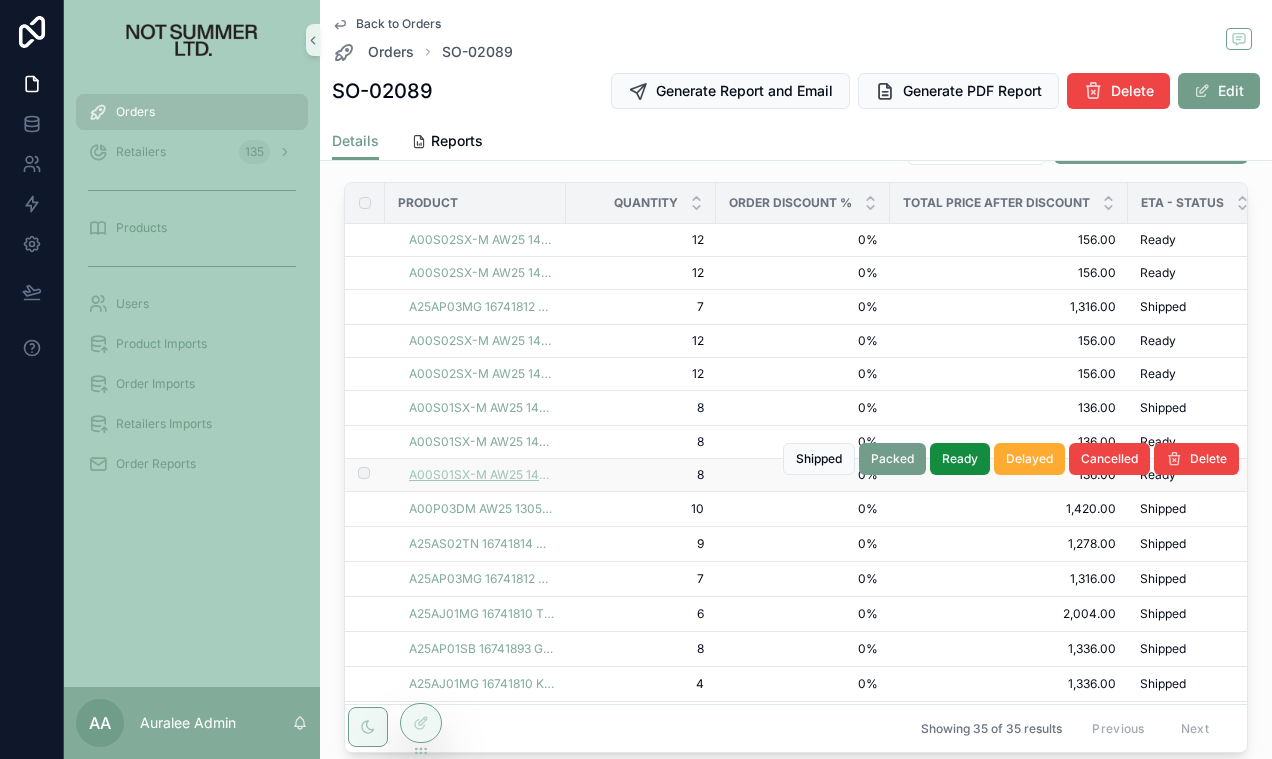 click on "A00S01SX-M AW25 14929922 IVORY" at bounding box center (481, 475) 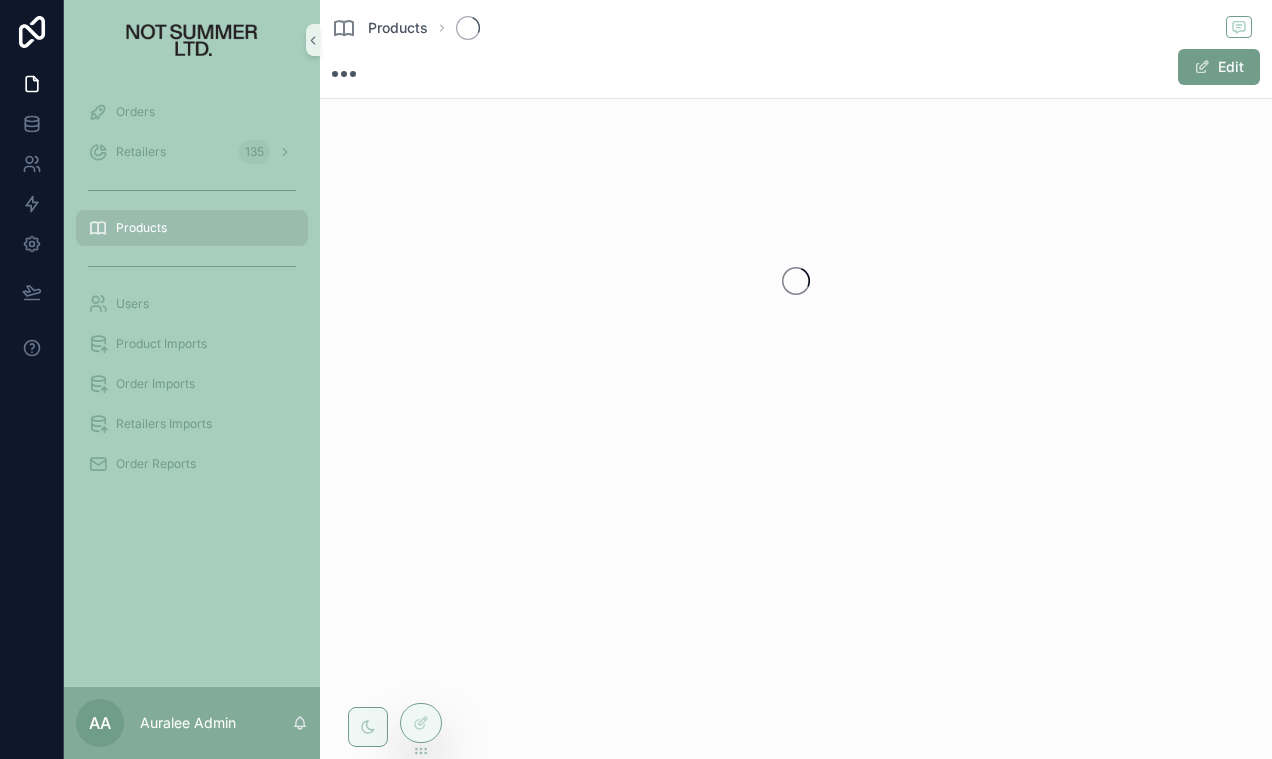 scroll, scrollTop: 0, scrollLeft: 0, axis: both 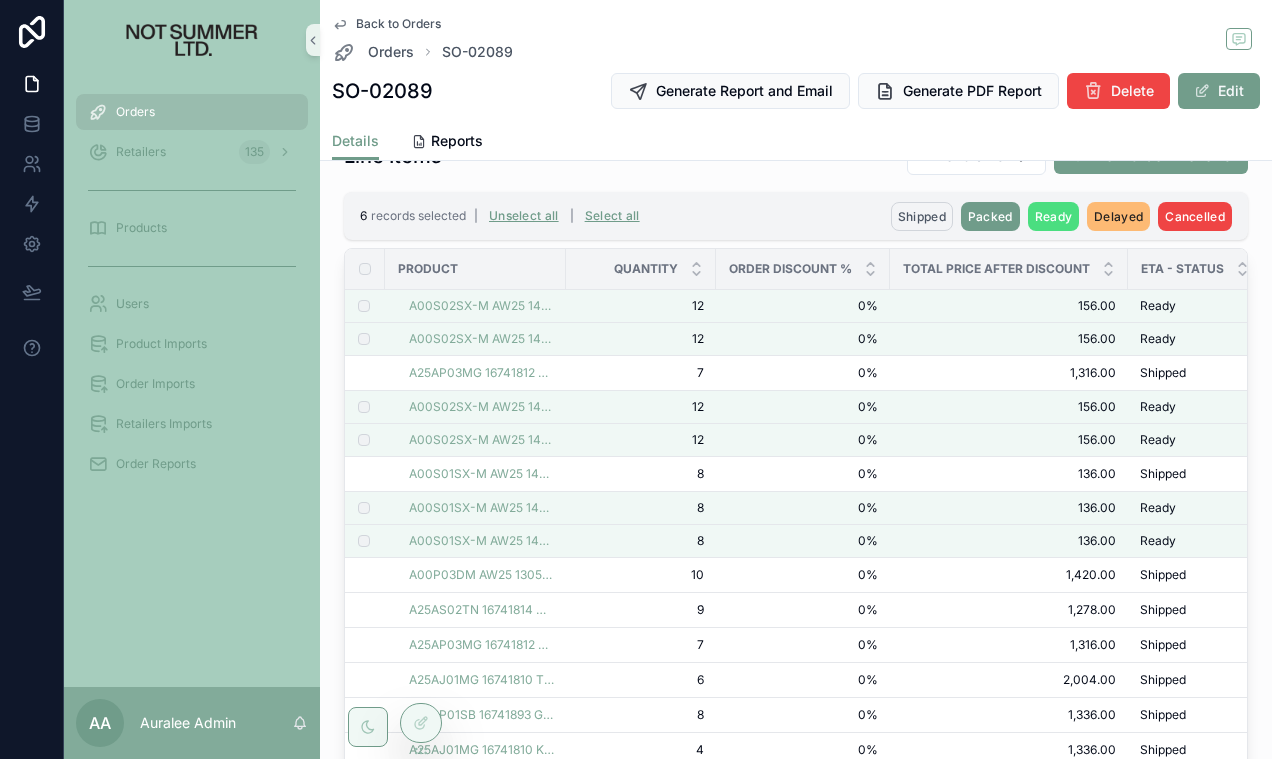 click on "Shipped" at bounding box center (922, 216) 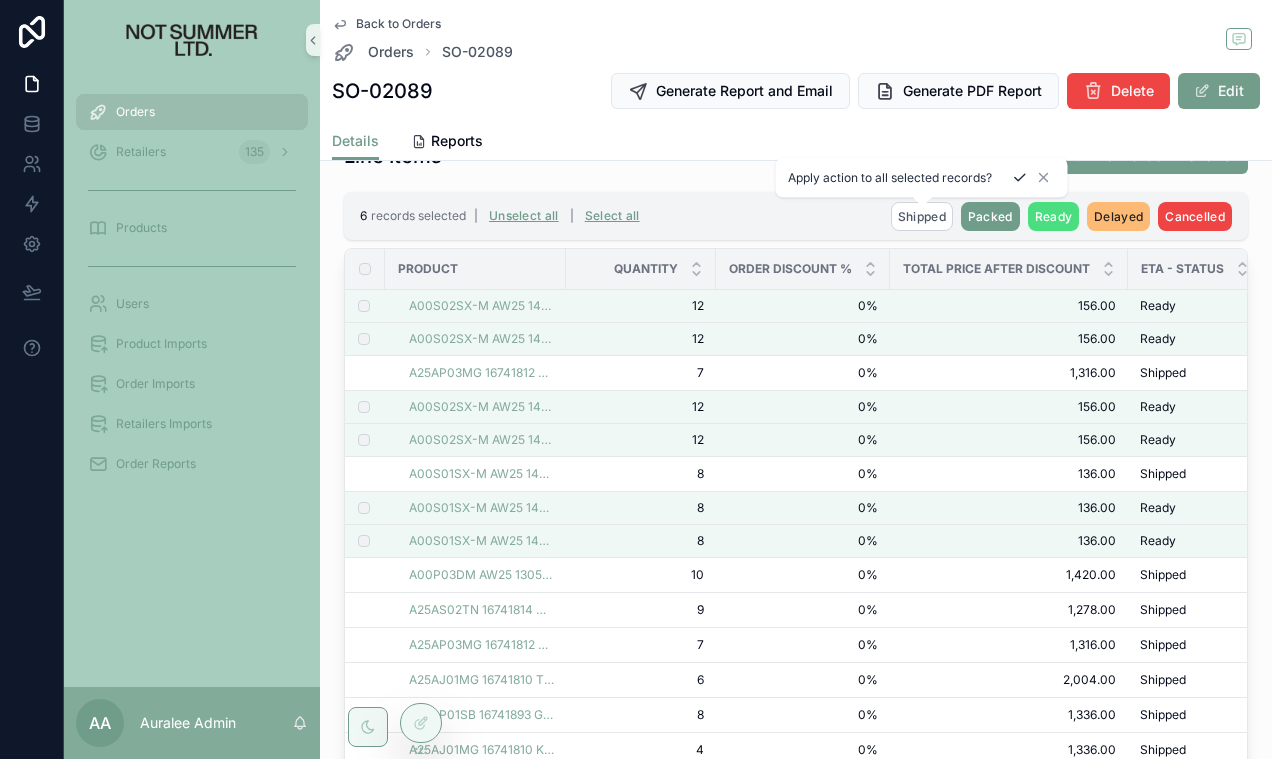 click 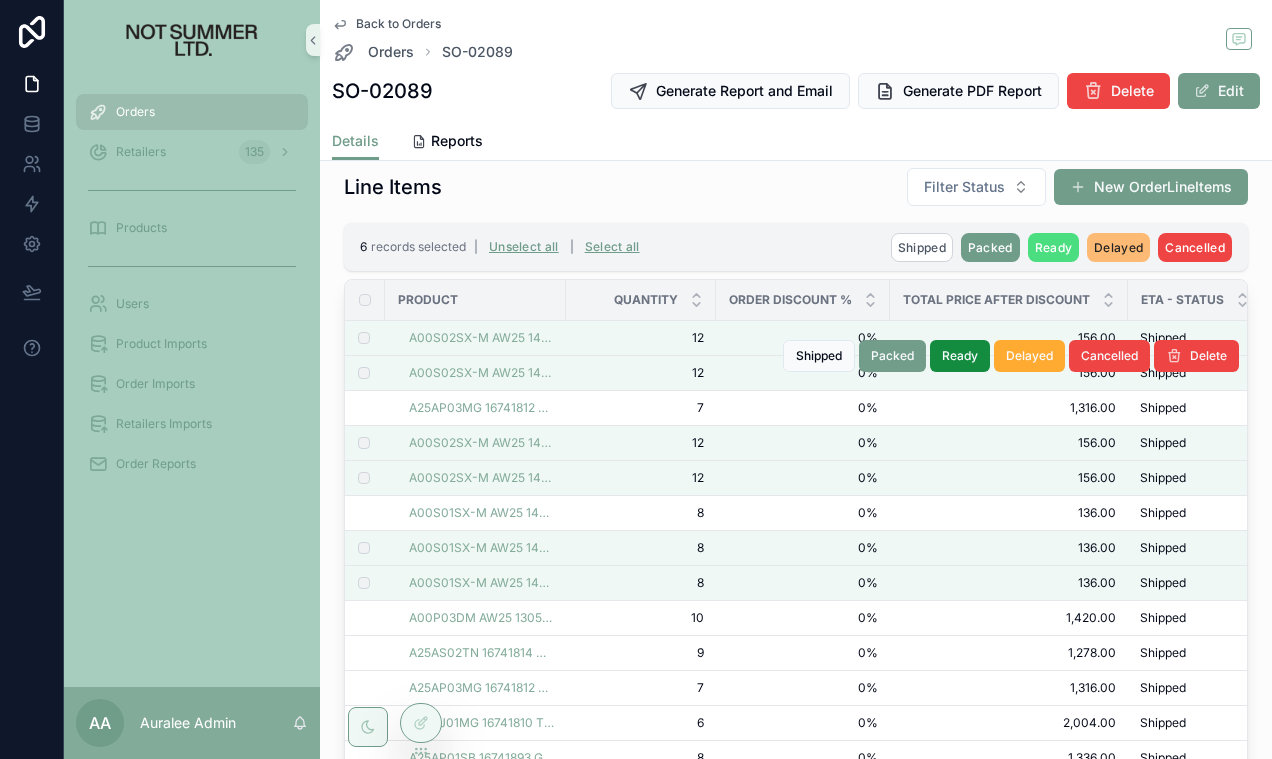 scroll, scrollTop: 485, scrollLeft: 0, axis: vertical 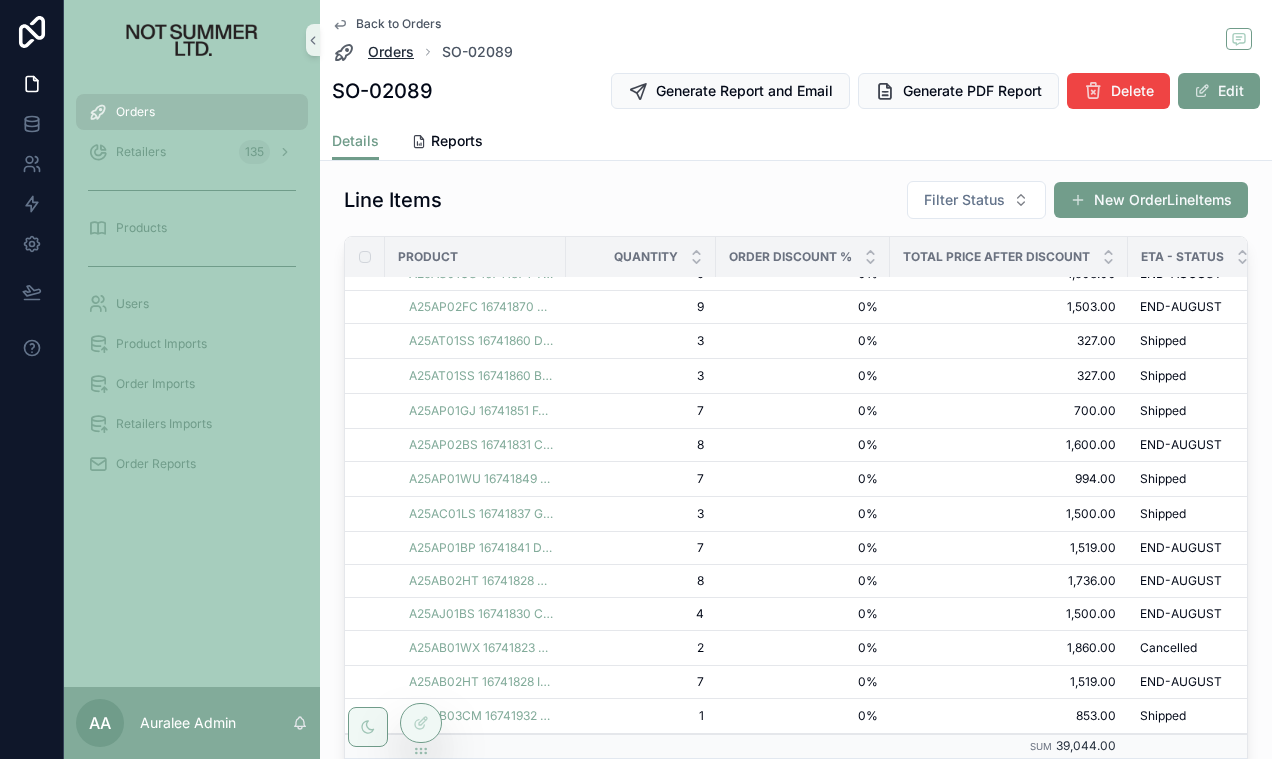 click on "Orders" at bounding box center (391, 52) 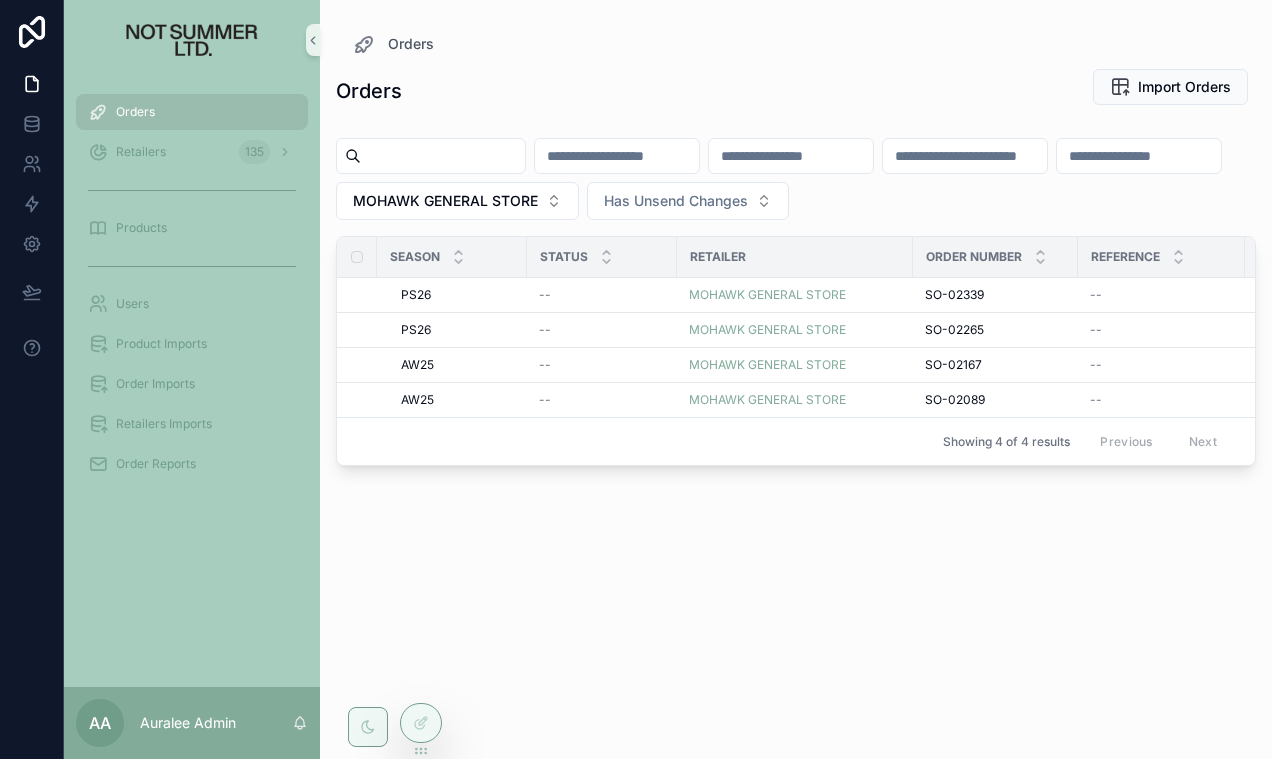 scroll, scrollTop: 0, scrollLeft: 0, axis: both 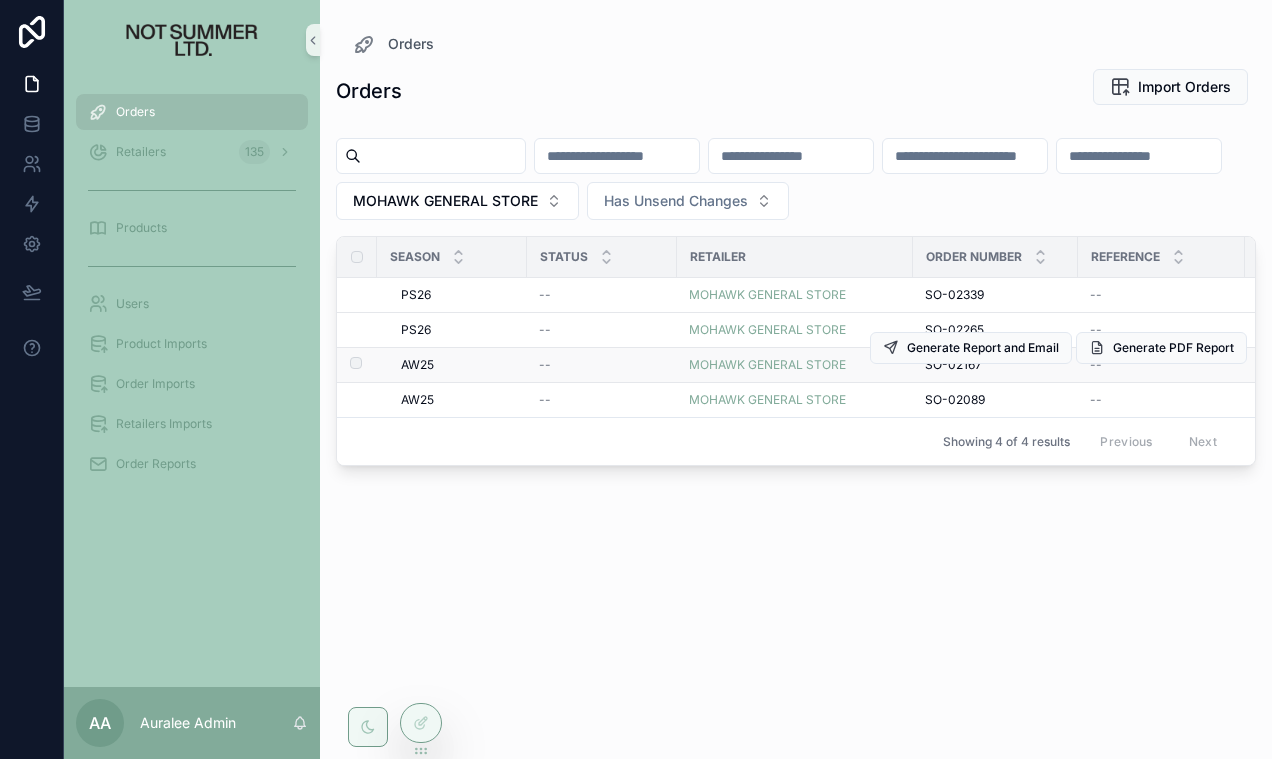 click on "AW25" at bounding box center (417, 365) 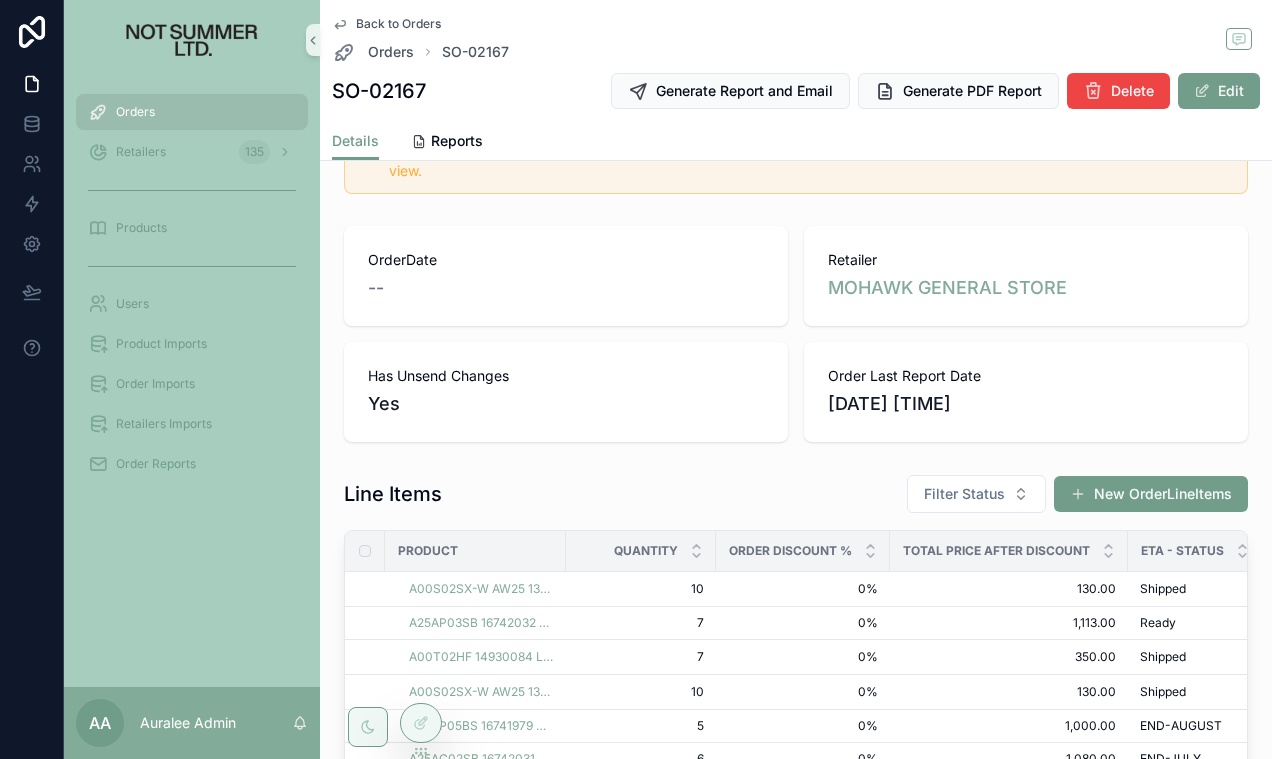 scroll, scrollTop: 420, scrollLeft: 0, axis: vertical 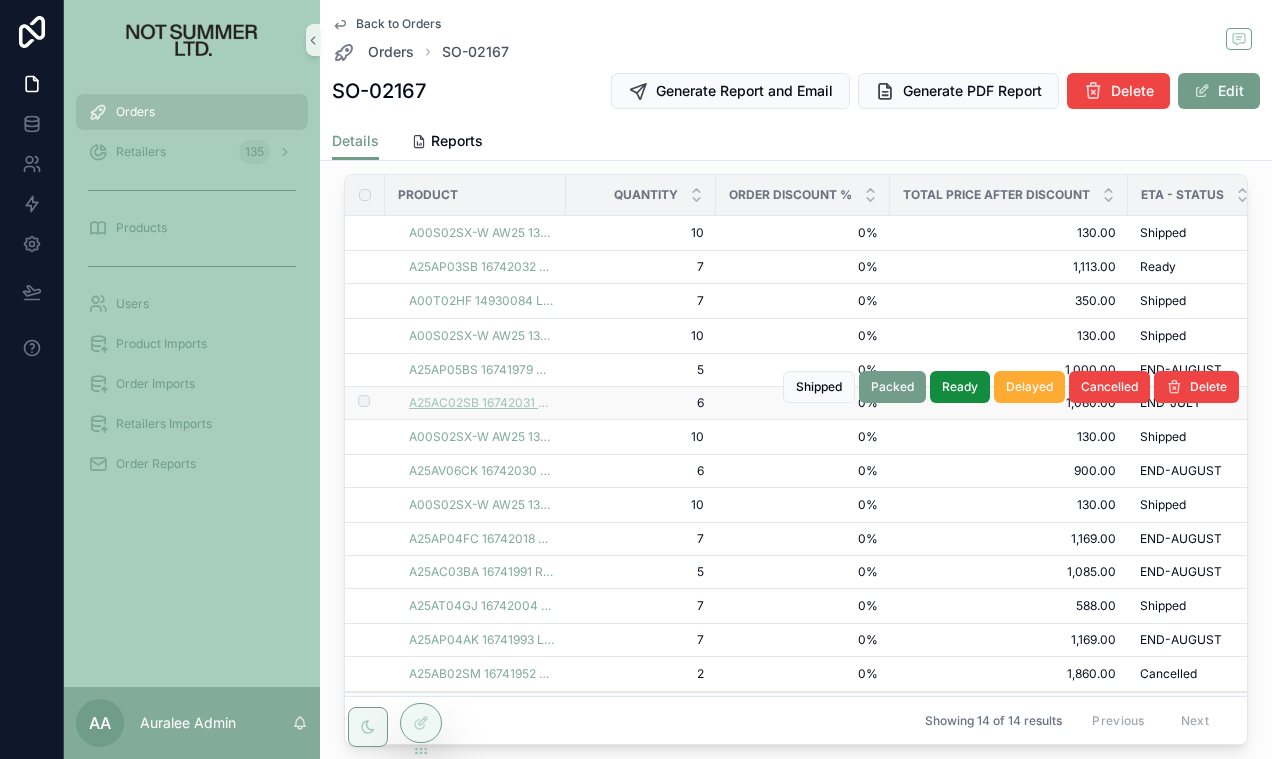 click on "A25AC02SB 16742031 GRAY STRIPE" at bounding box center [481, 403] 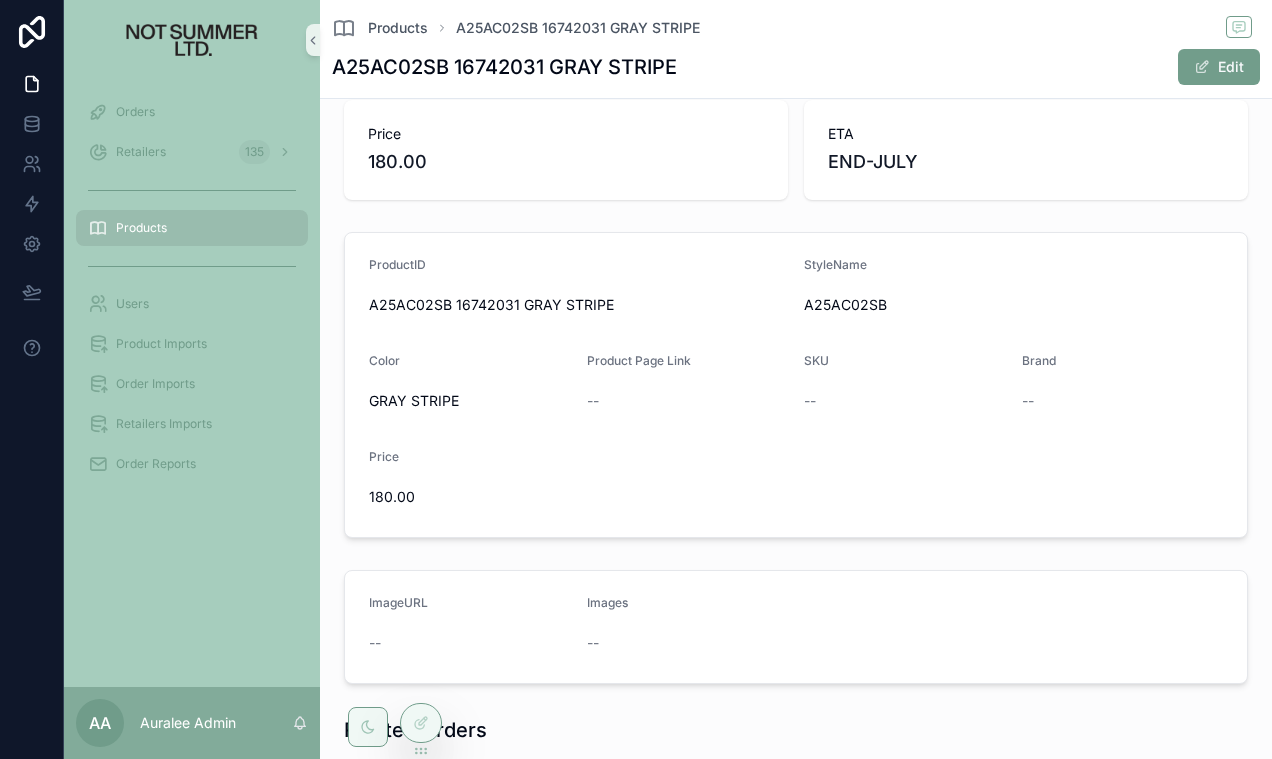 scroll, scrollTop: 0, scrollLeft: 0, axis: both 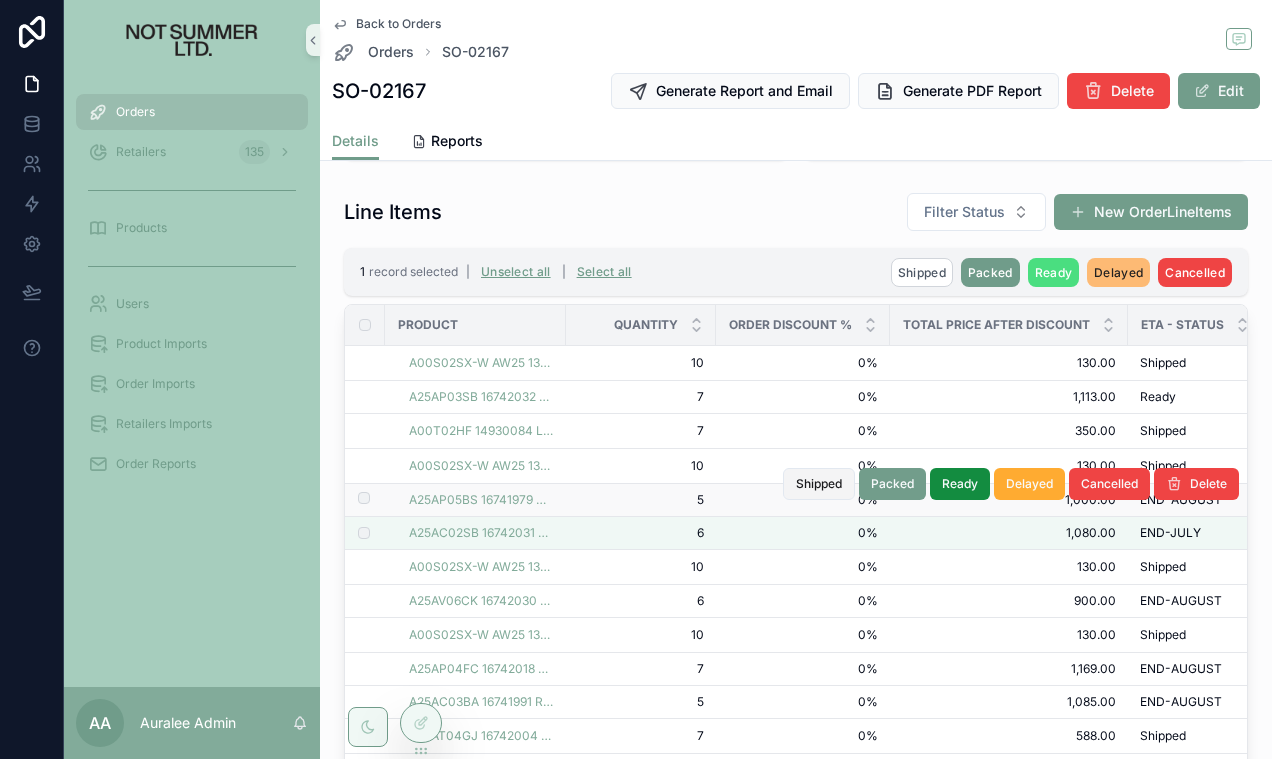 click on "Shipped" at bounding box center (819, 484) 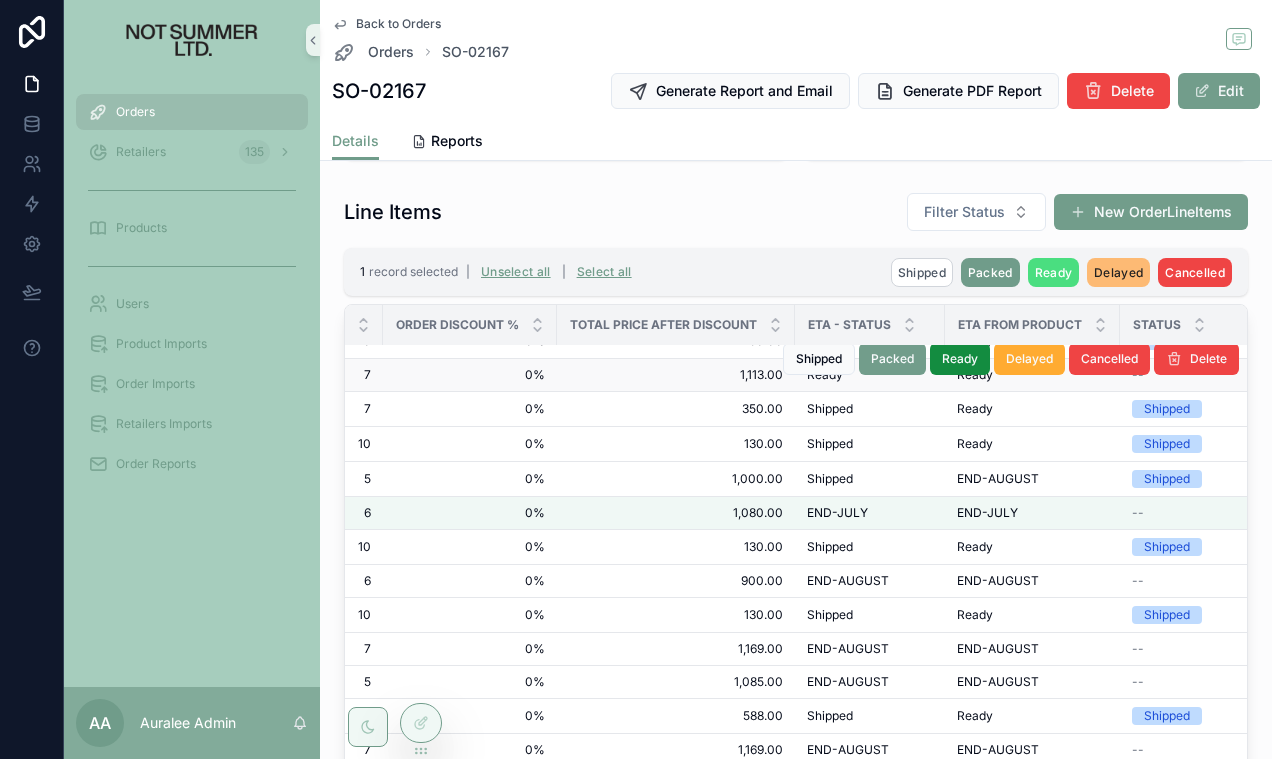 scroll, scrollTop: 22, scrollLeft: 334, axis: both 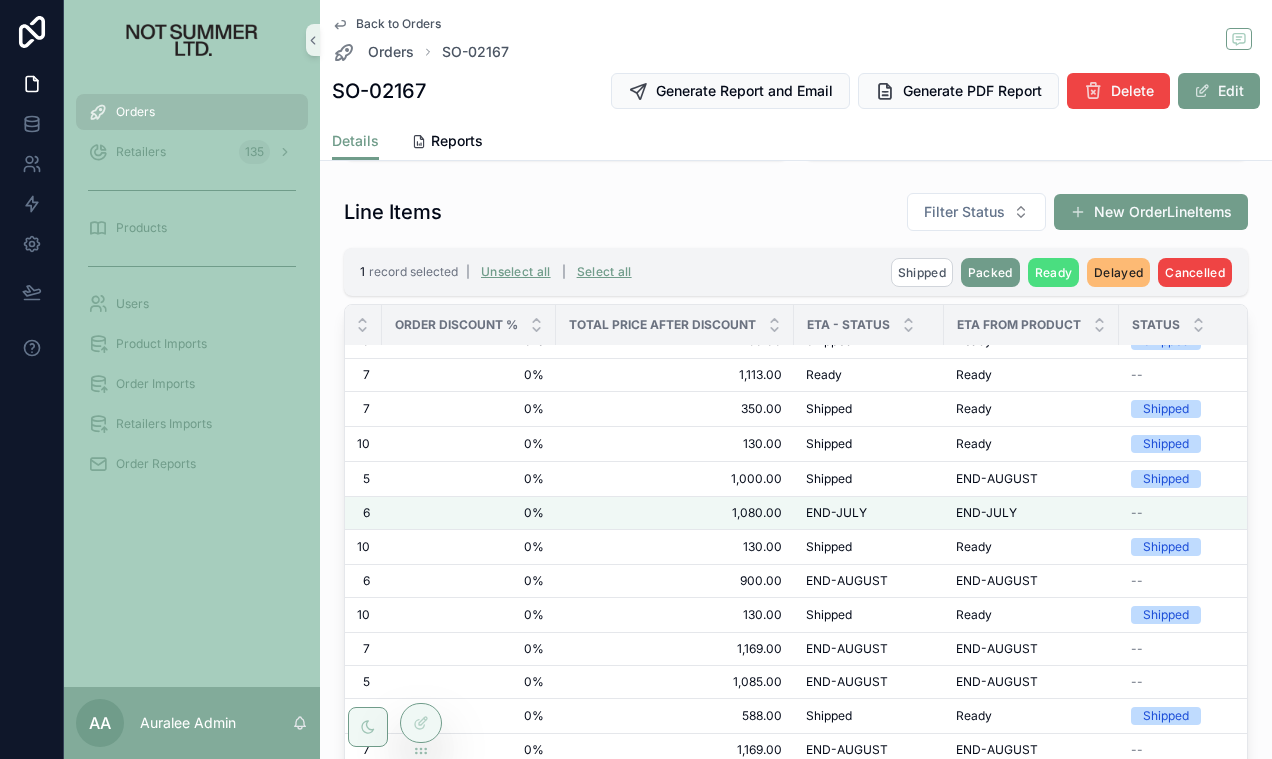 click on "Back to Orders" at bounding box center (398, 24) 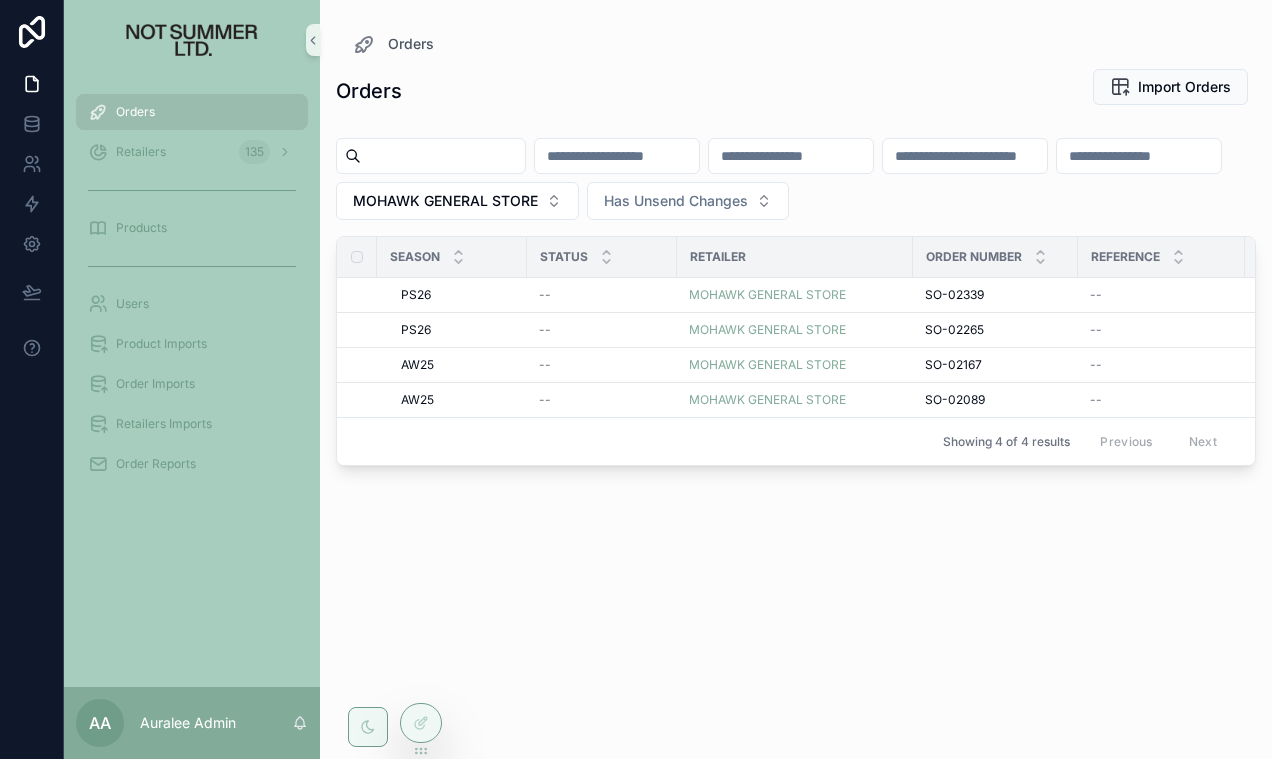 scroll, scrollTop: 0, scrollLeft: 0, axis: both 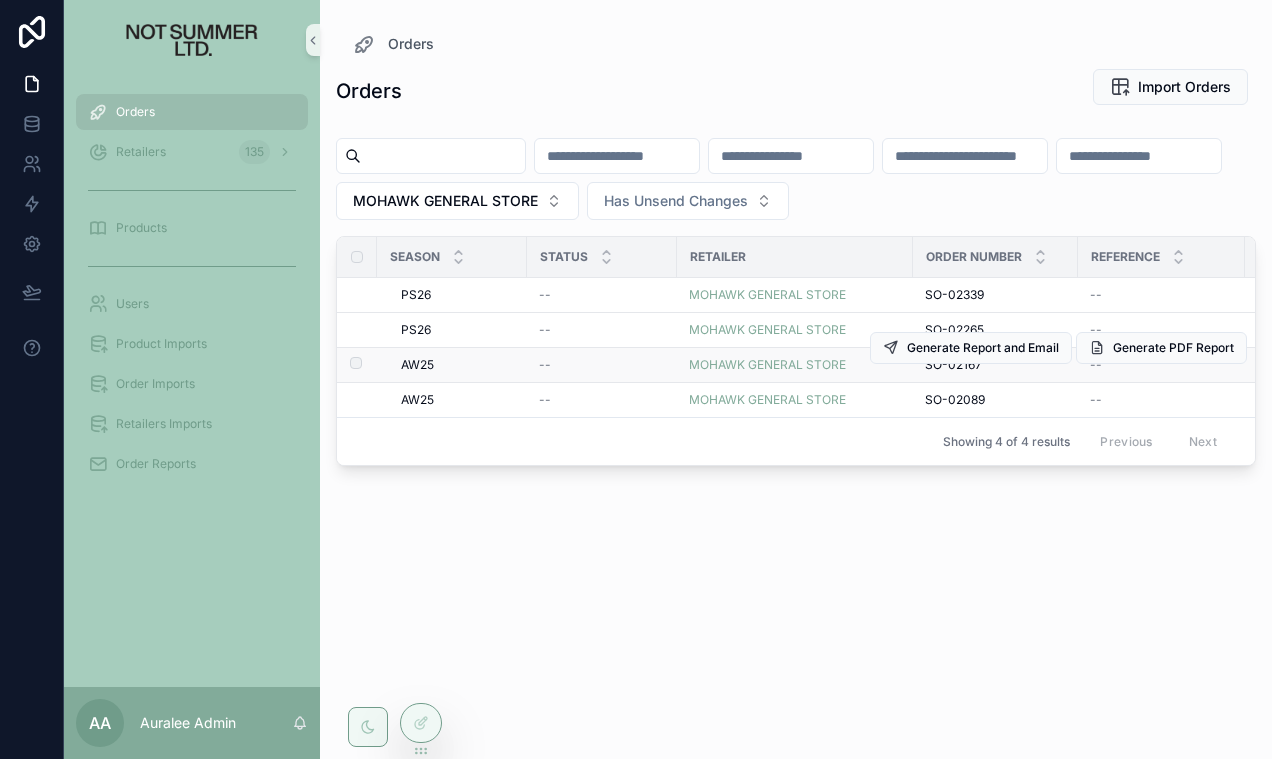 click on "AW25" at bounding box center (417, 365) 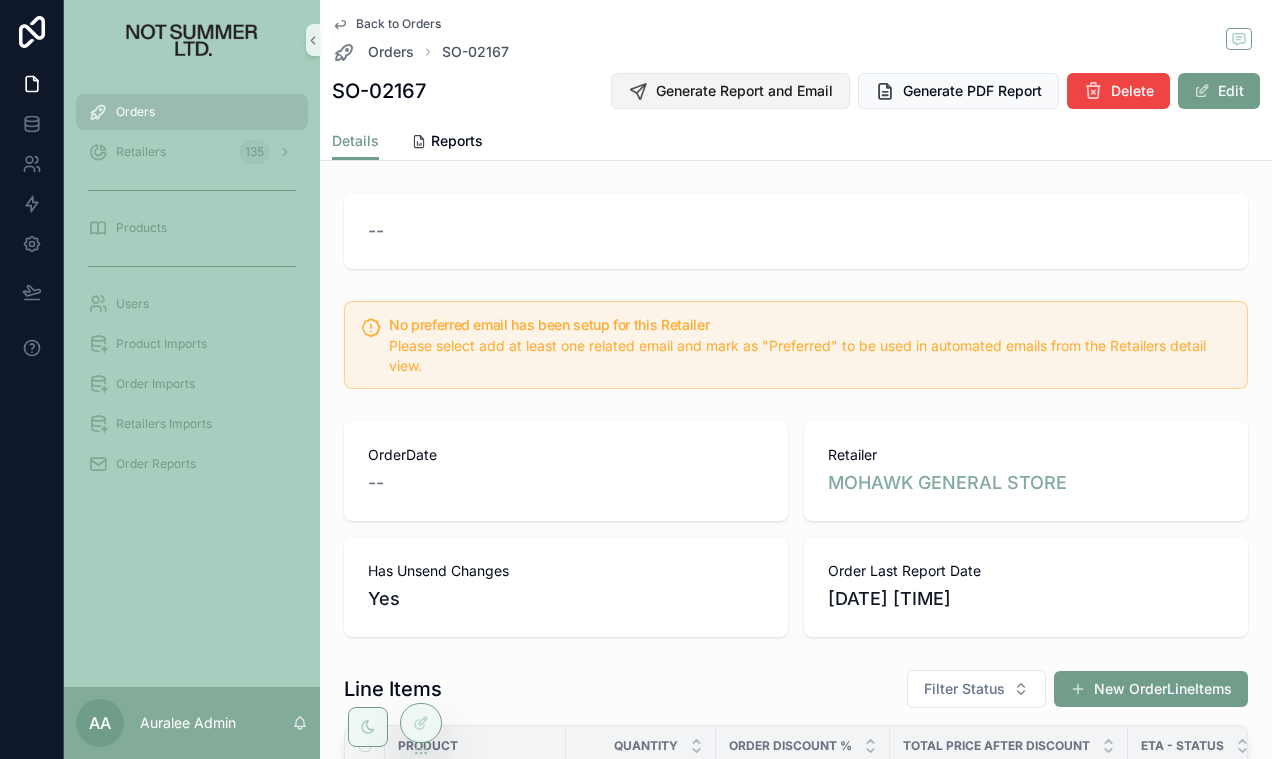 scroll, scrollTop: 576, scrollLeft: 0, axis: vertical 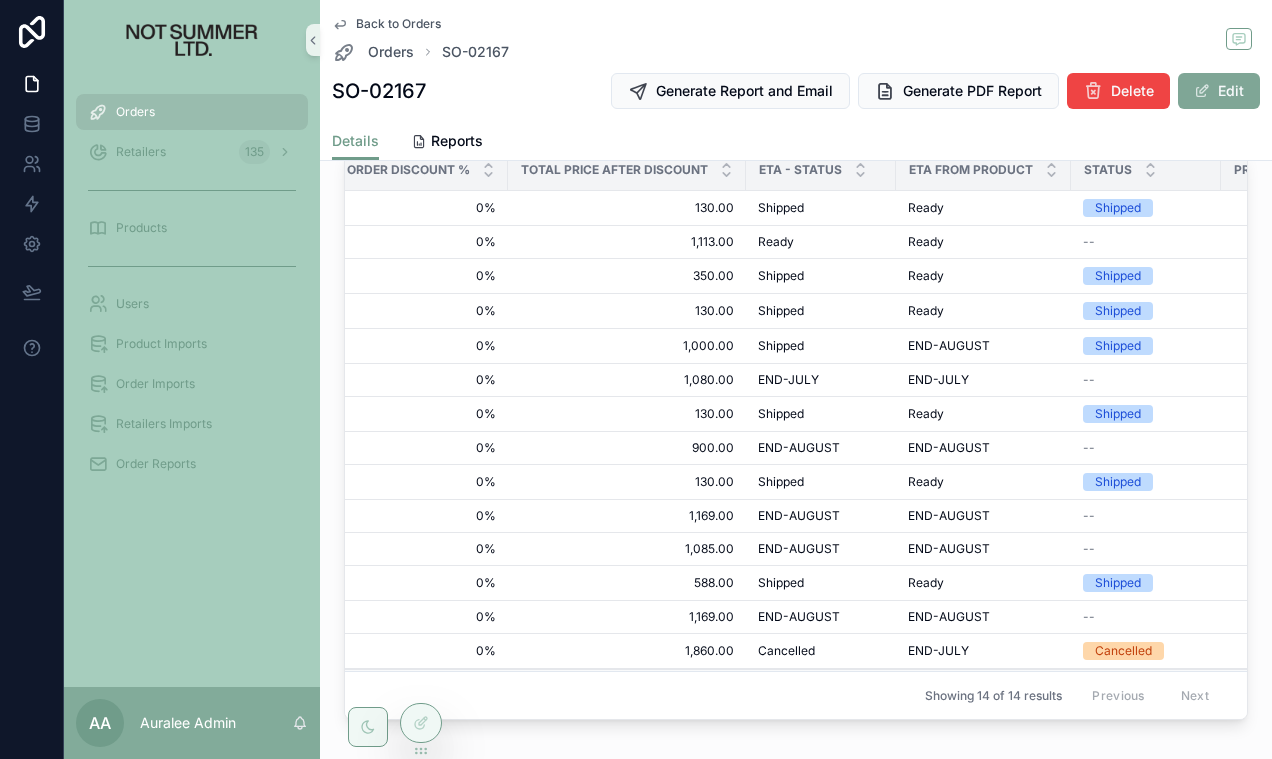 click at bounding box center [1202, 91] 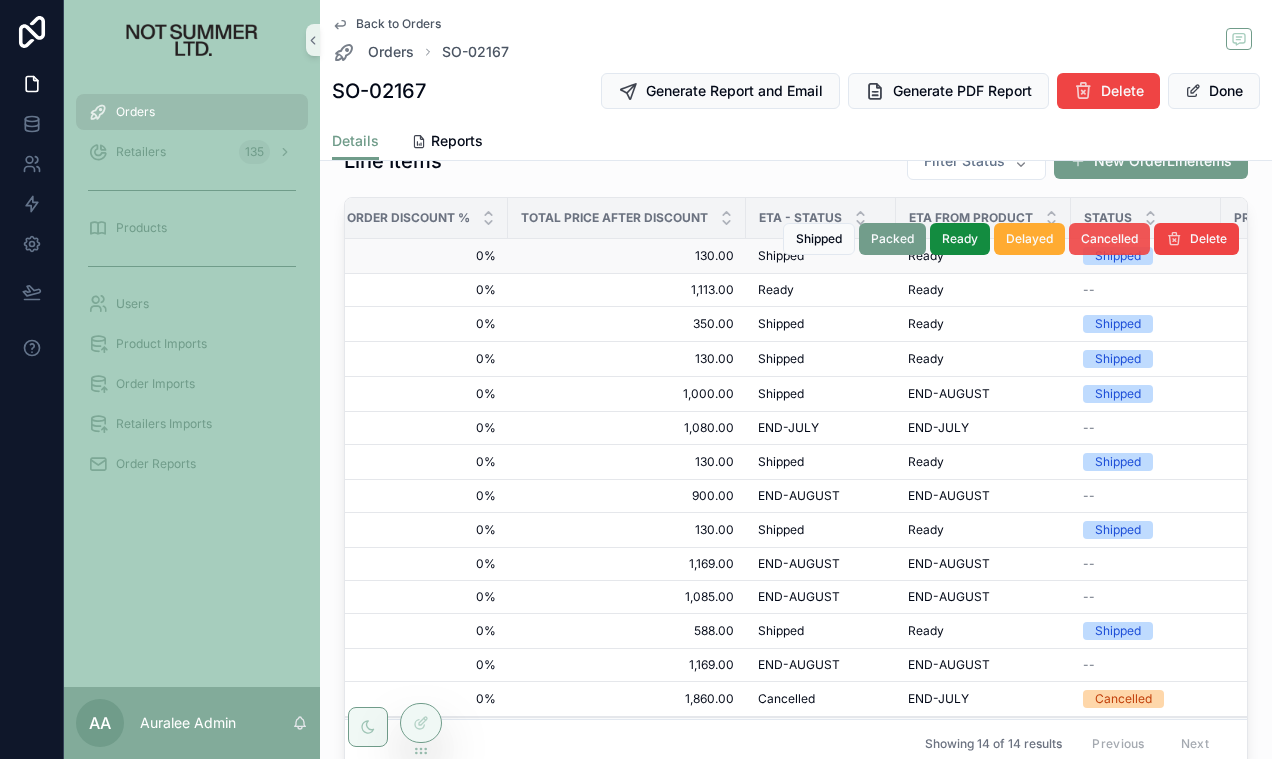 scroll, scrollTop: 533, scrollLeft: 0, axis: vertical 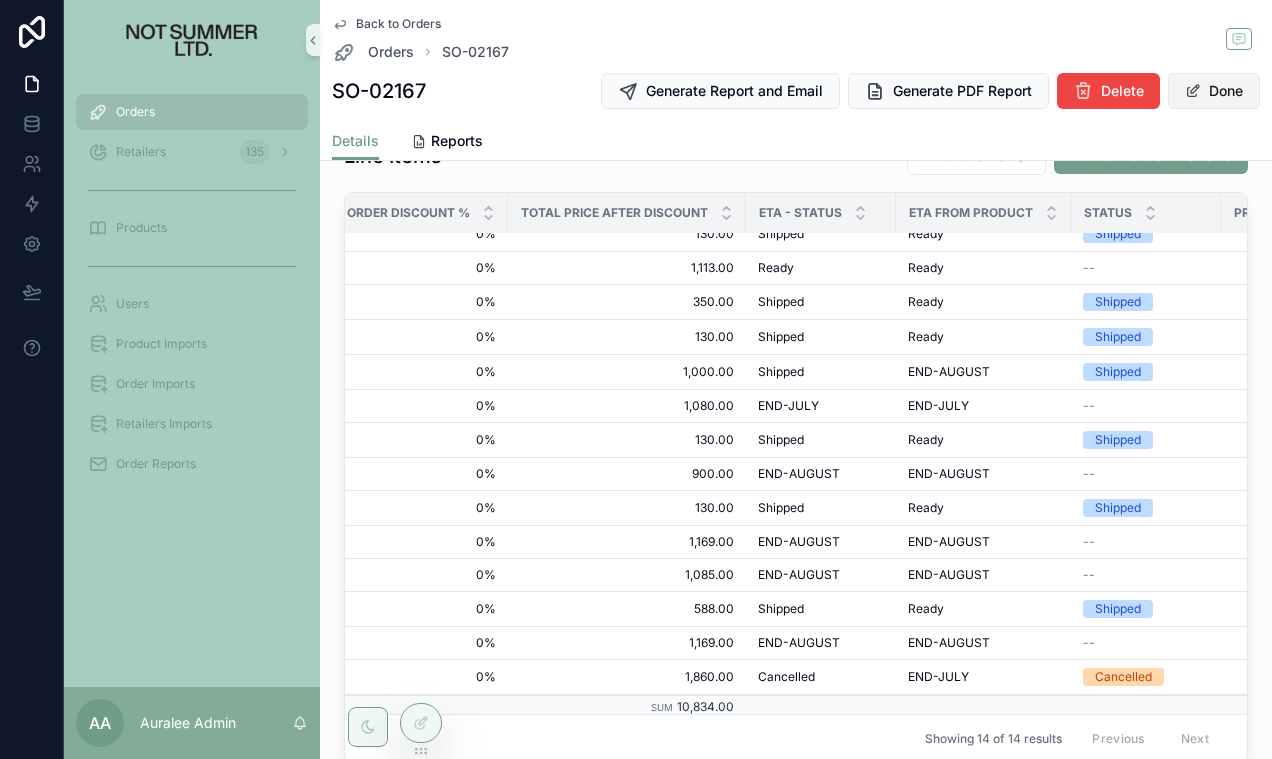click on "Done" at bounding box center (1214, 91) 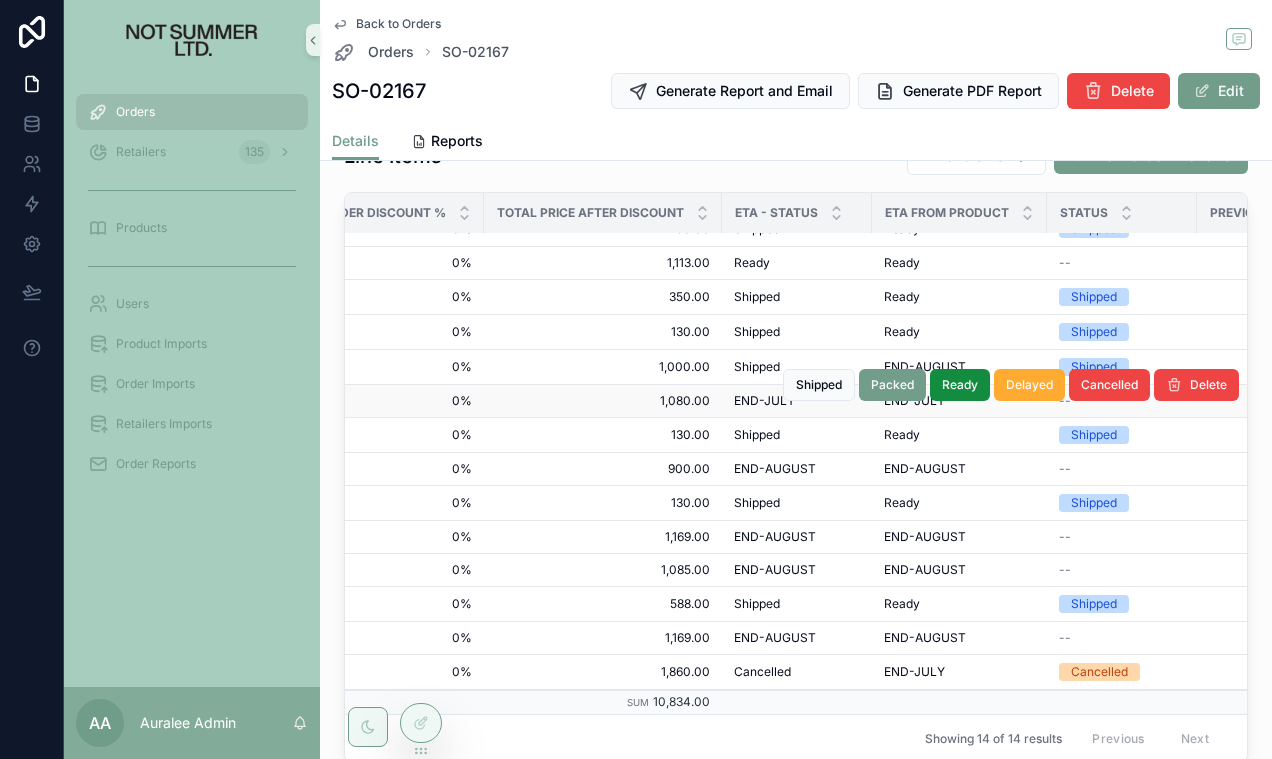 scroll, scrollTop: 22, scrollLeft: 410, axis: both 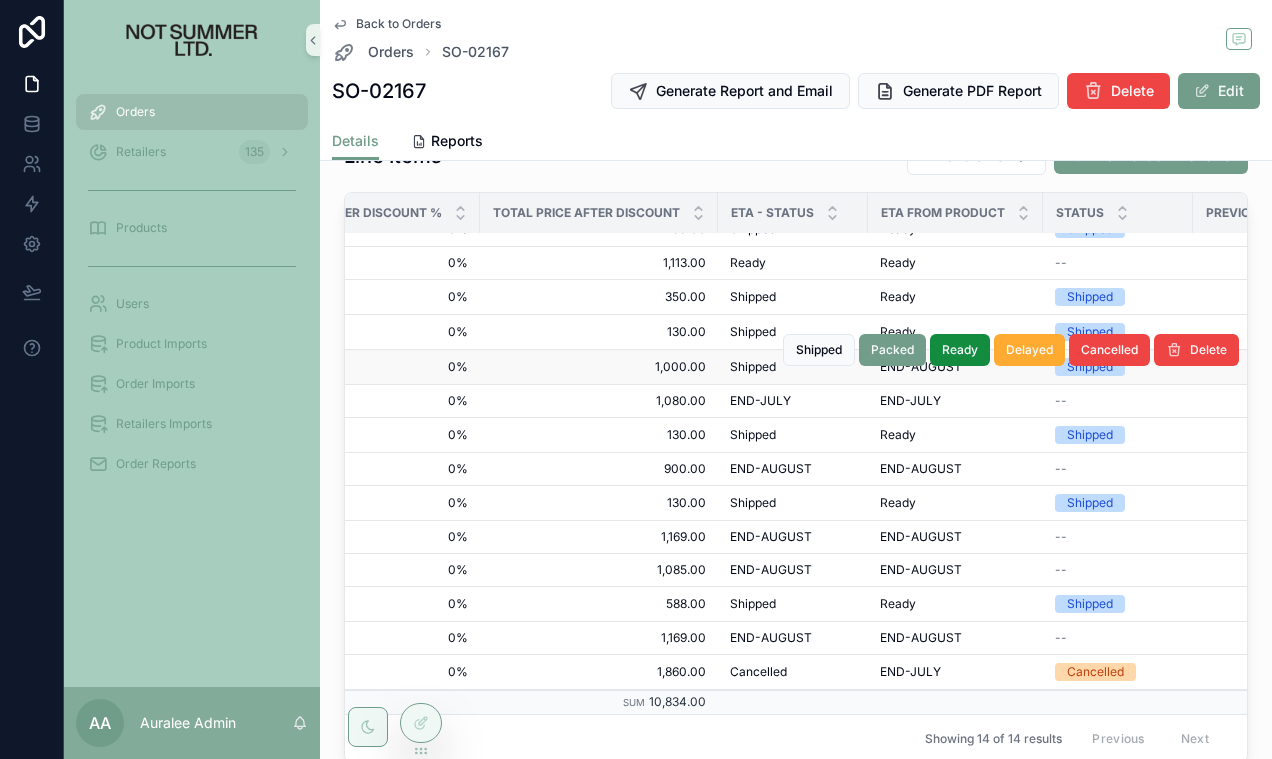 click on "Shipped" at bounding box center (753, 367) 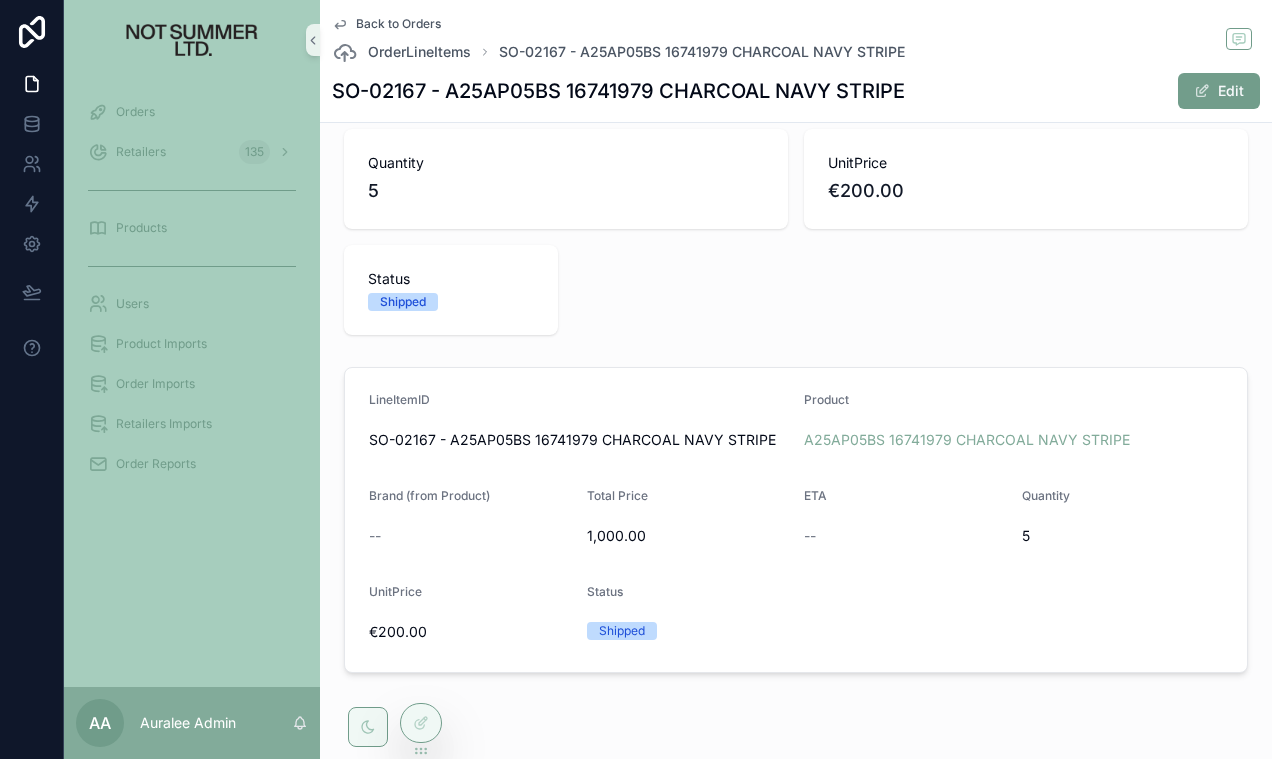 scroll, scrollTop: 0, scrollLeft: 0, axis: both 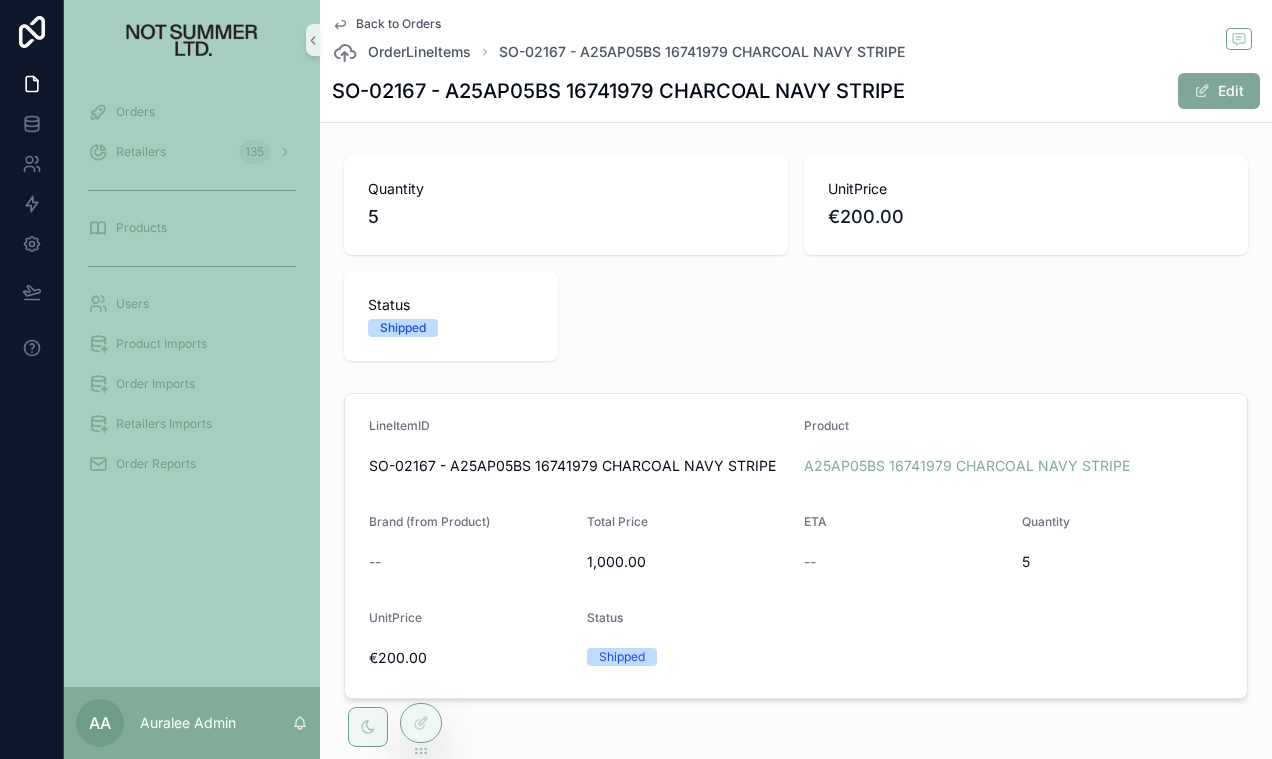 click on "Edit" at bounding box center (1219, 91) 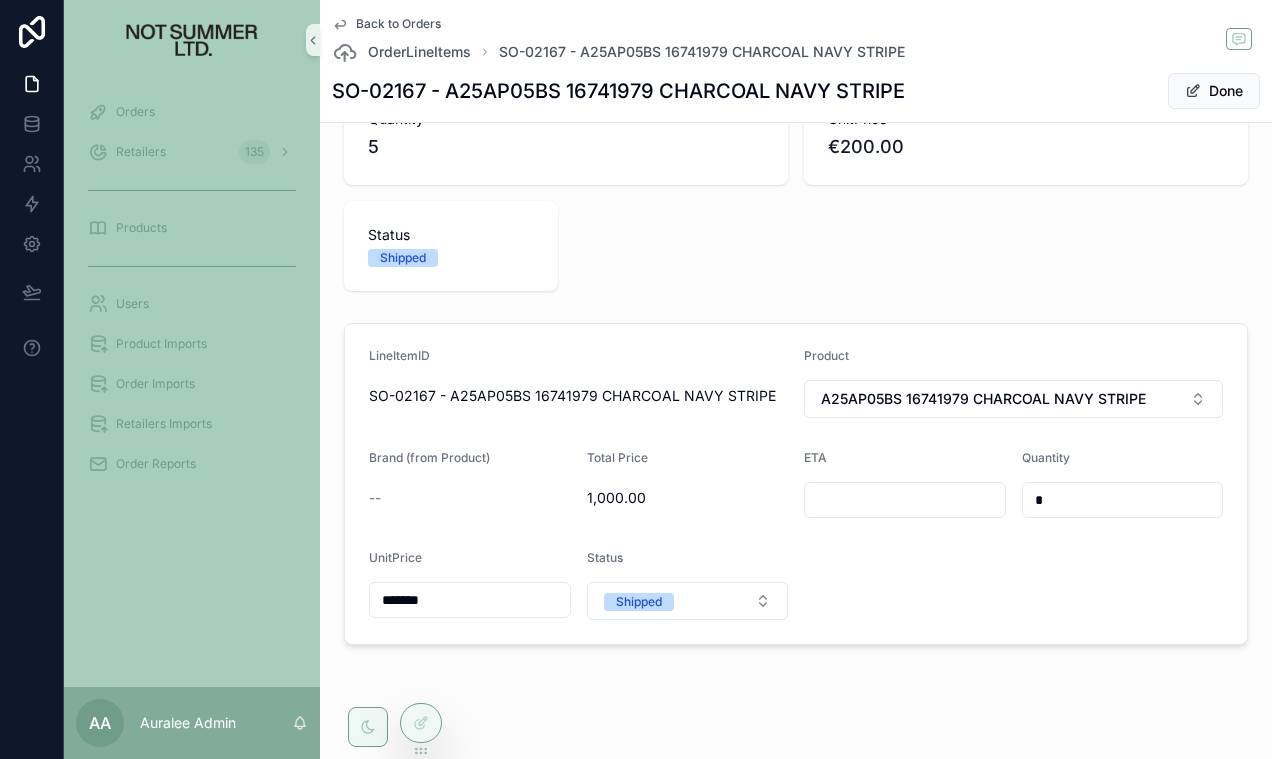 scroll, scrollTop: 124, scrollLeft: 0, axis: vertical 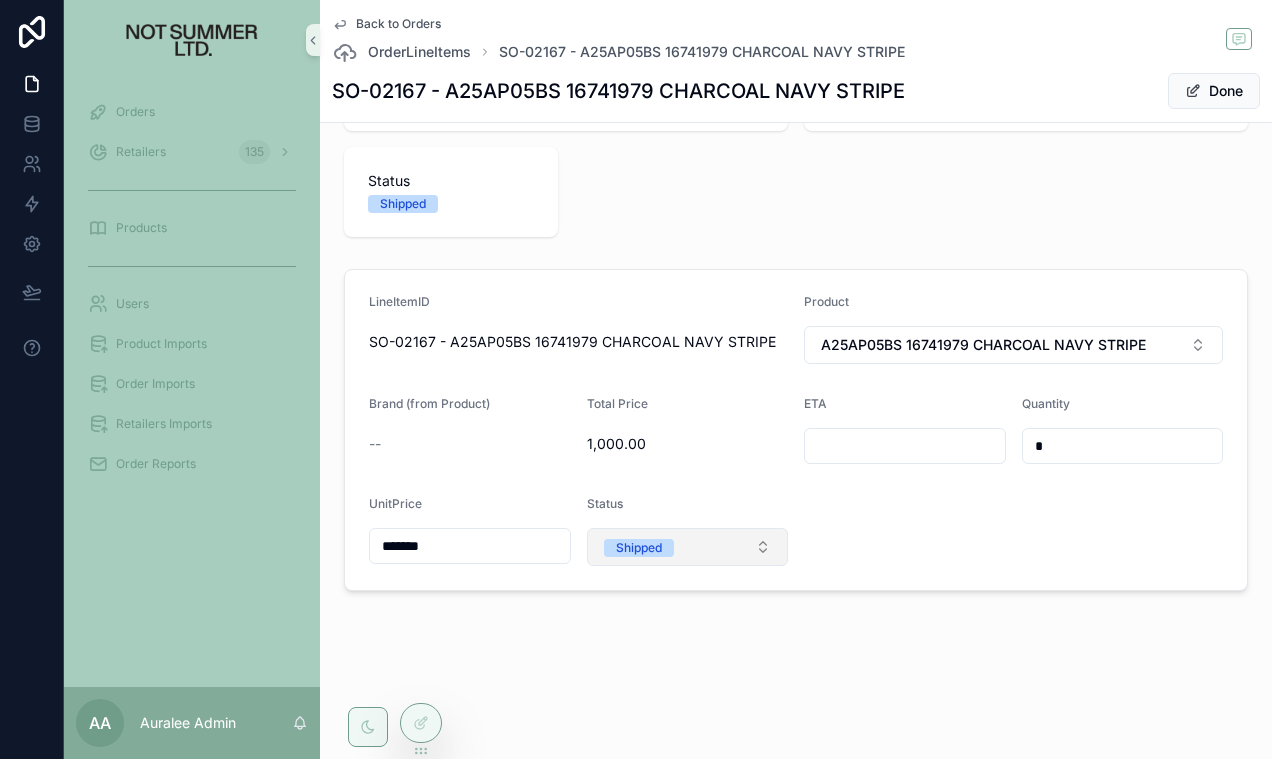click on "Shipped" at bounding box center (688, 547) 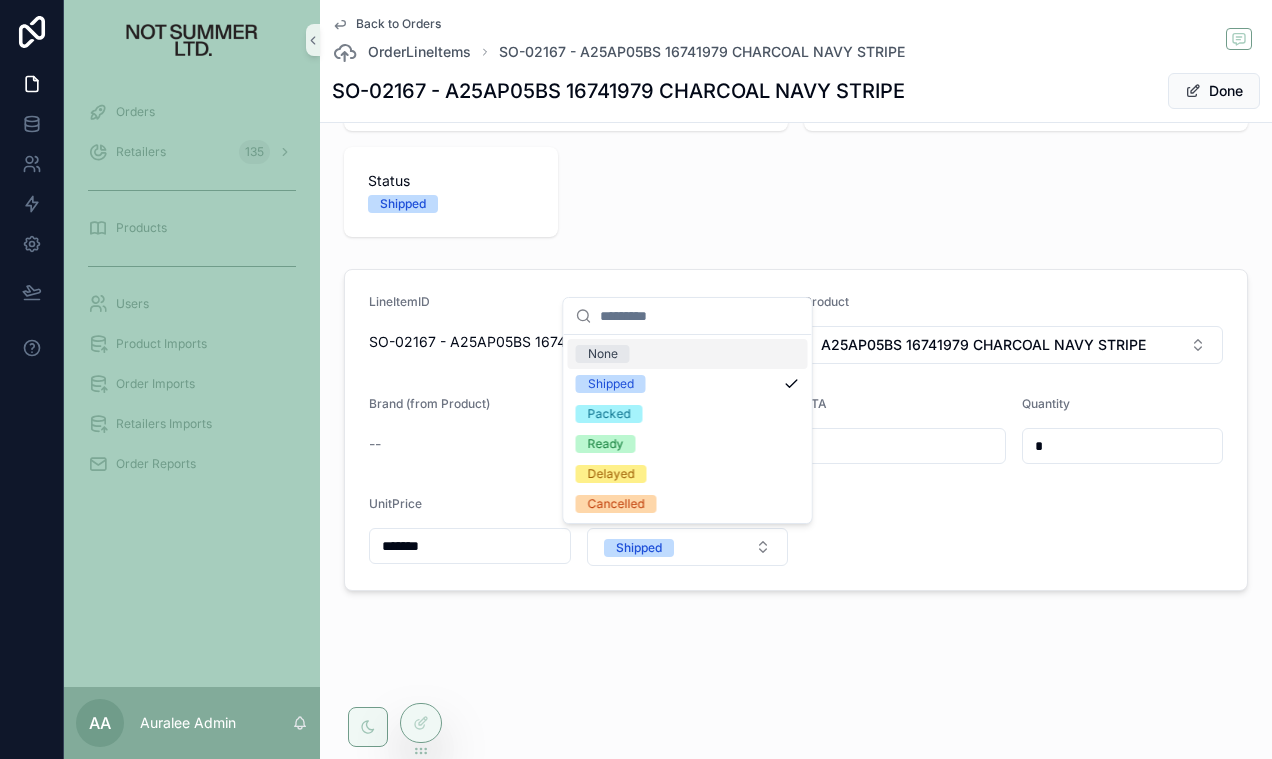 click on "None" at bounding box center [688, 354] 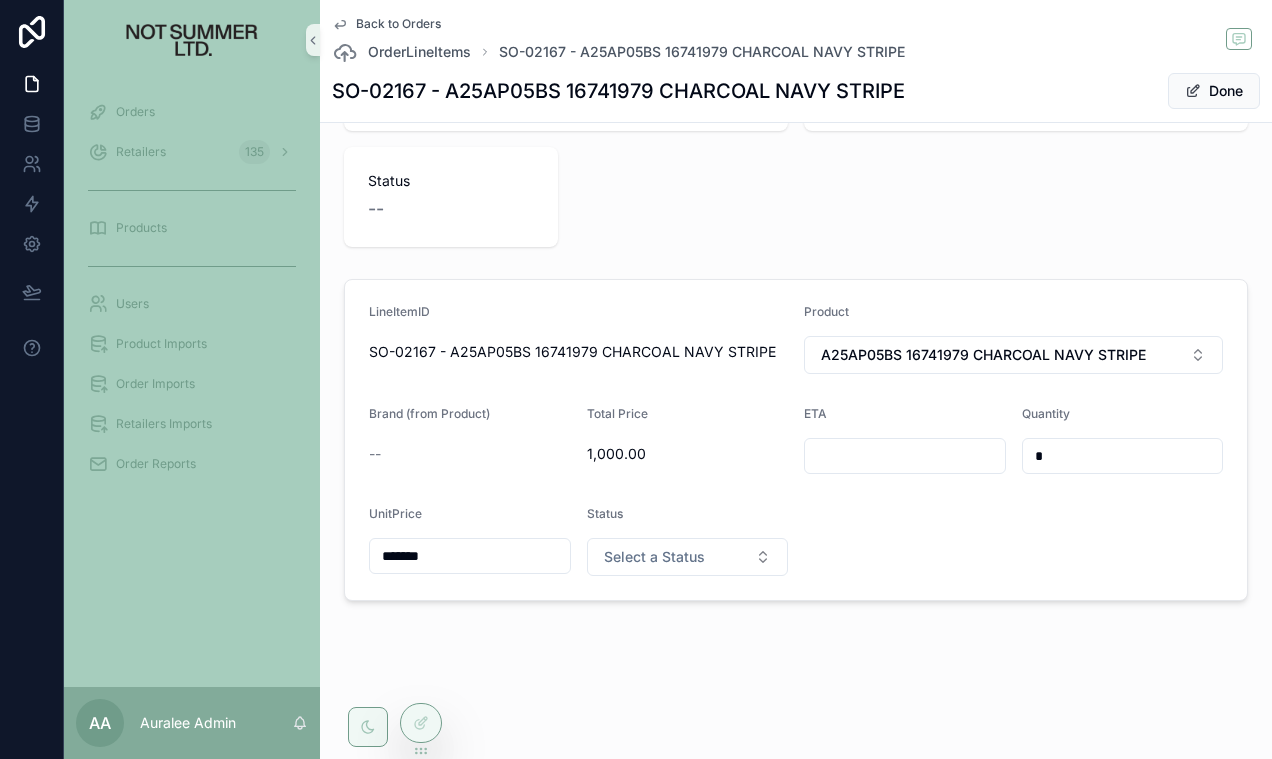 scroll, scrollTop: 0, scrollLeft: 0, axis: both 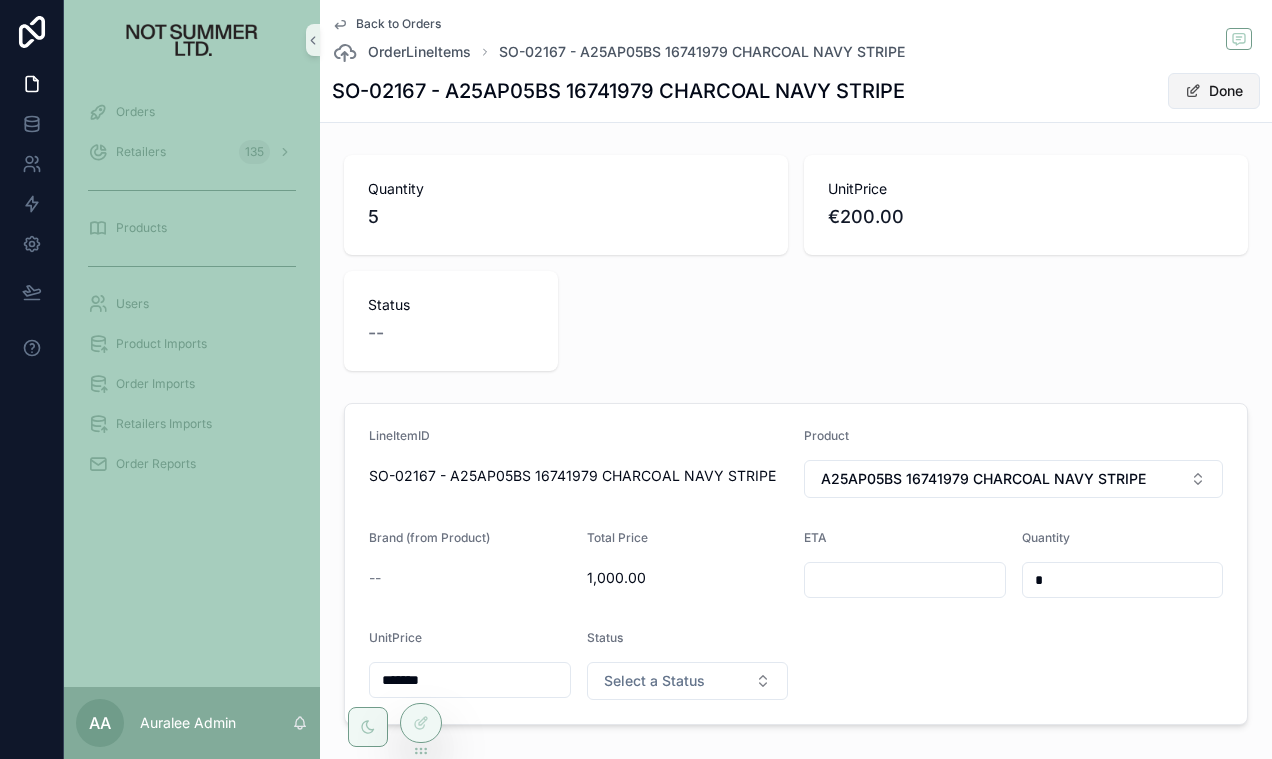 click on "Done" at bounding box center (1214, 91) 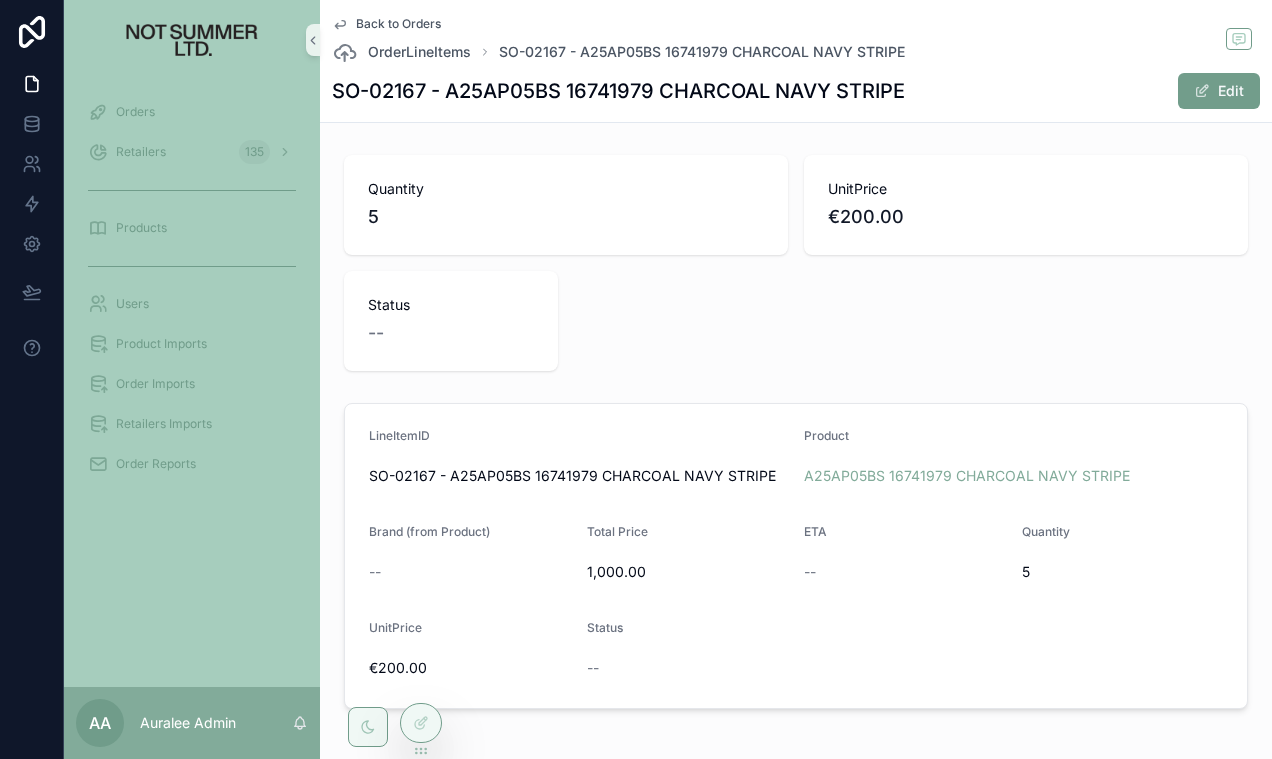 click on "Back to Orders" at bounding box center [398, 24] 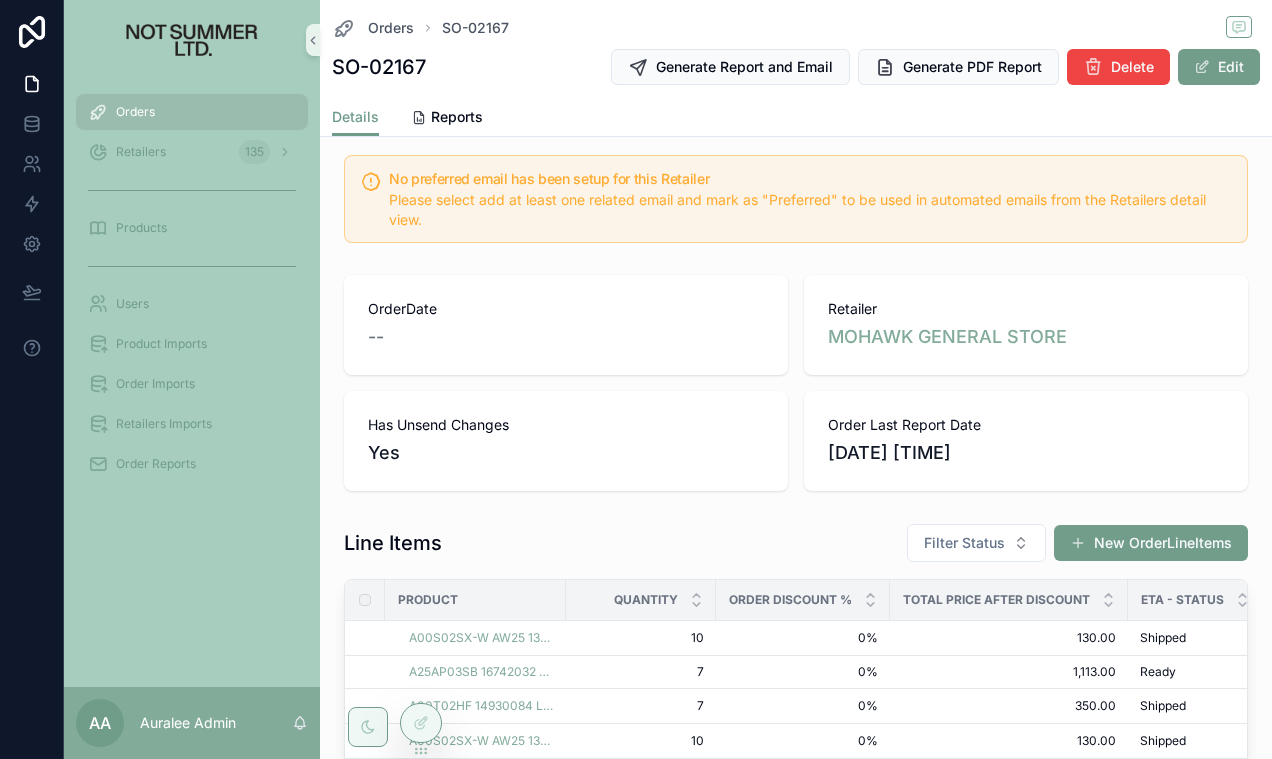 scroll, scrollTop: 500, scrollLeft: 0, axis: vertical 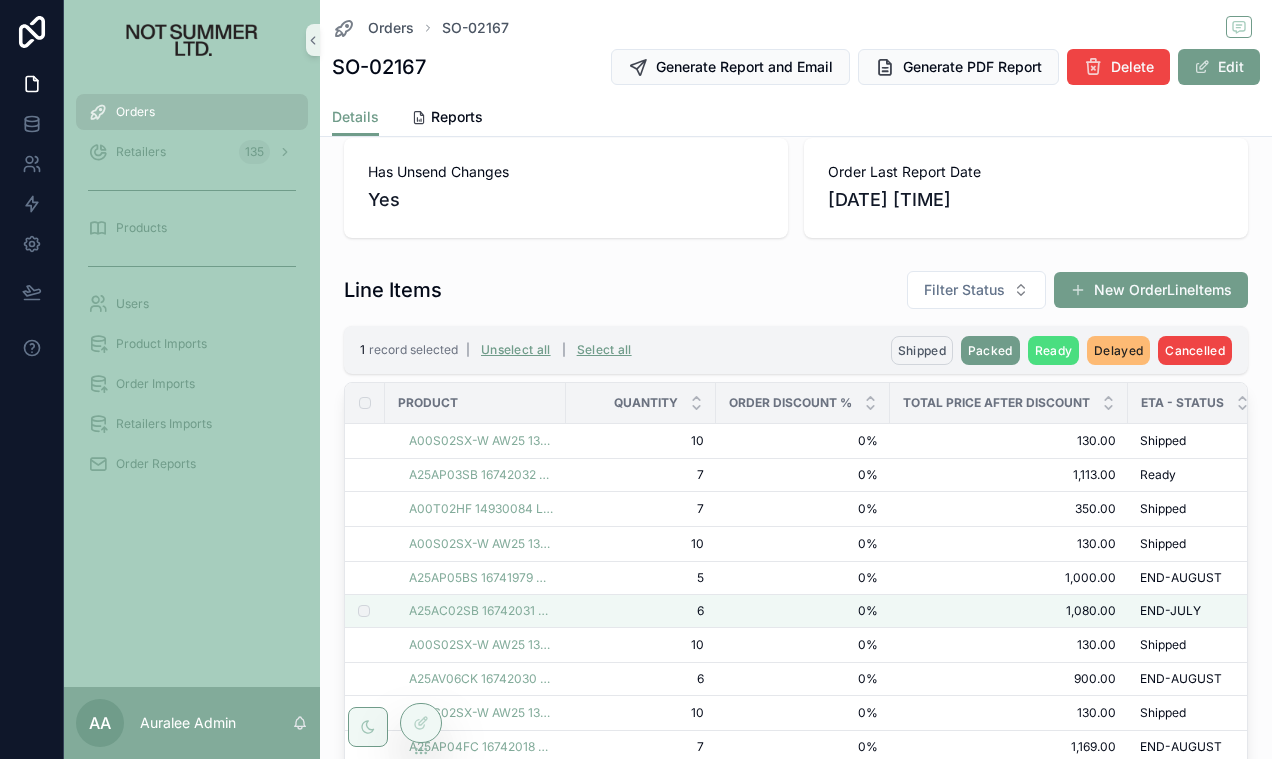click on "Shipped" at bounding box center [922, 350] 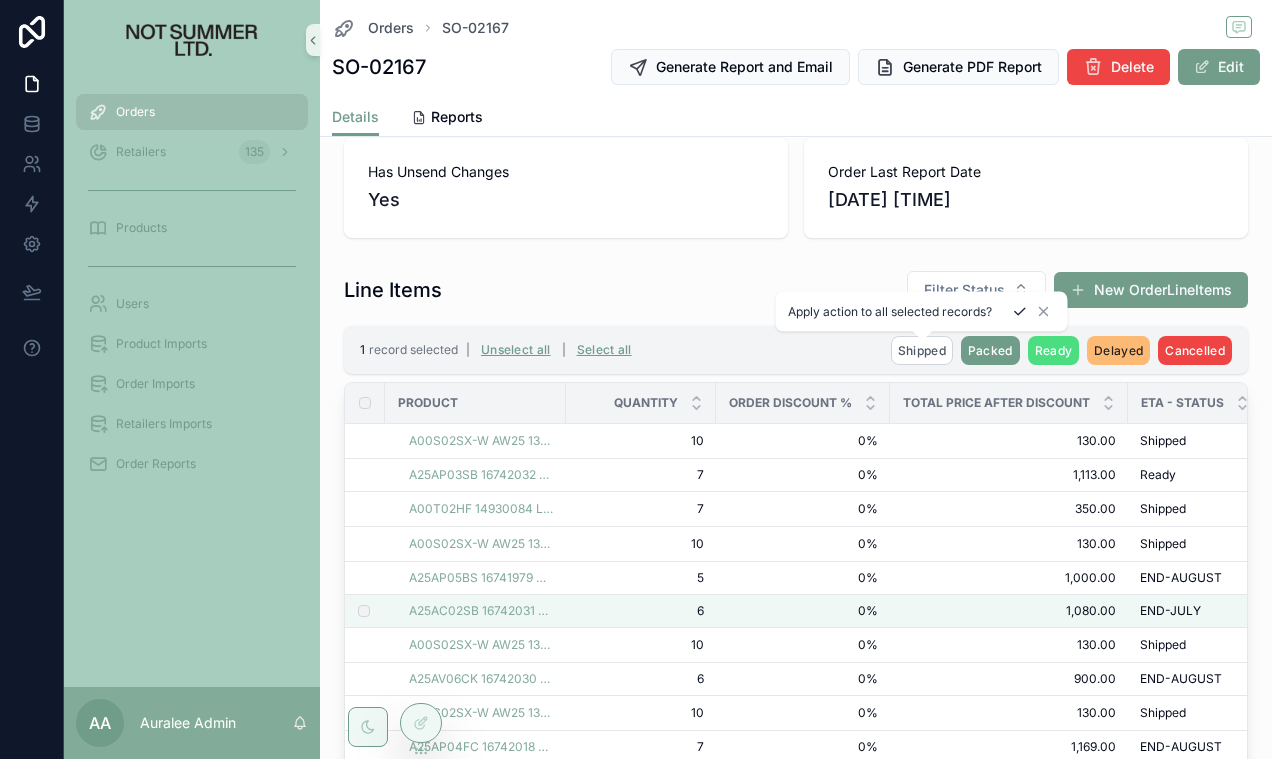 click 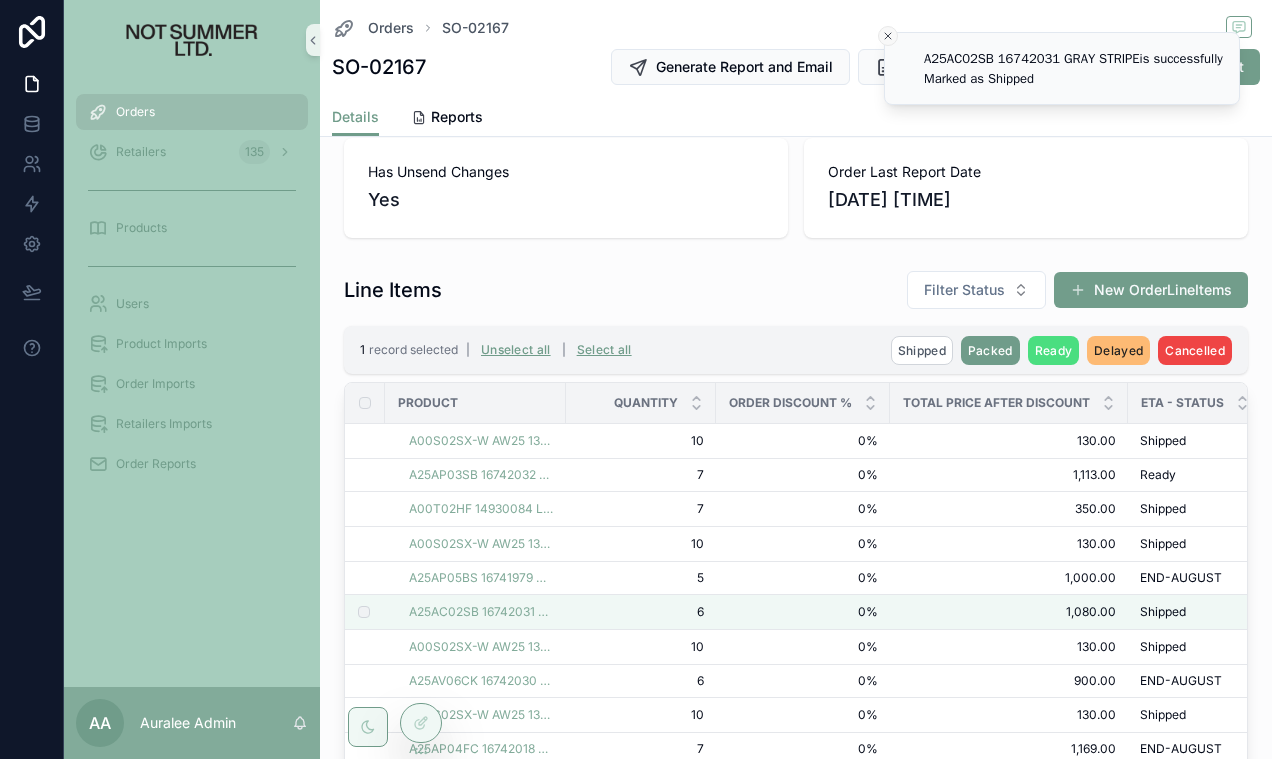 click 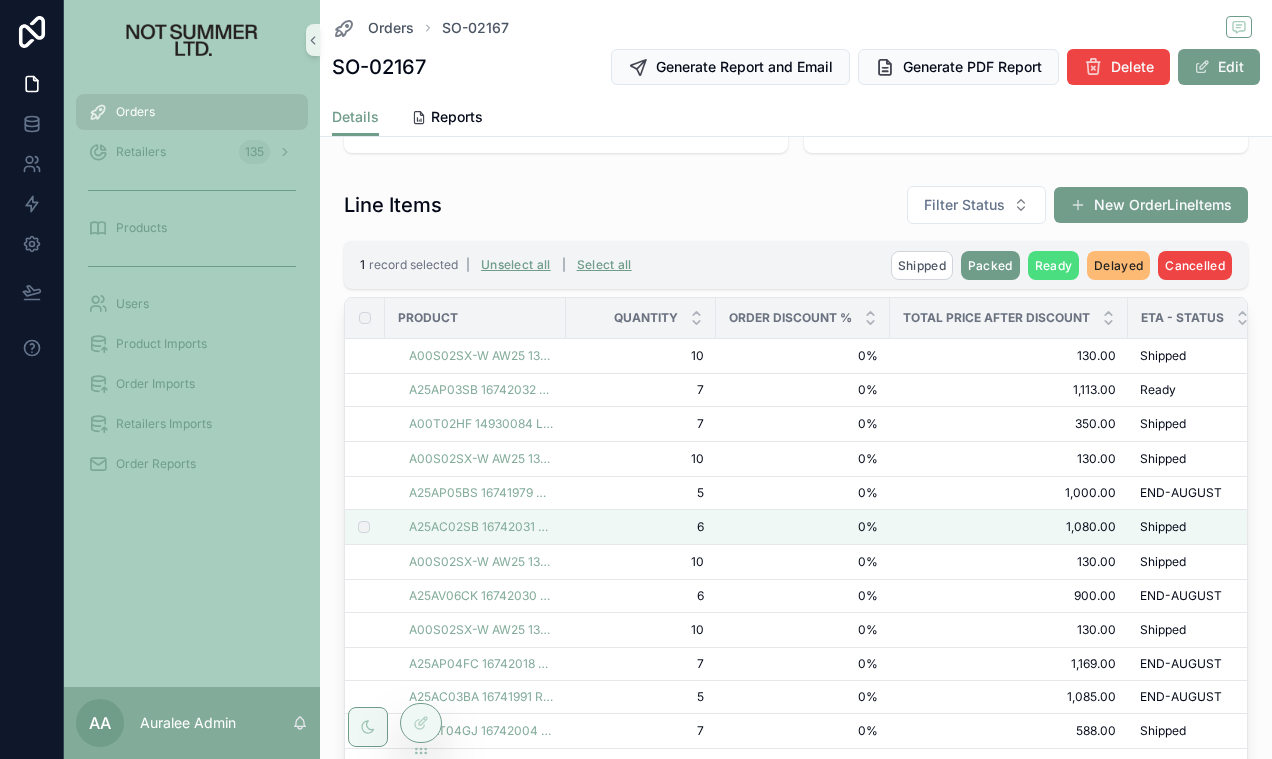 scroll, scrollTop: 512, scrollLeft: 0, axis: vertical 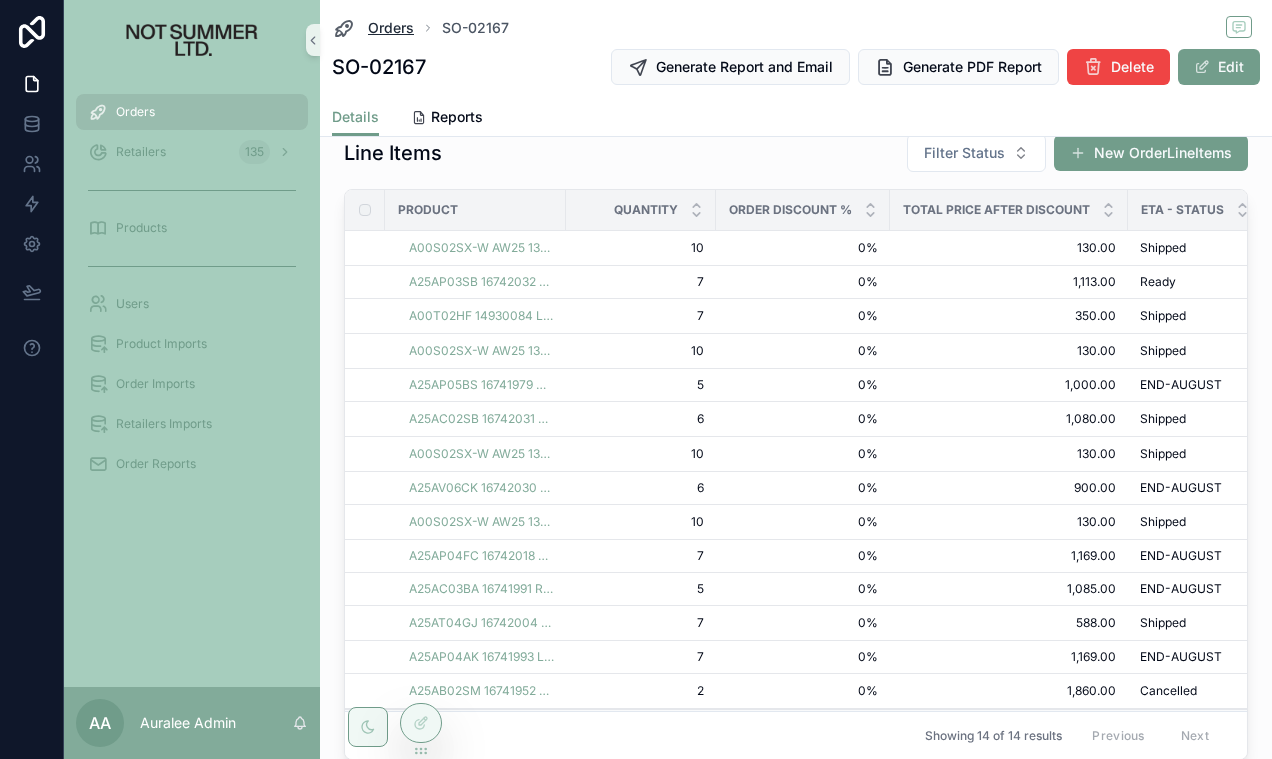 click on "Orders" at bounding box center [391, 28] 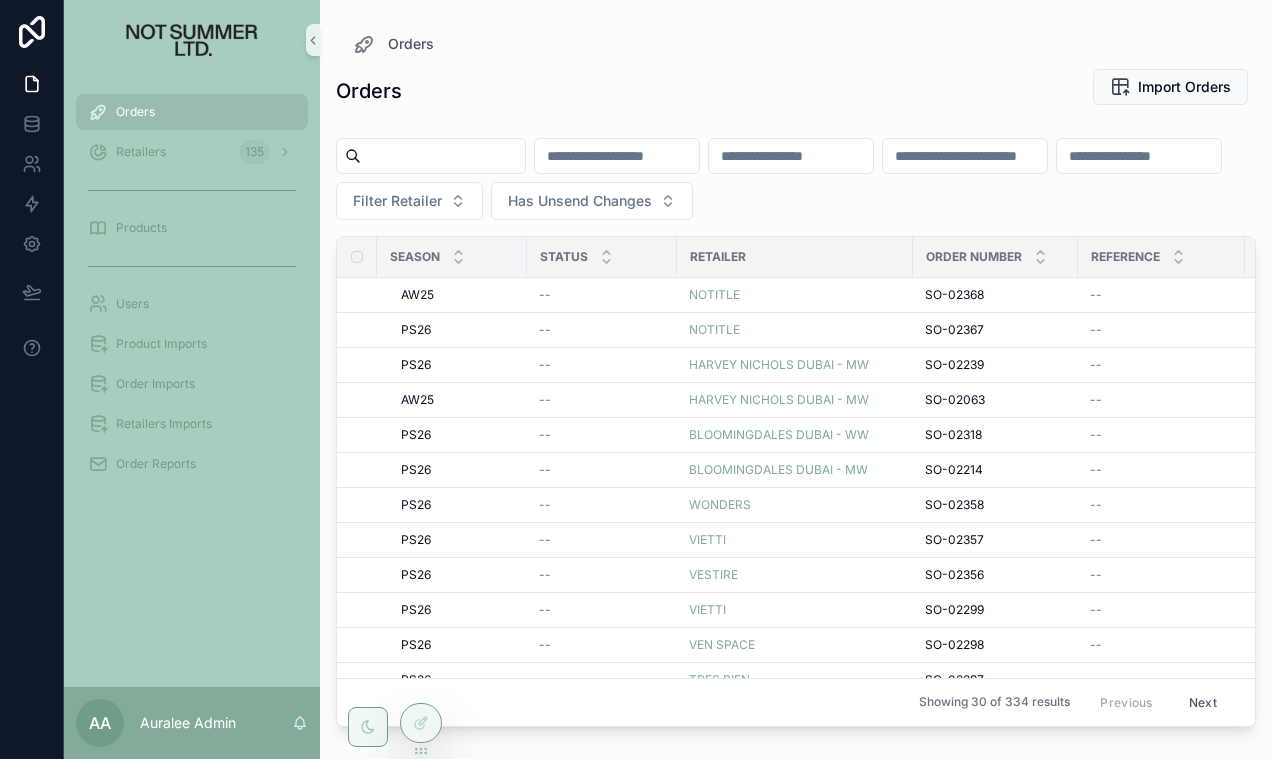 scroll, scrollTop: 0, scrollLeft: 0, axis: both 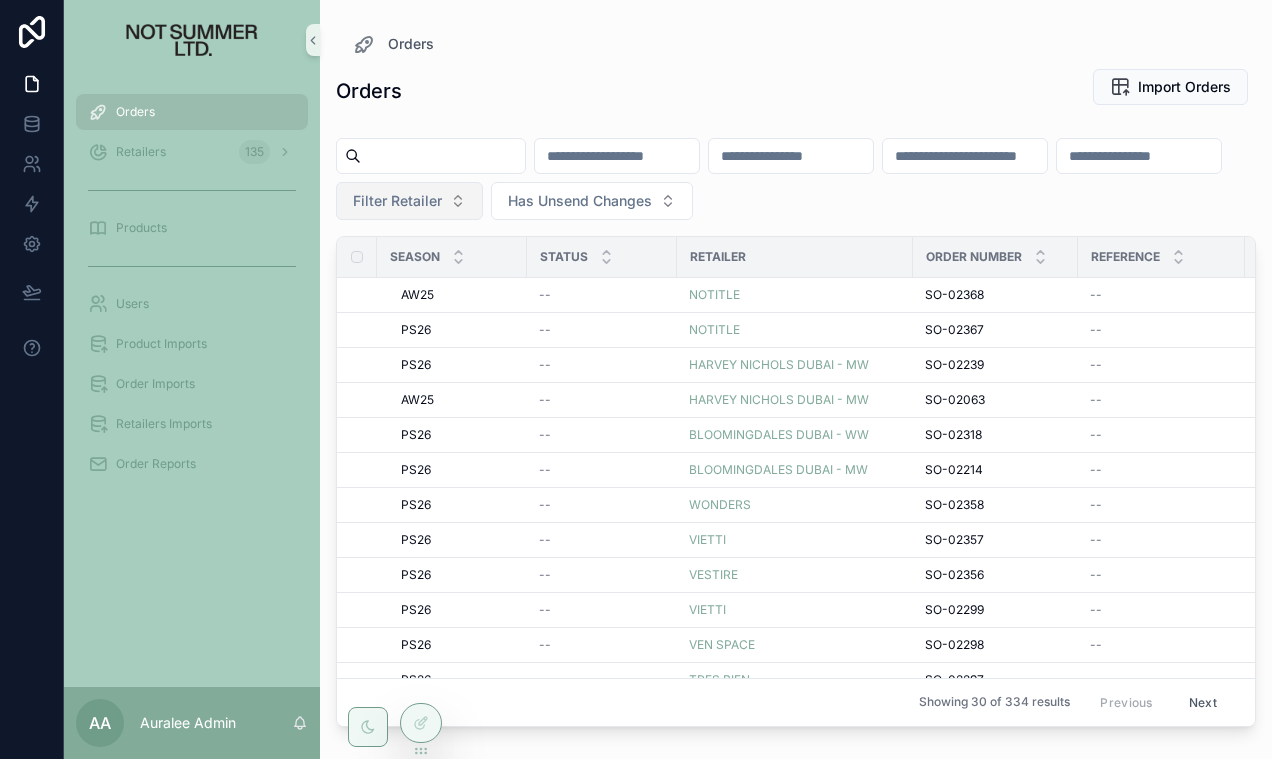 click on "Filter Retailer" at bounding box center (397, 201) 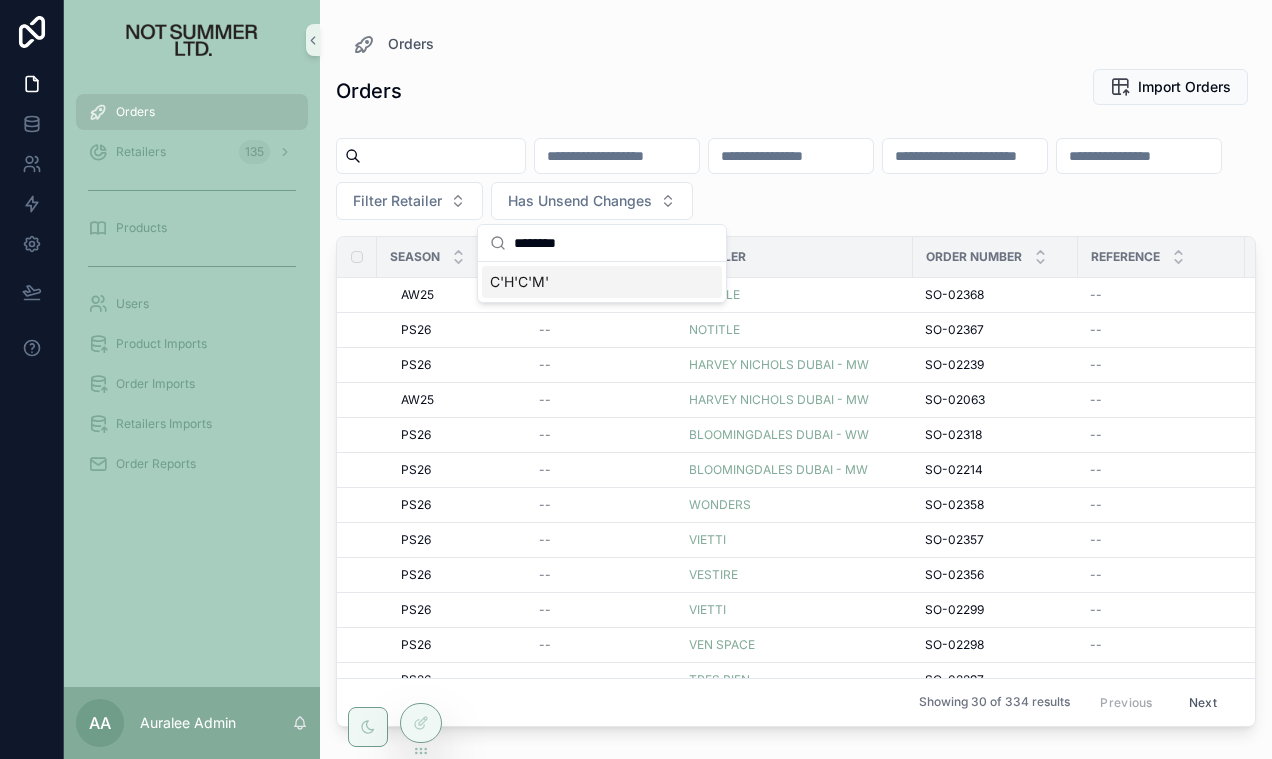 type on "********" 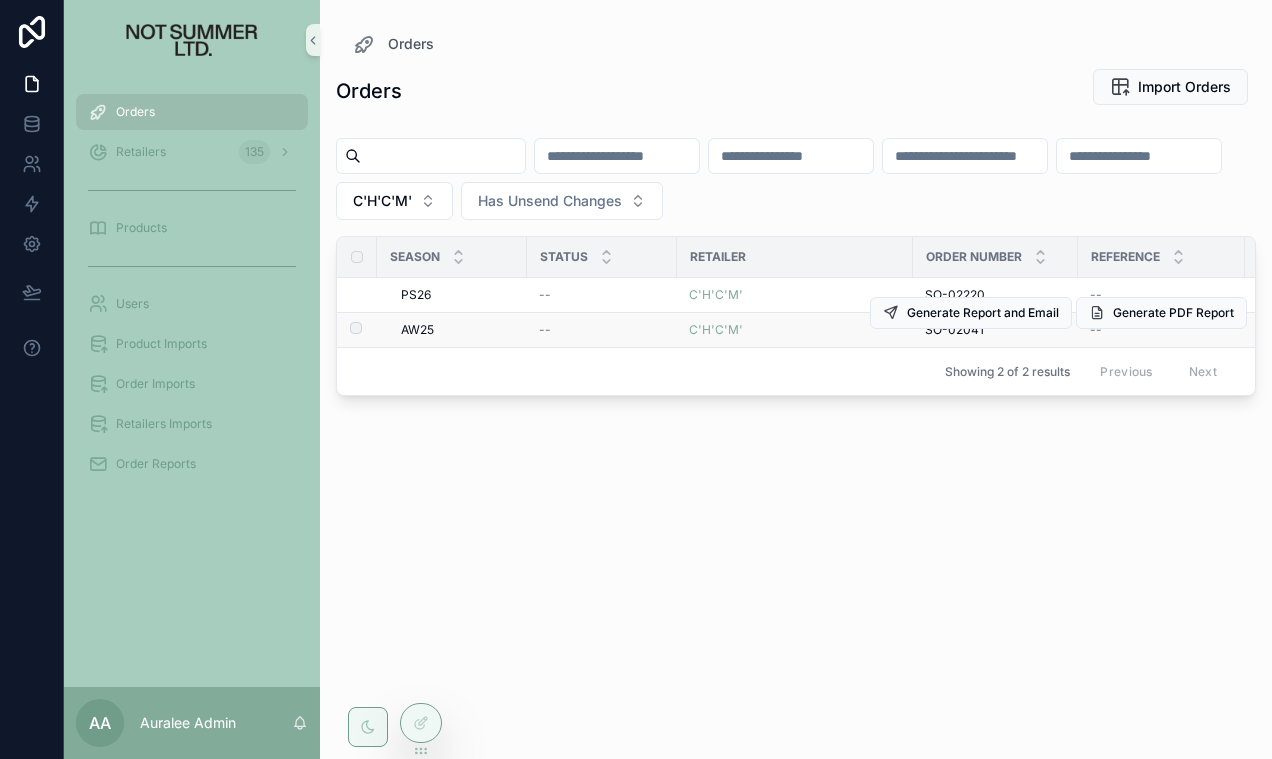 click on "AW25" at bounding box center [417, 330] 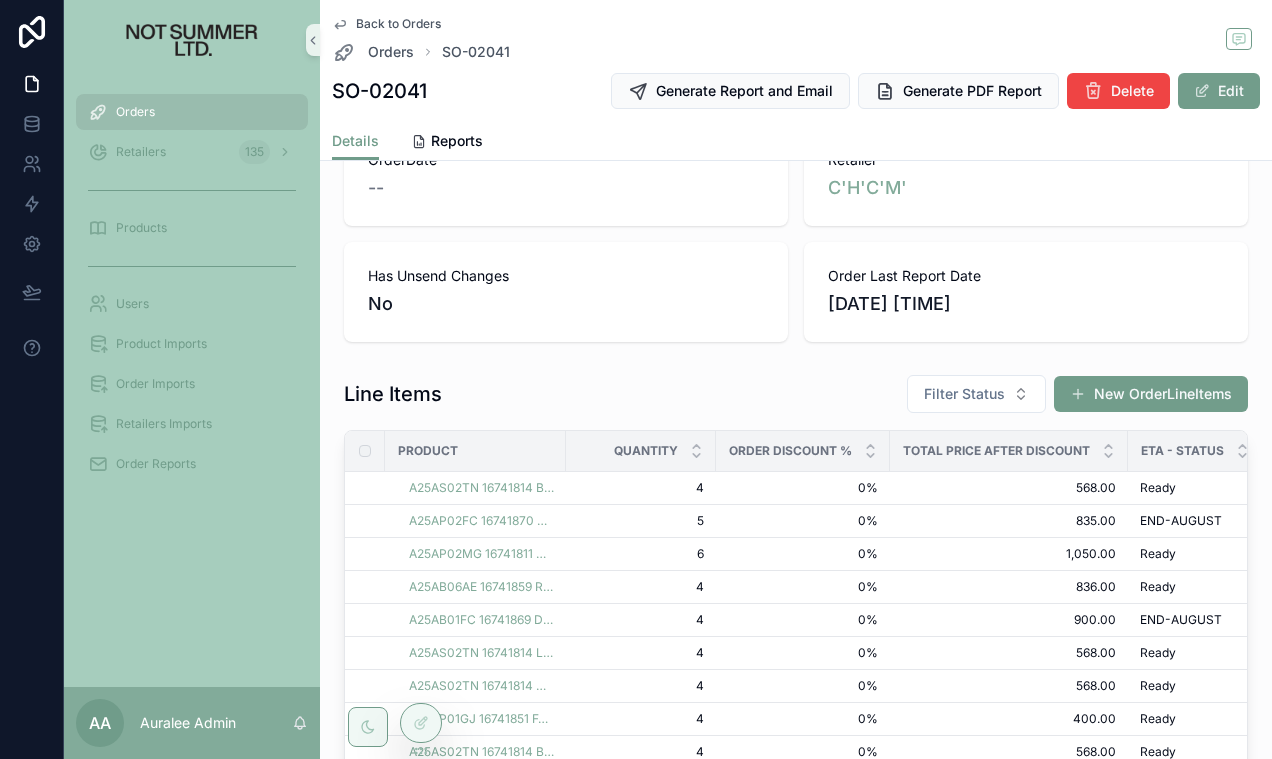 scroll, scrollTop: 292, scrollLeft: 0, axis: vertical 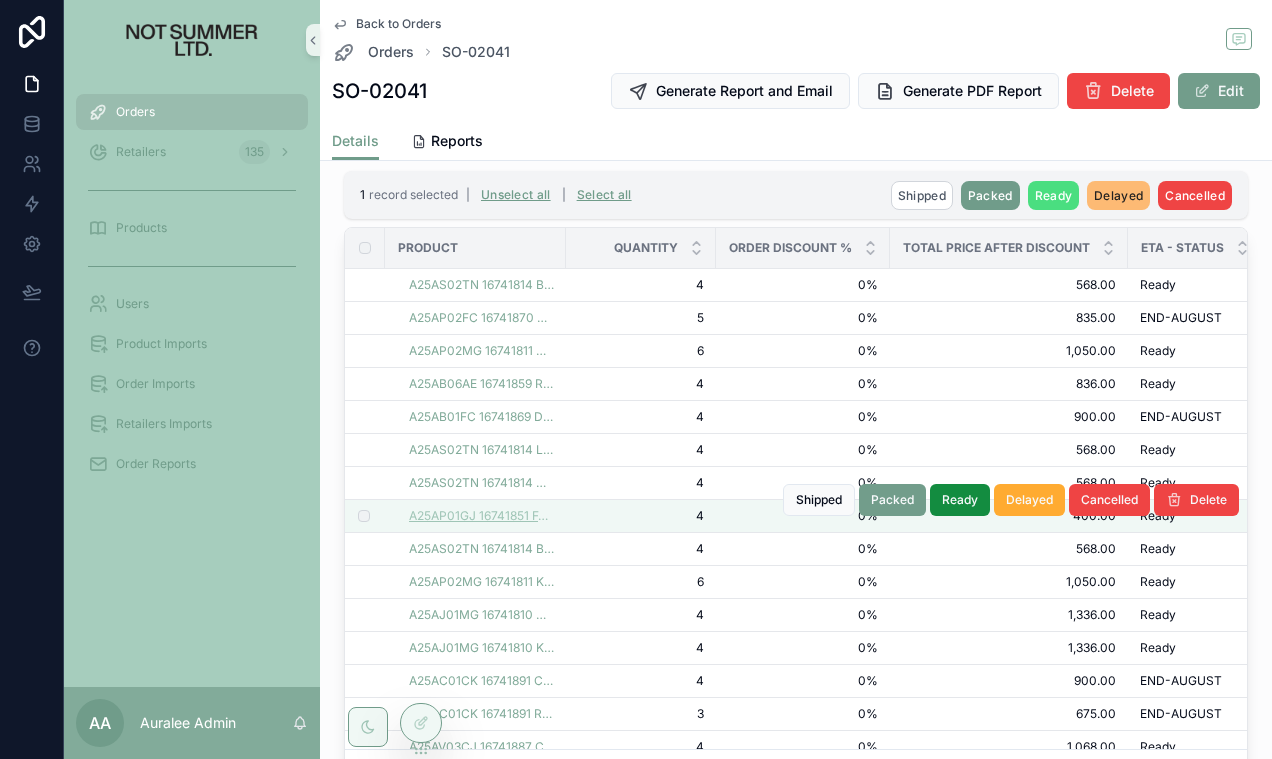 click on "A25AP01GJ 16741851 FADE BROWN STRIPE" at bounding box center [481, 516] 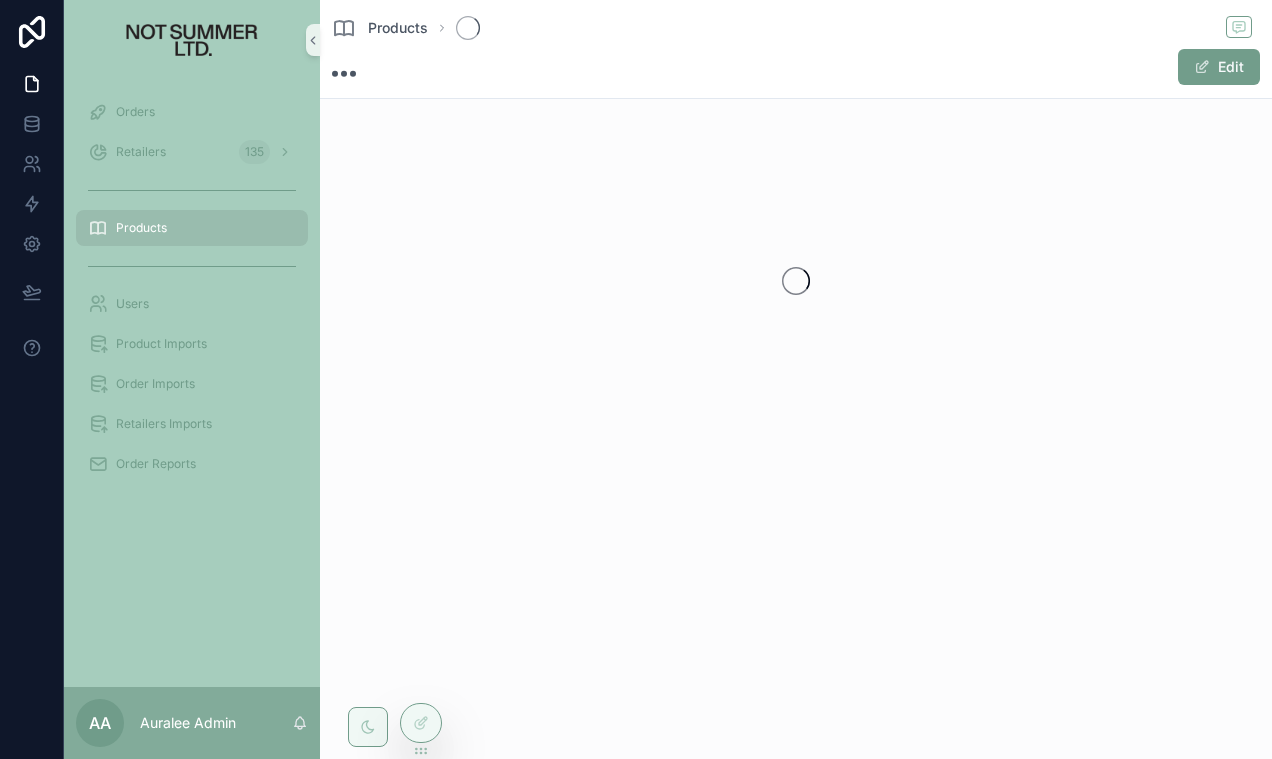 scroll, scrollTop: 0, scrollLeft: 0, axis: both 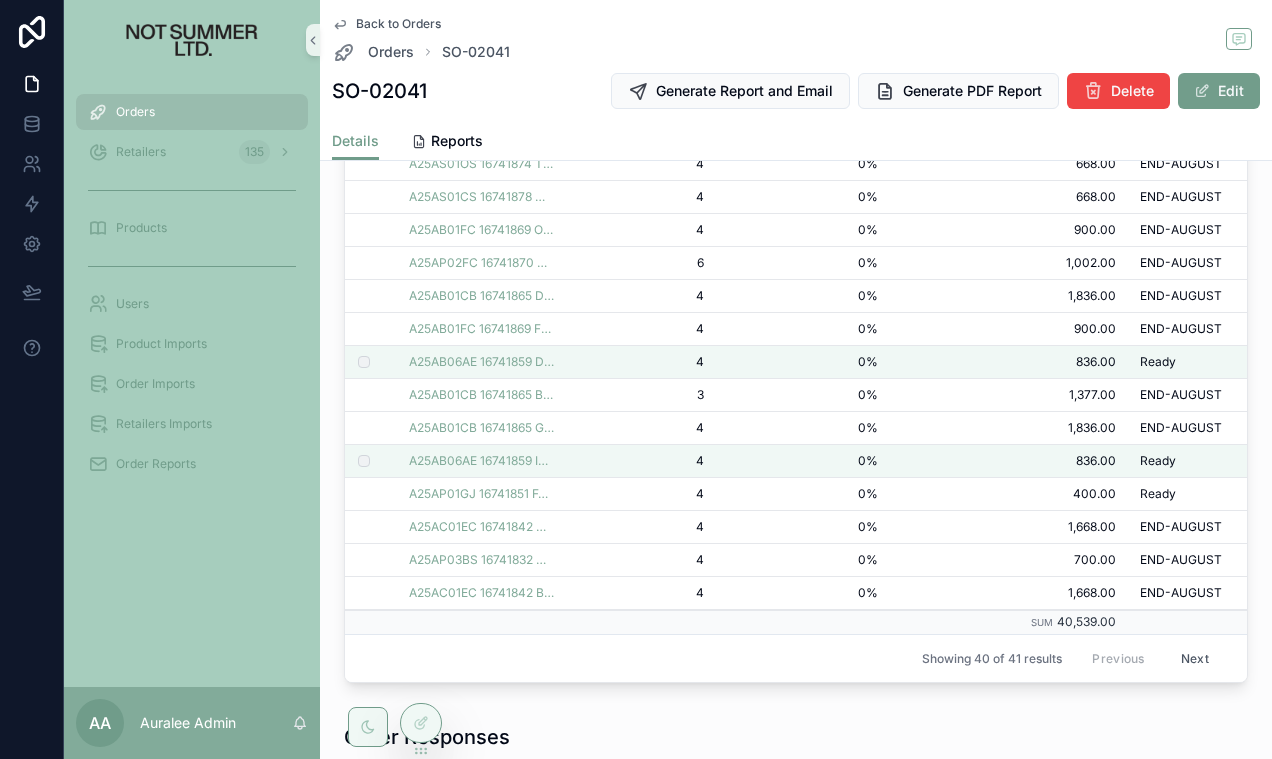 click on "Next" at bounding box center [1195, 658] 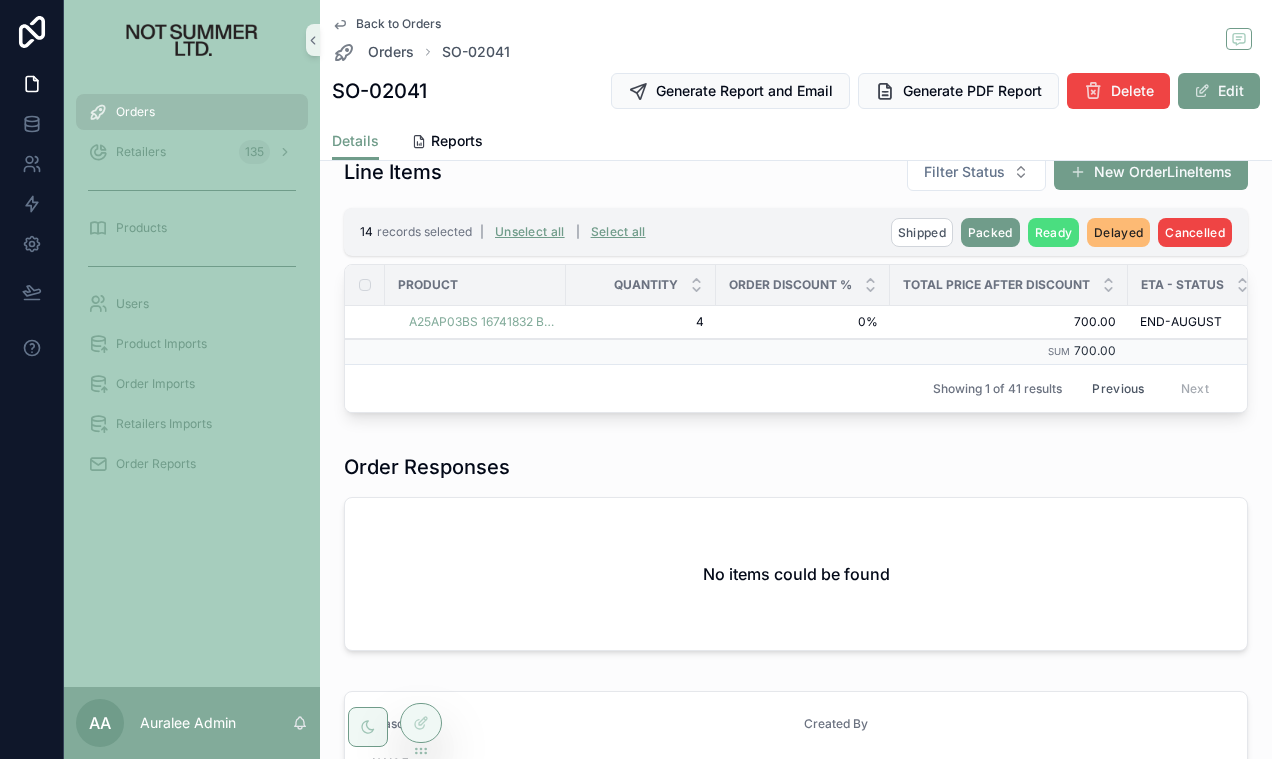 scroll, scrollTop: 231, scrollLeft: 0, axis: vertical 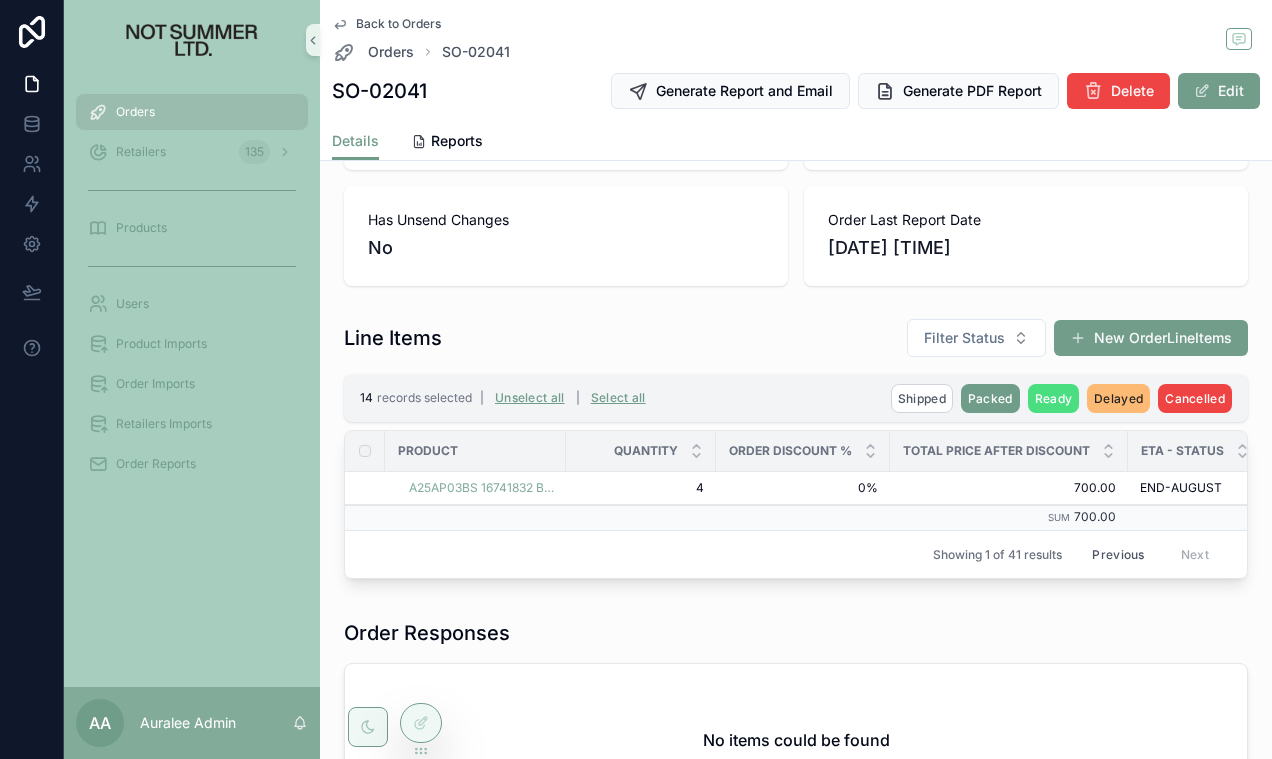 click on "Previous" at bounding box center (1118, 554) 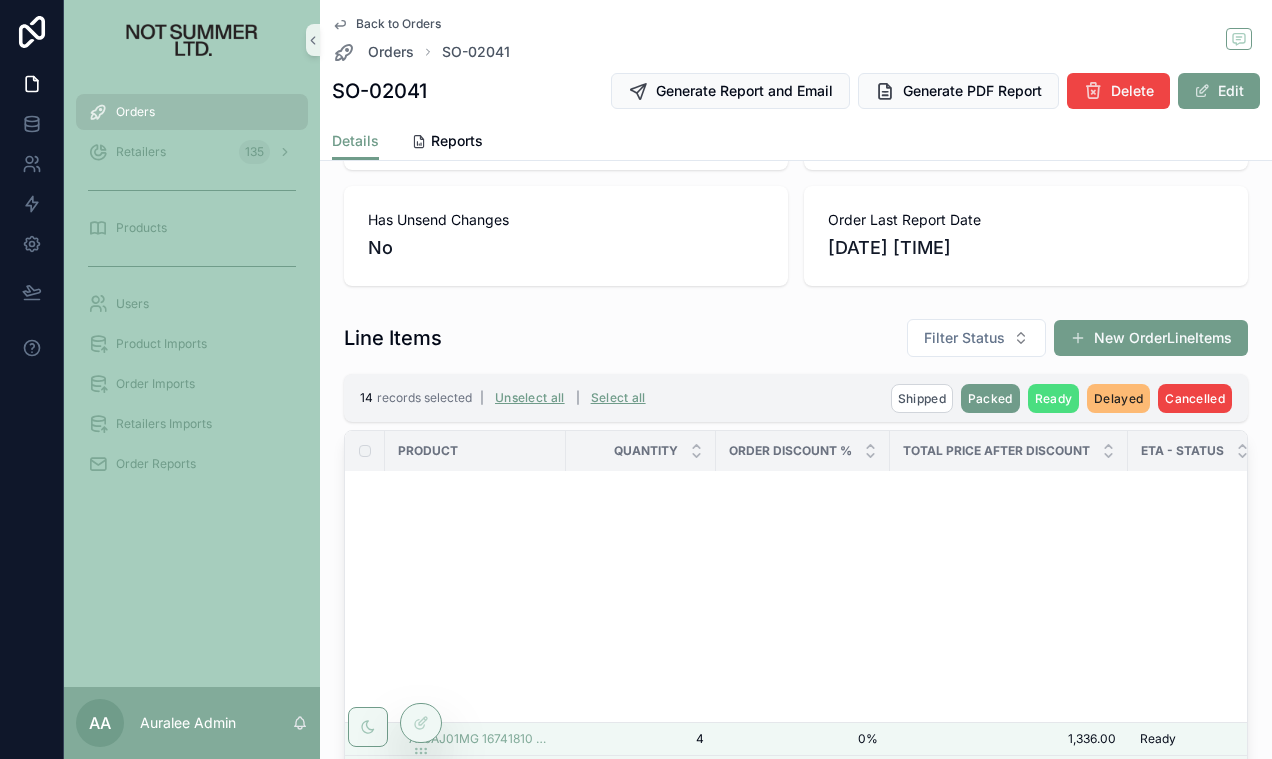 scroll, scrollTop: 674, scrollLeft: 0, axis: vertical 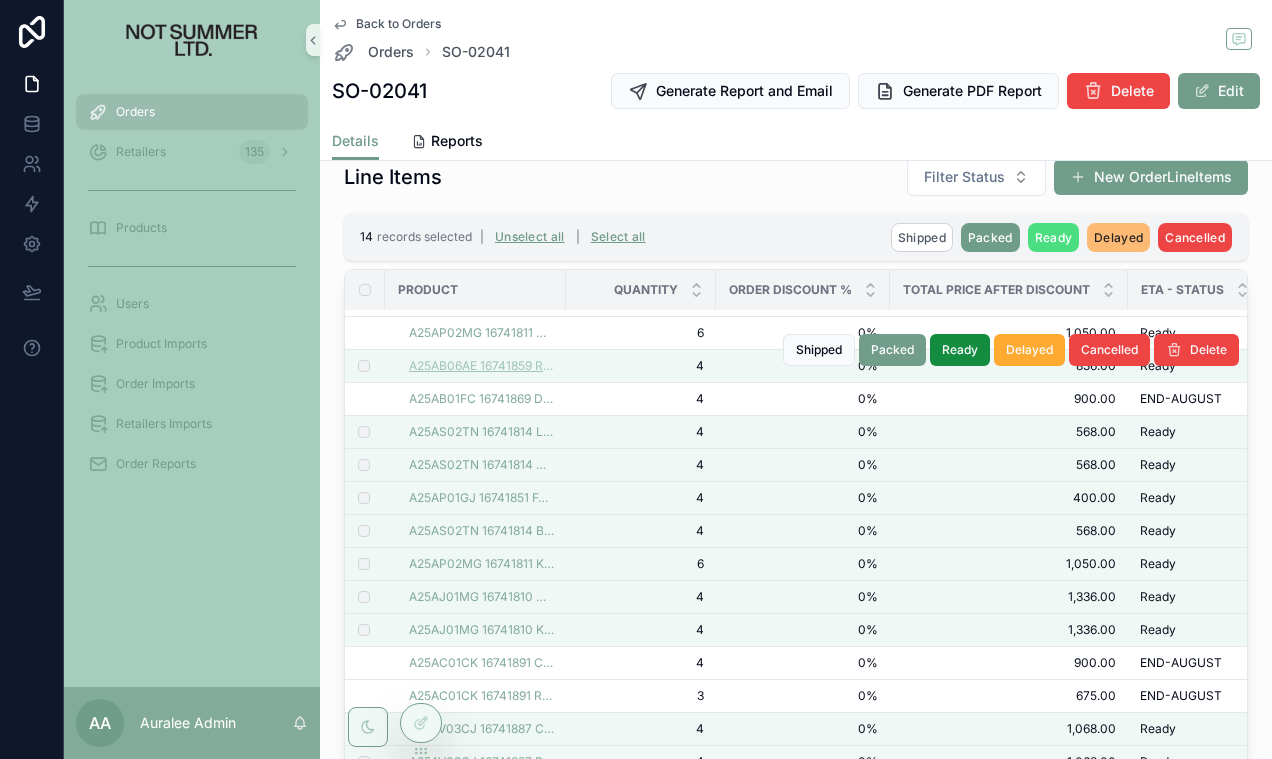 click on "A25AB06AE 16741859 RED X ROYAL BLUE" at bounding box center (481, 366) 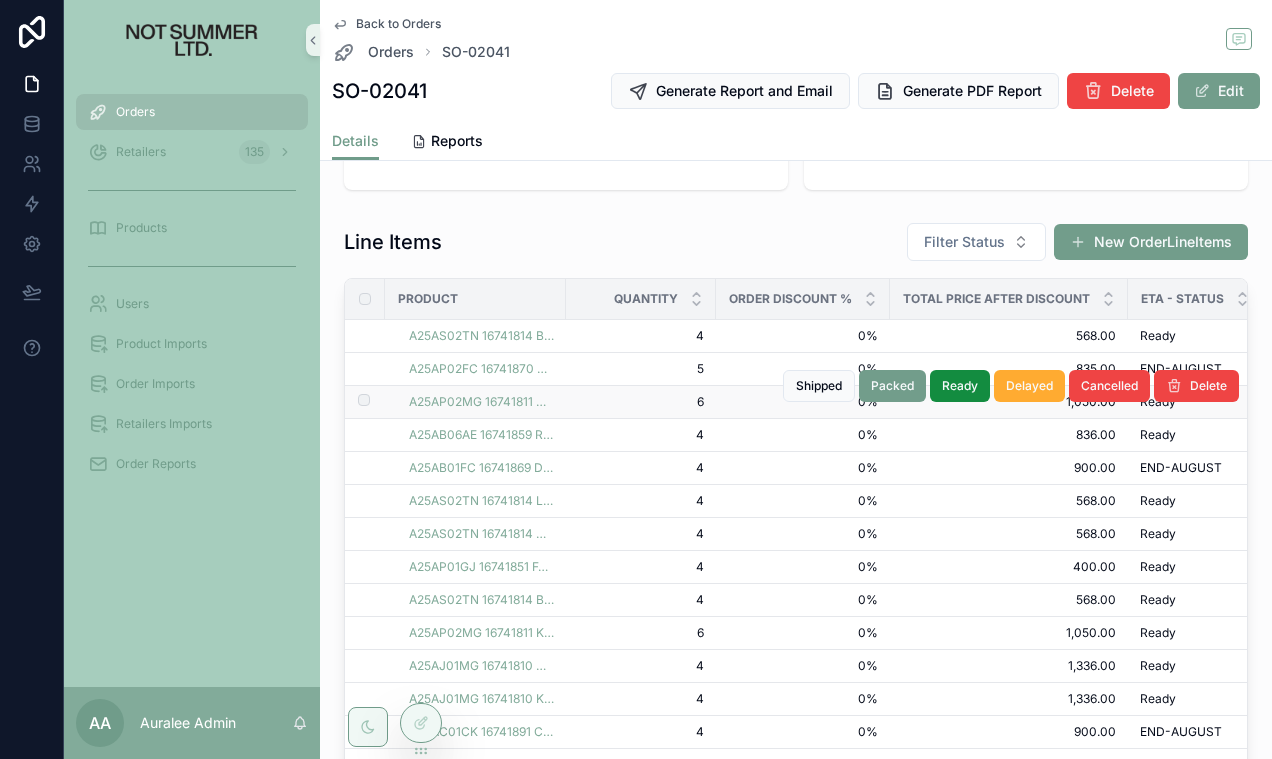 scroll, scrollTop: 329, scrollLeft: 0, axis: vertical 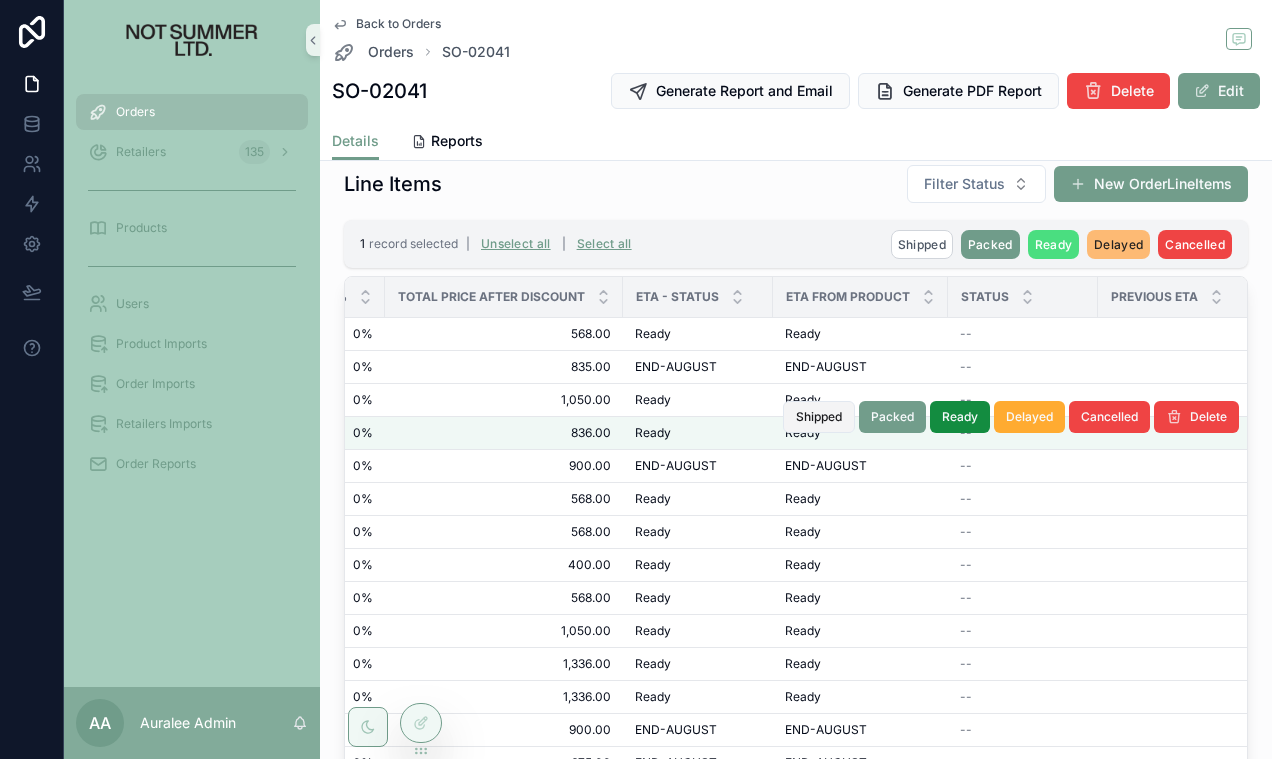 click on "Shipped" at bounding box center [819, 417] 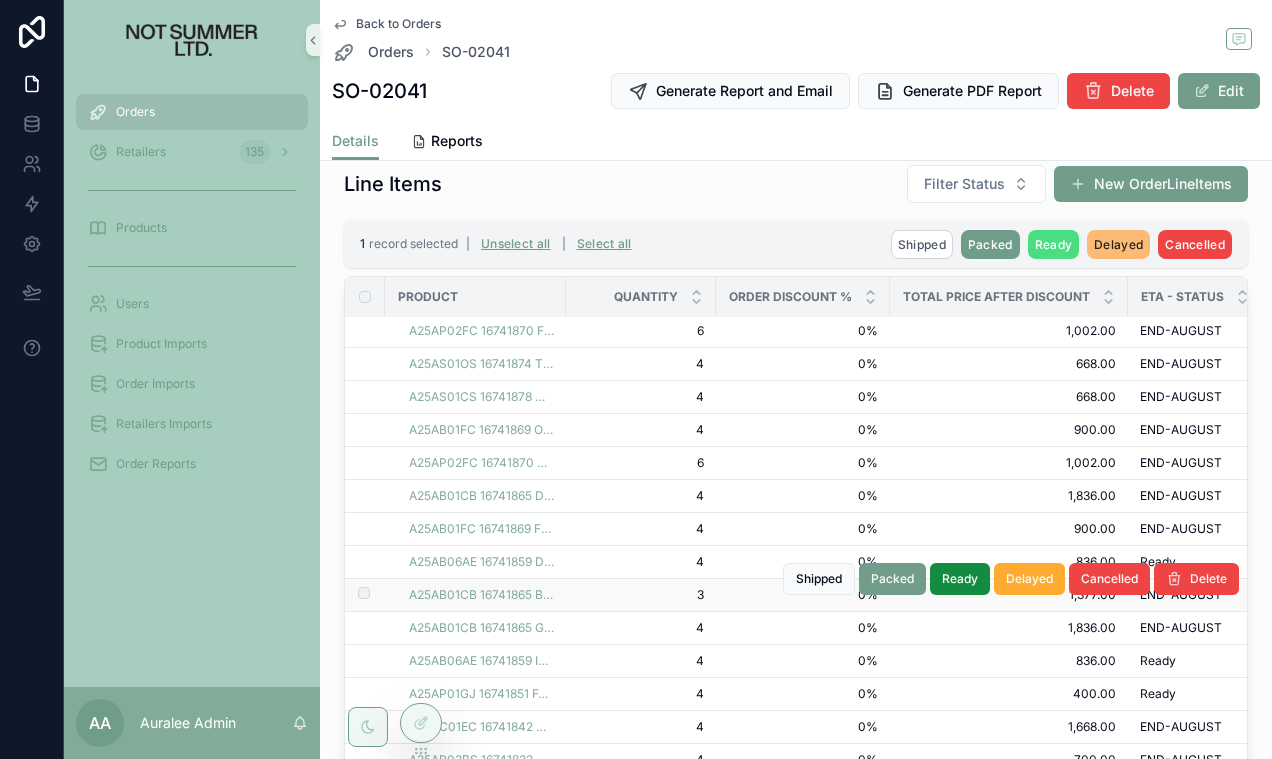 scroll, scrollTop: 866, scrollLeft: 0, axis: vertical 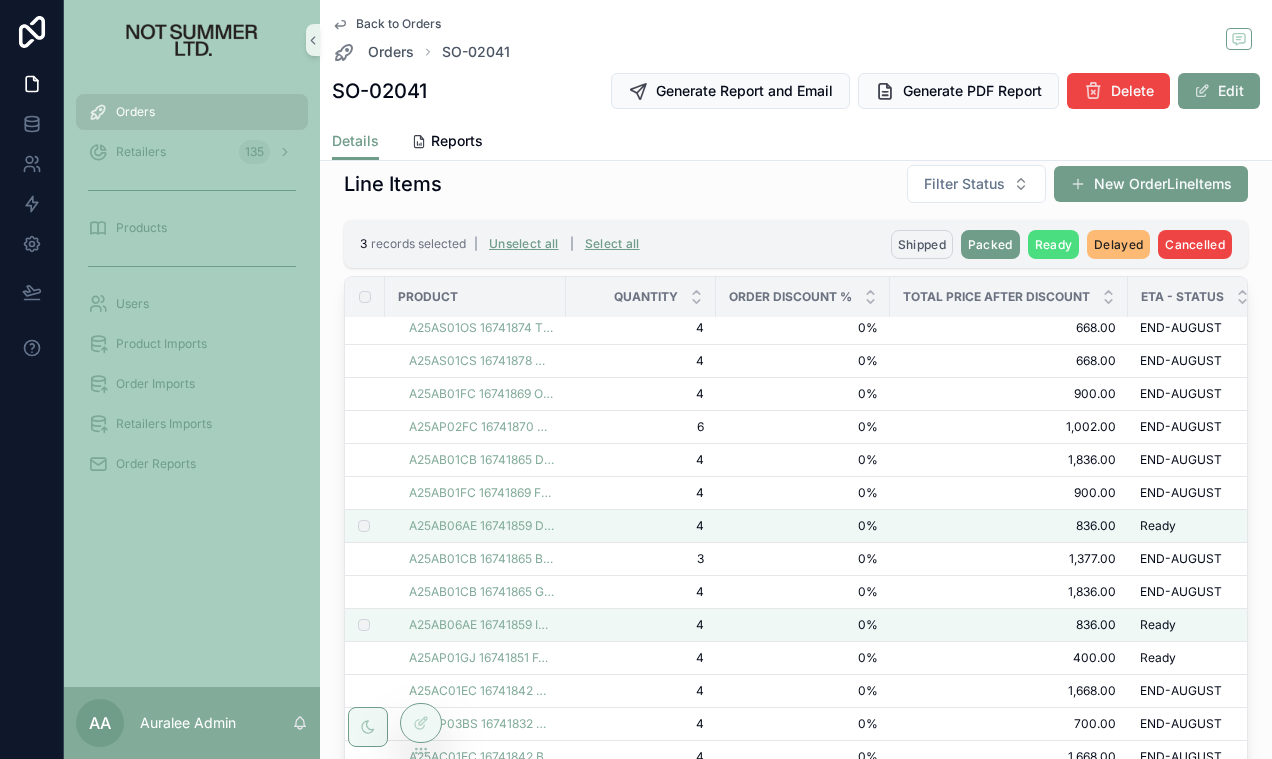 click on "Shipped" at bounding box center (922, 244) 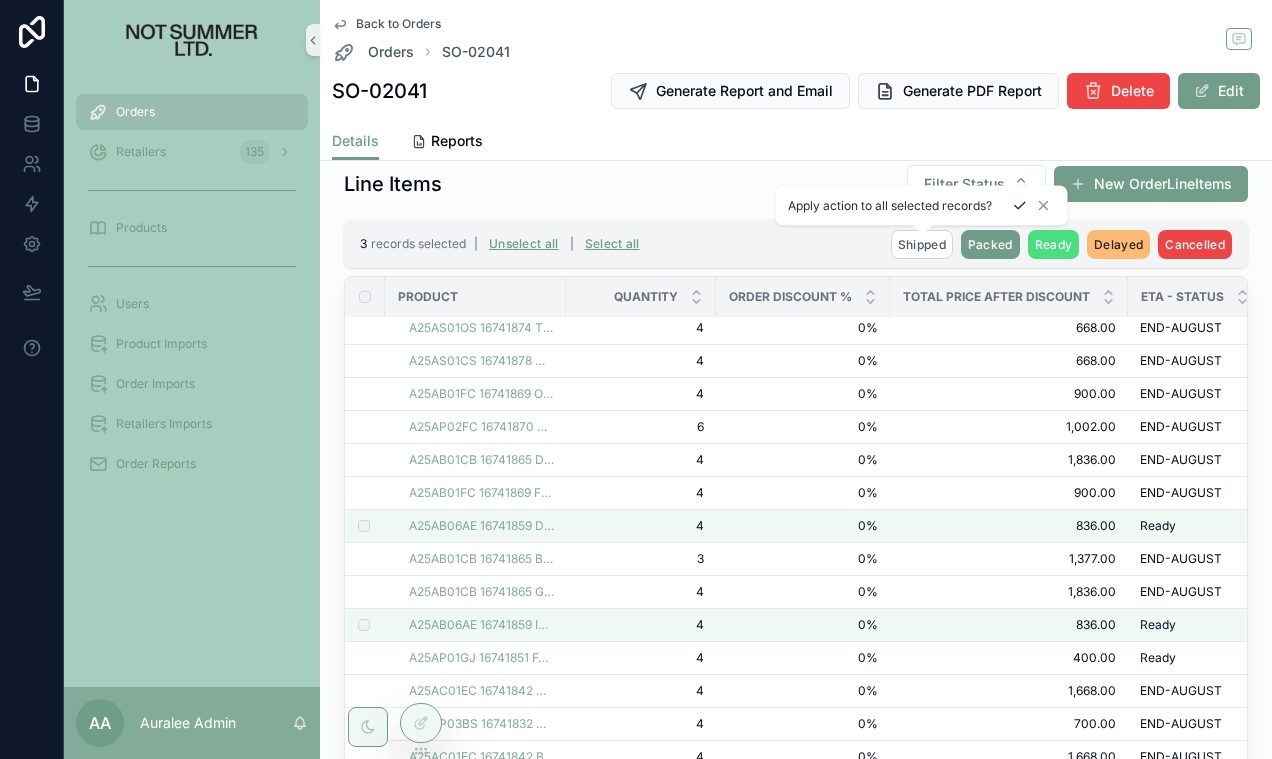 click 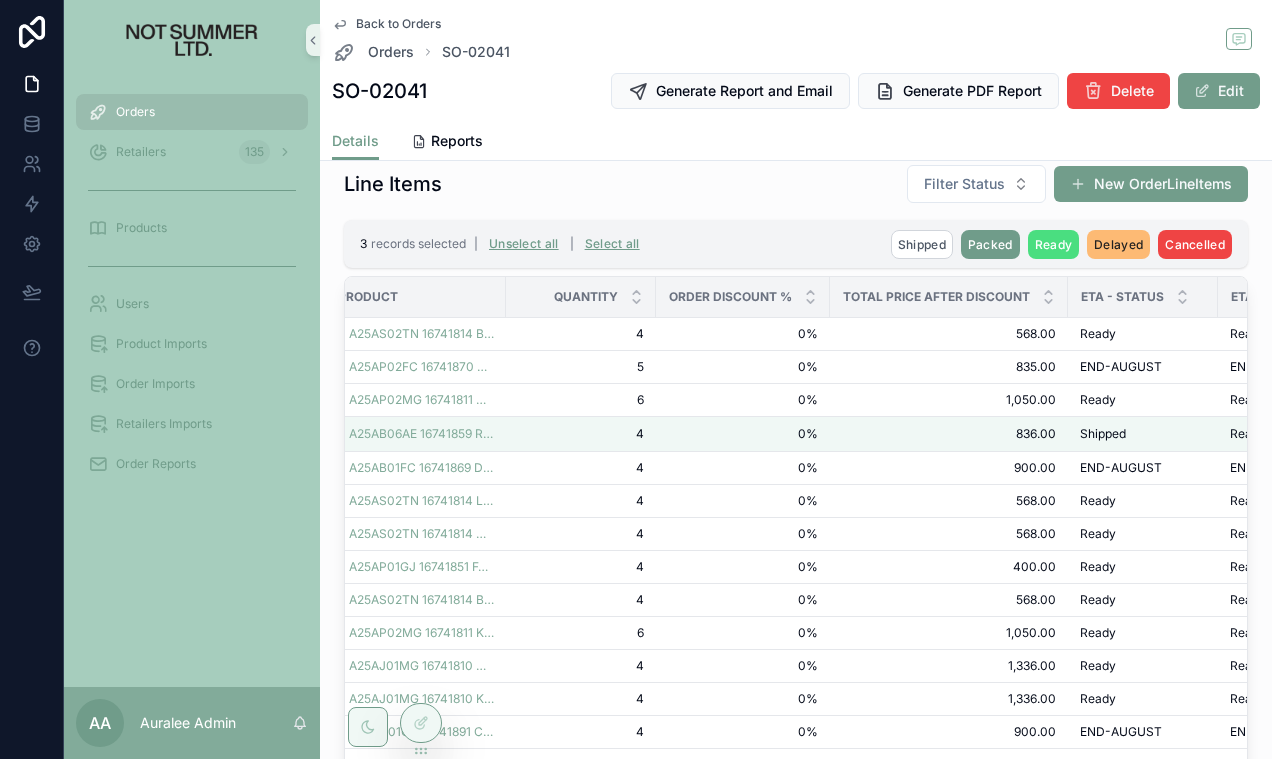 scroll, scrollTop: 0, scrollLeft: 0, axis: both 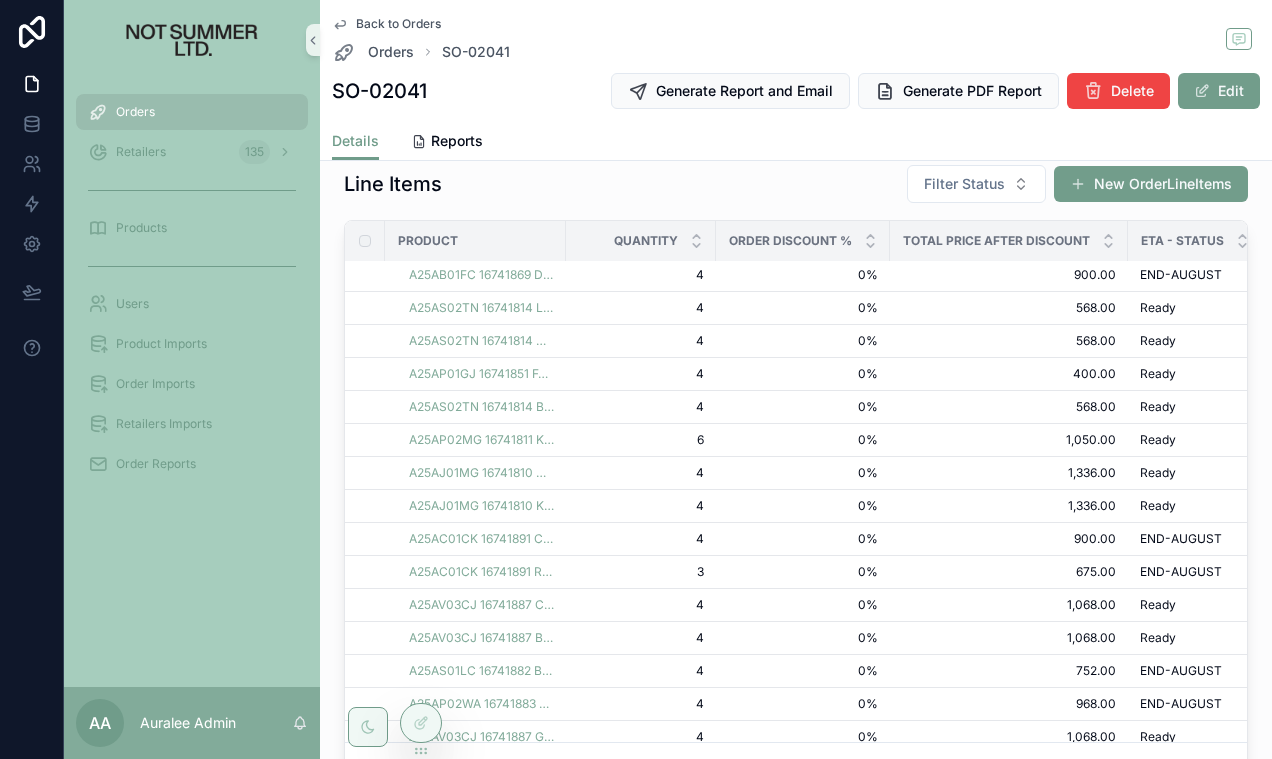 click on "Line Items Filter Status New OrderLineItems" at bounding box center [796, 184] 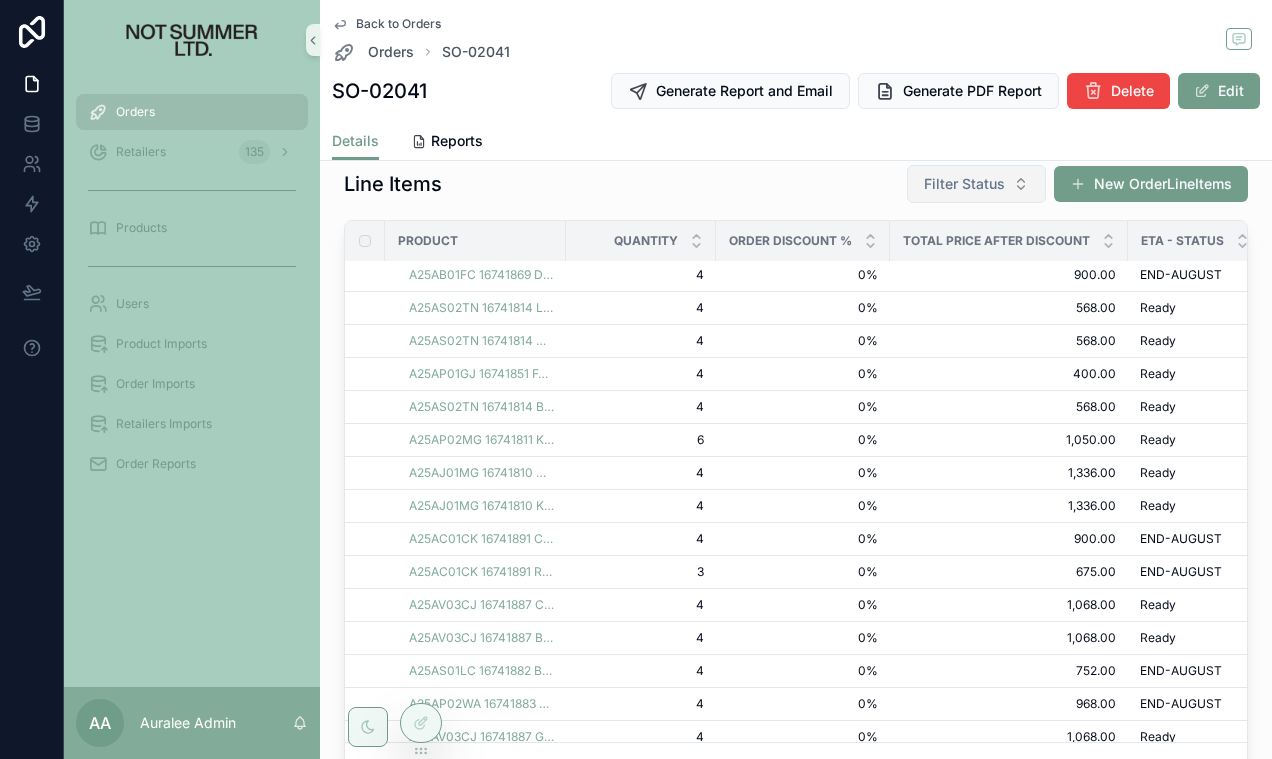 click on "Filter Status" at bounding box center [964, 184] 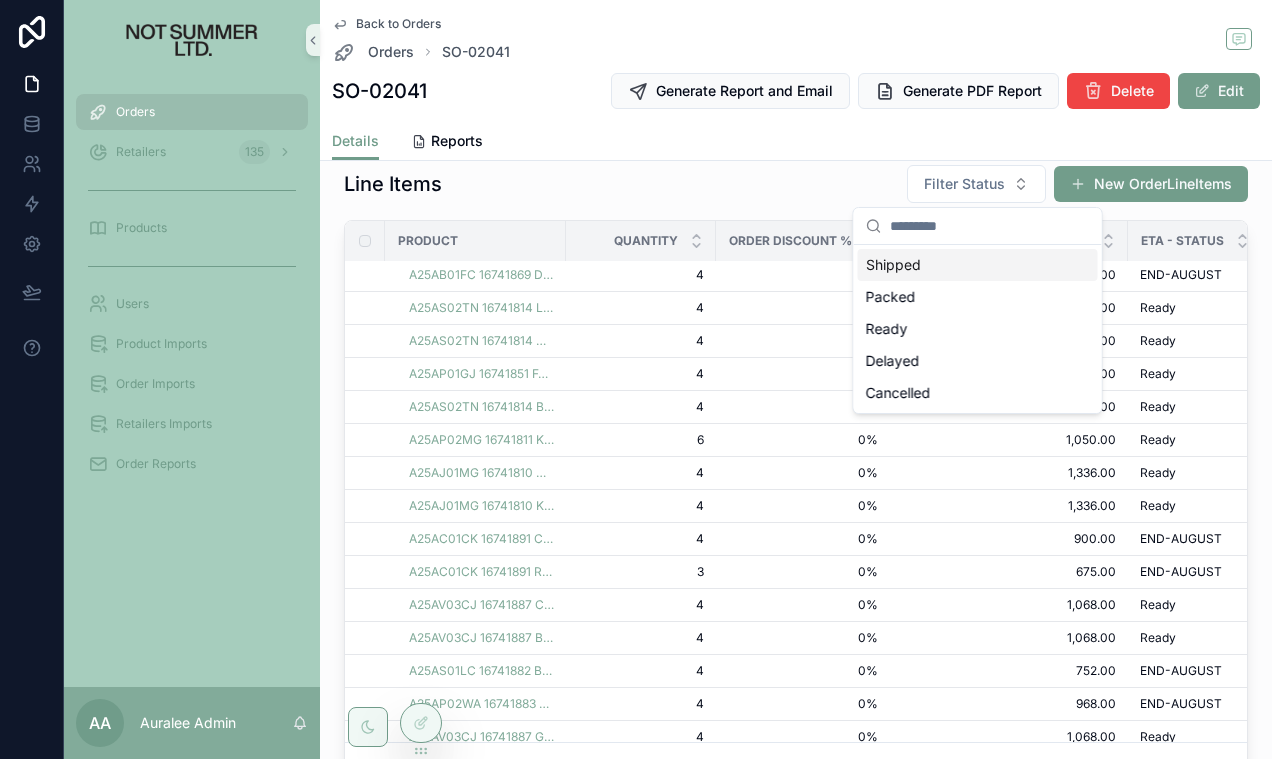 click at bounding box center [990, 226] 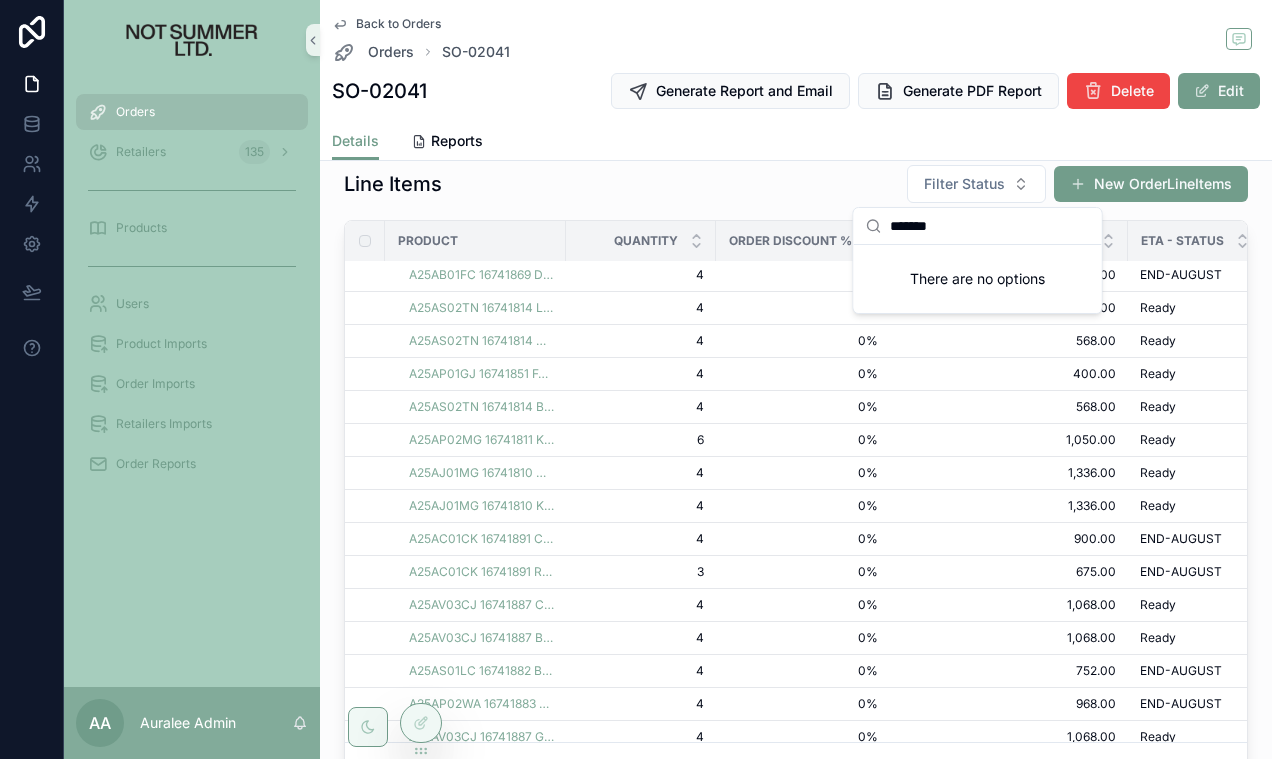 drag, startPoint x: 972, startPoint y: 232, endPoint x: 869, endPoint y: 232, distance: 103 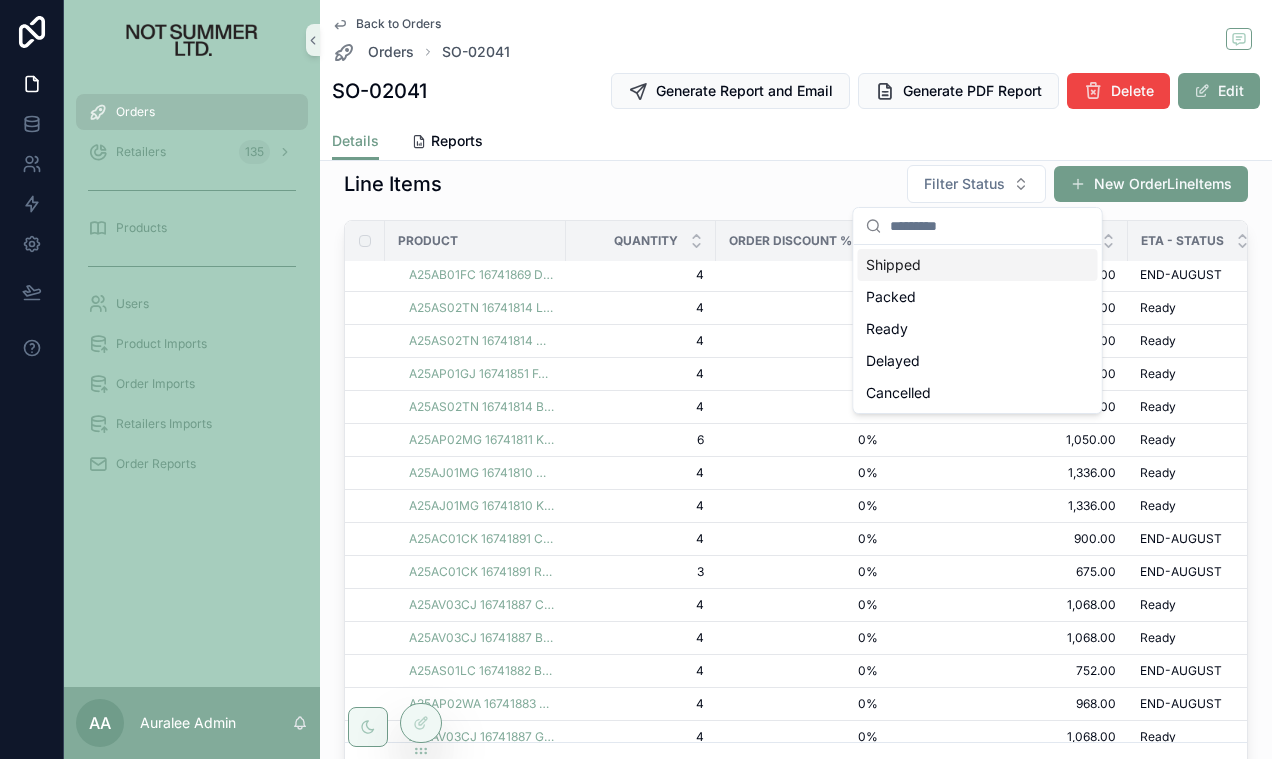 click on "Line Items Filter Status New OrderLineItems" at bounding box center [796, 184] 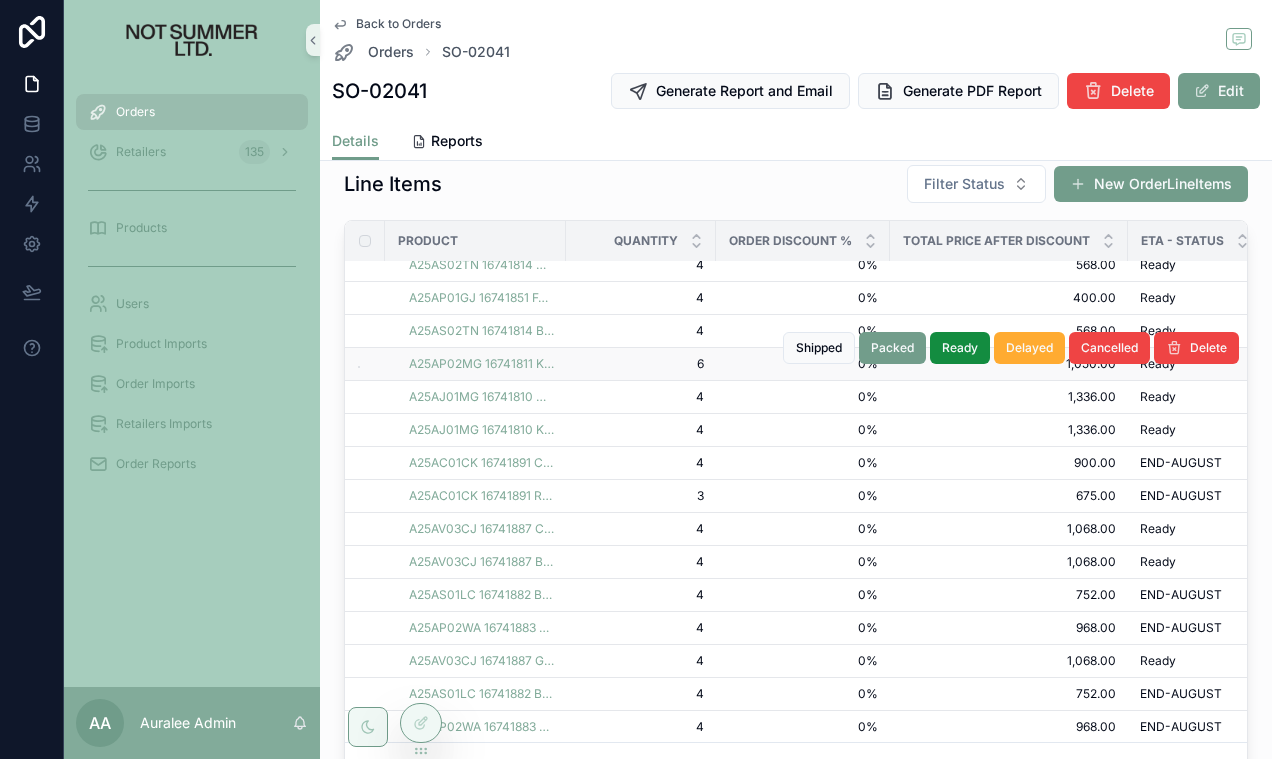 scroll, scrollTop: 214, scrollLeft: 0, axis: vertical 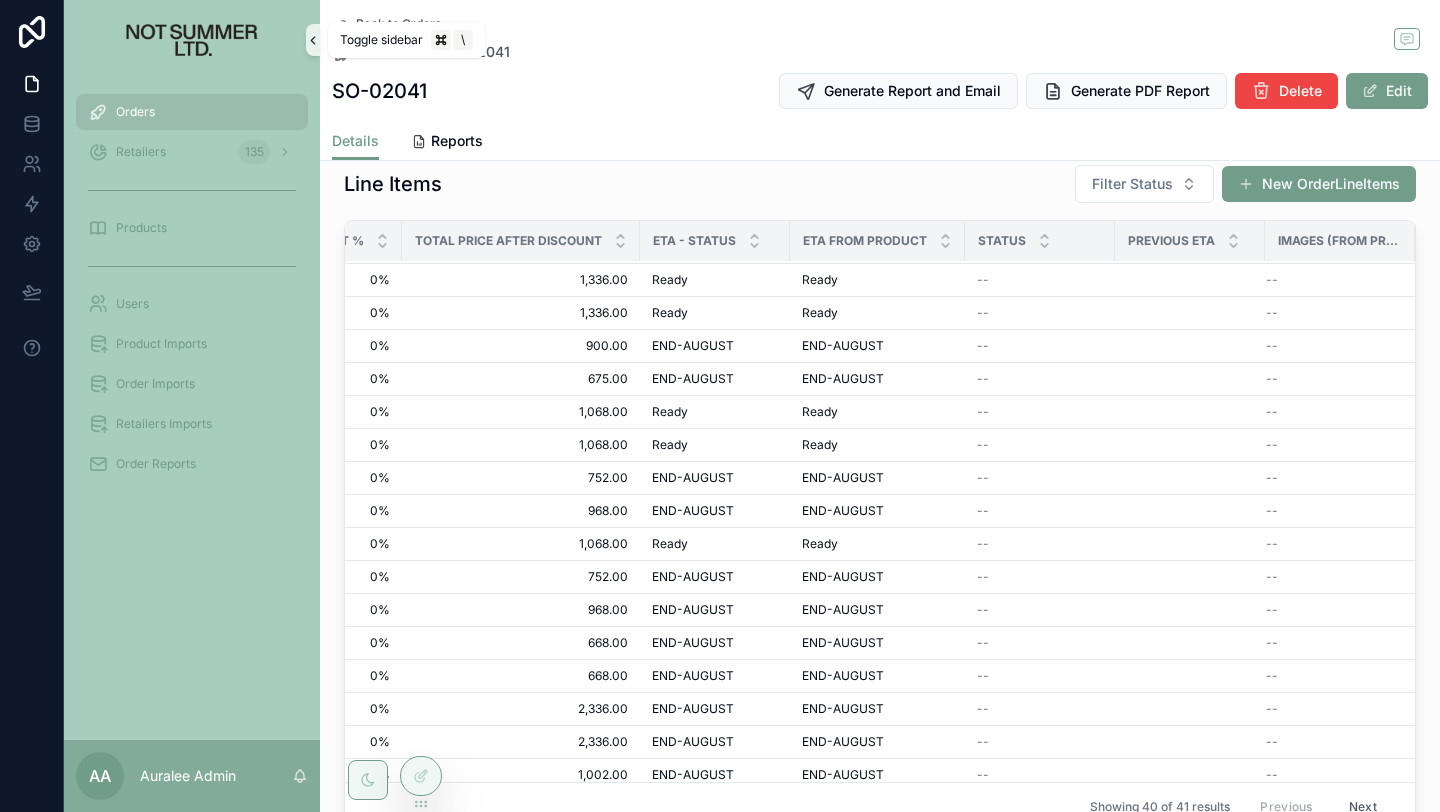 click 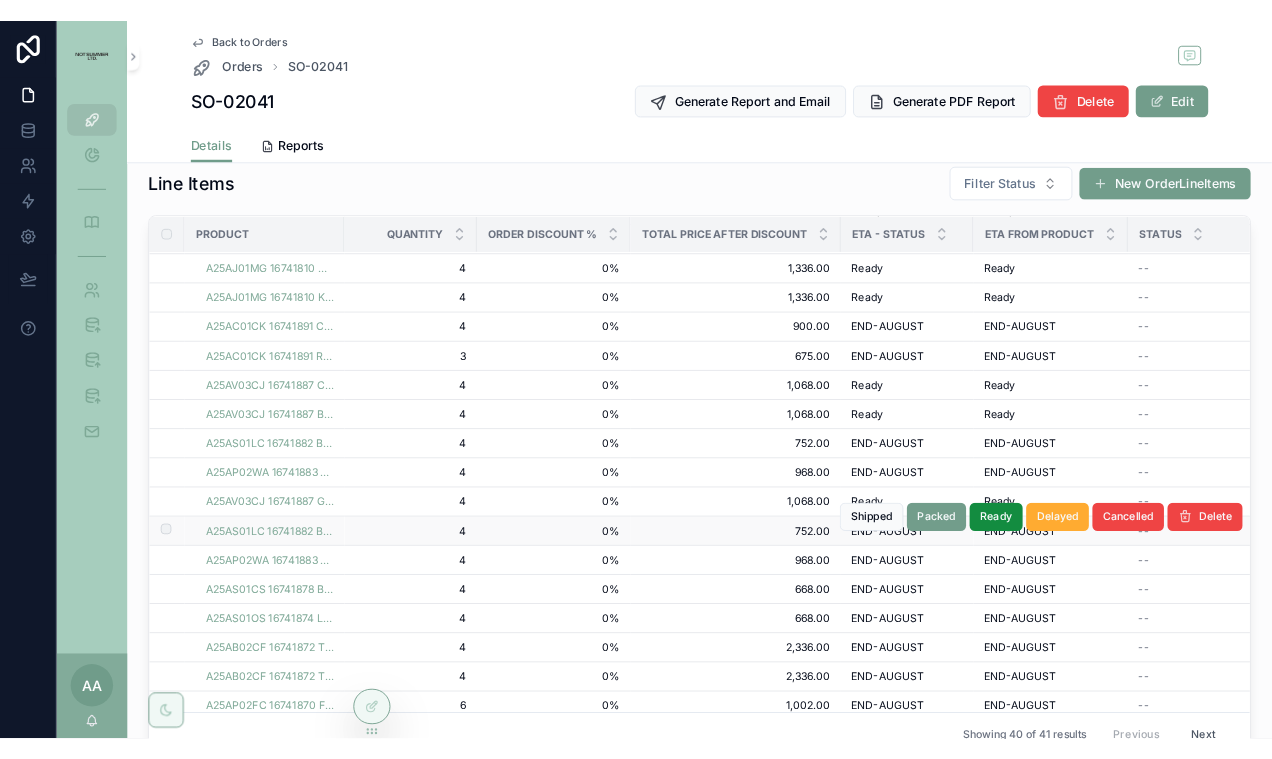 scroll, scrollTop: 401, scrollLeft: 0, axis: vertical 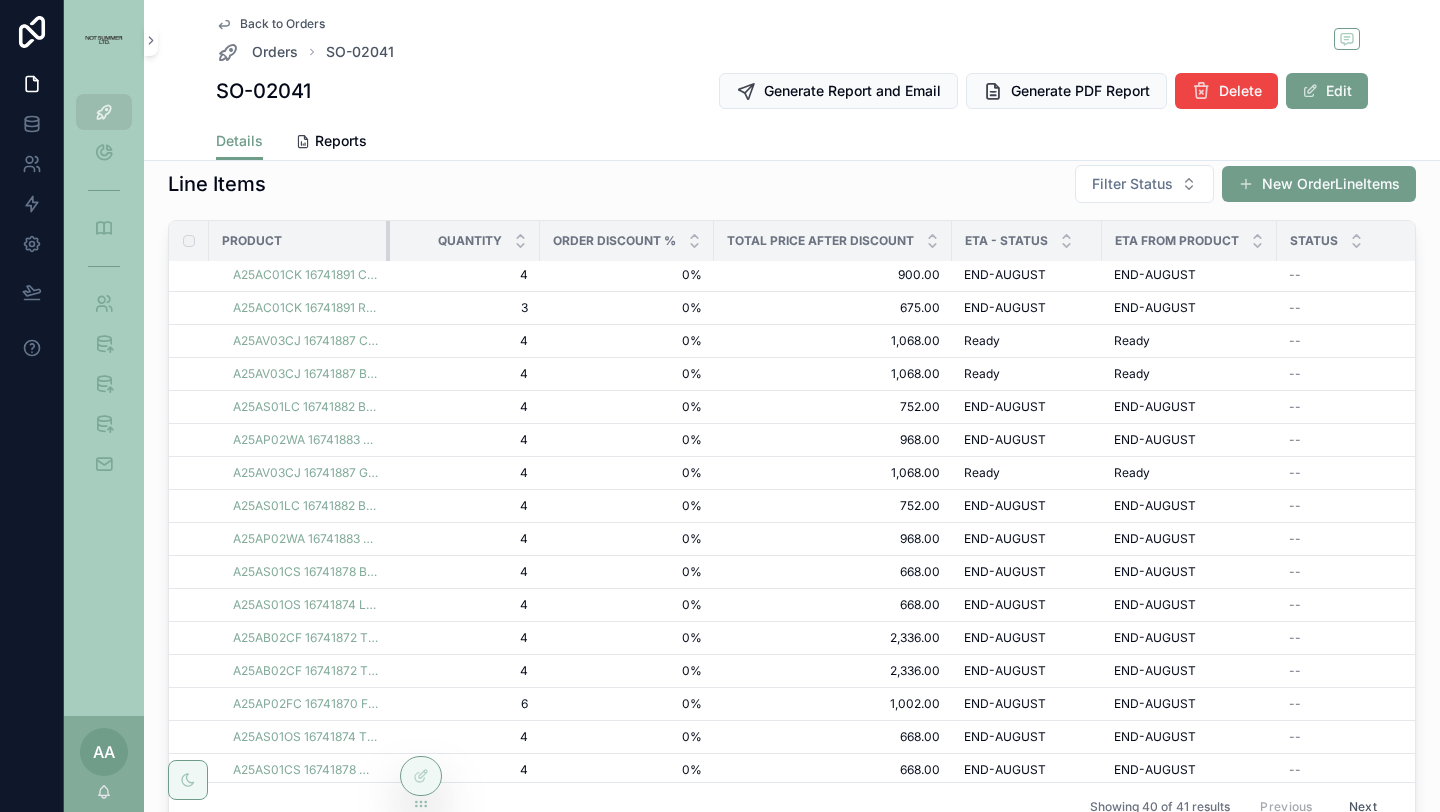 drag, startPoint x: 387, startPoint y: 247, endPoint x: 527, endPoint y: 243, distance: 140.05713 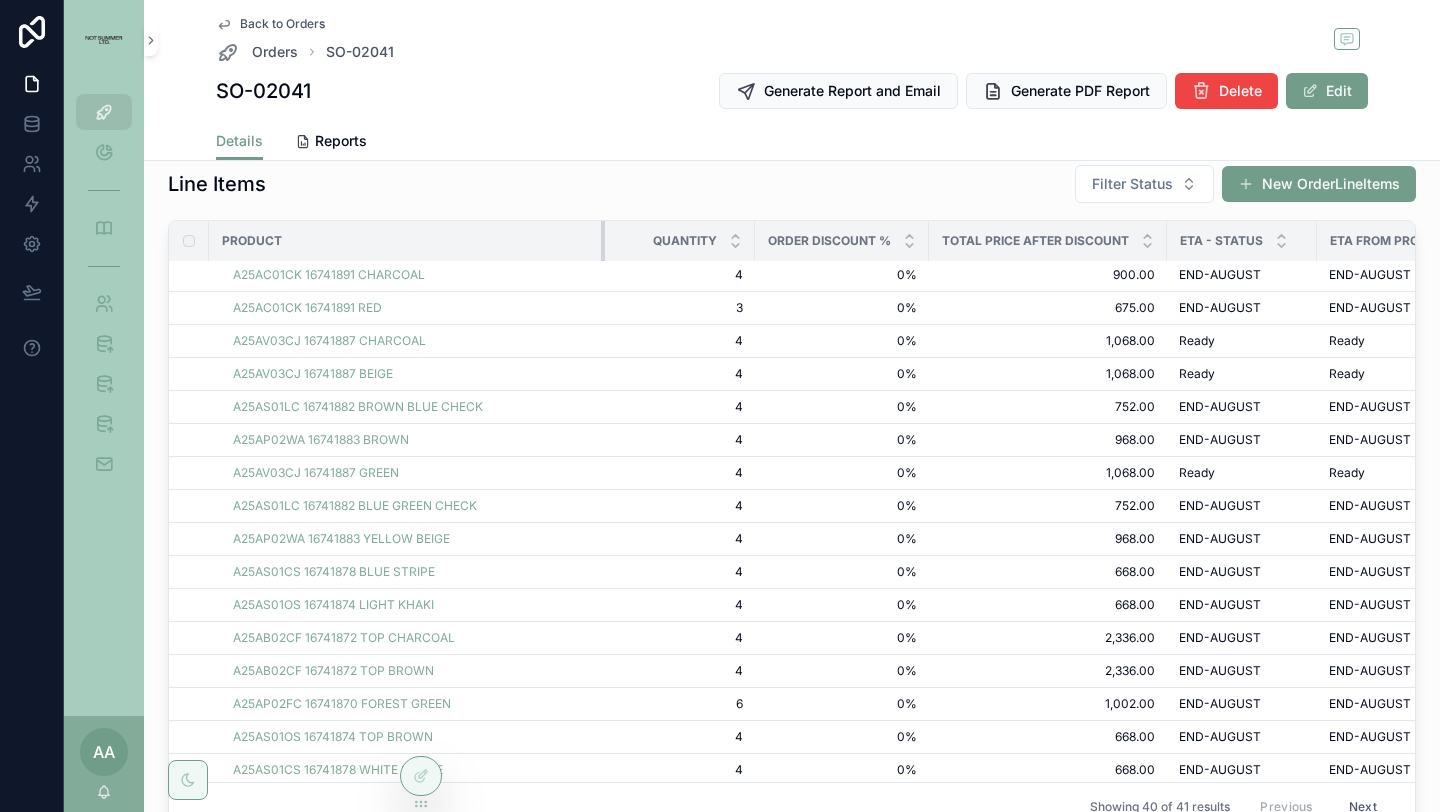 drag, startPoint x: 519, startPoint y: 238, endPoint x: 610, endPoint y: 238, distance: 91 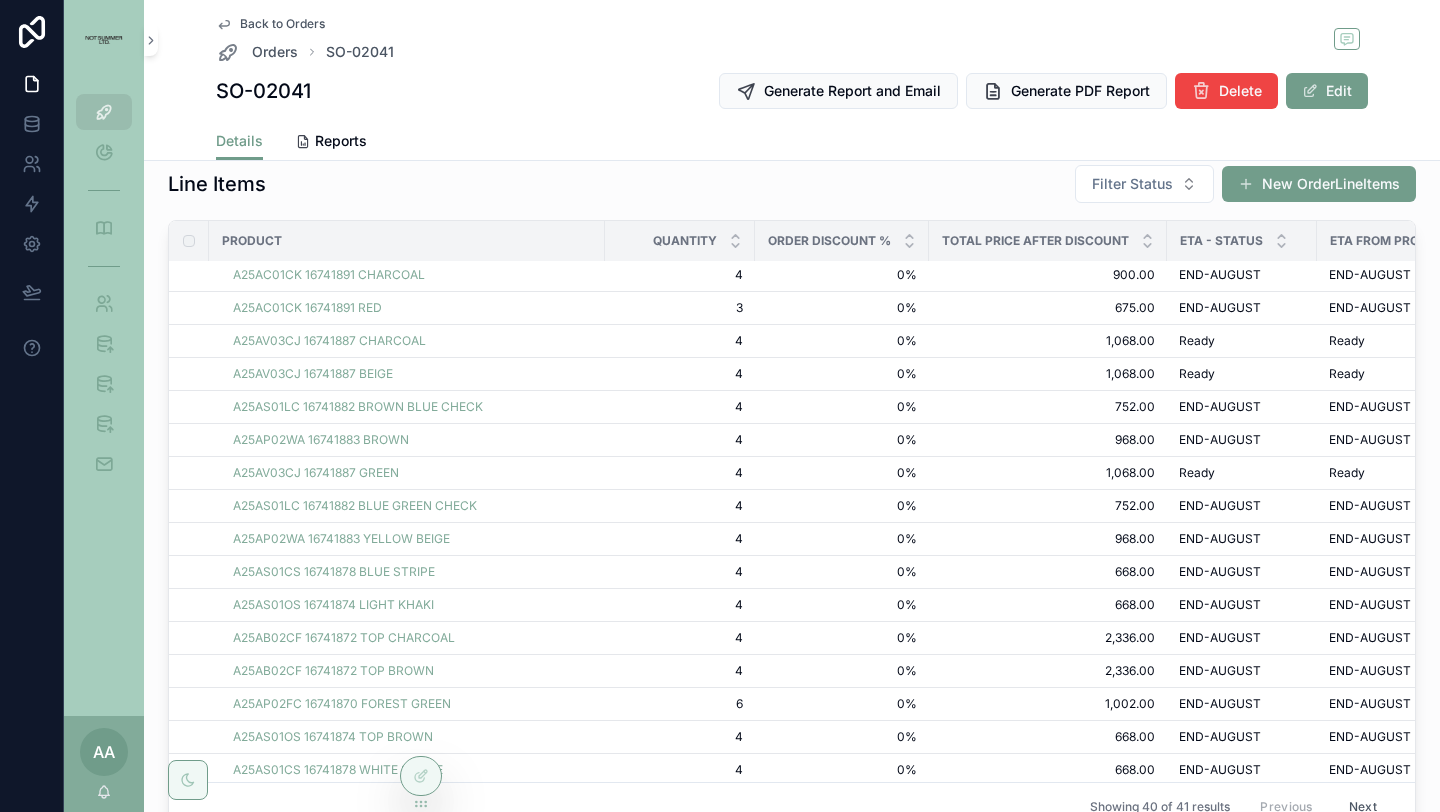 click on "Quantity" at bounding box center [680, 241] 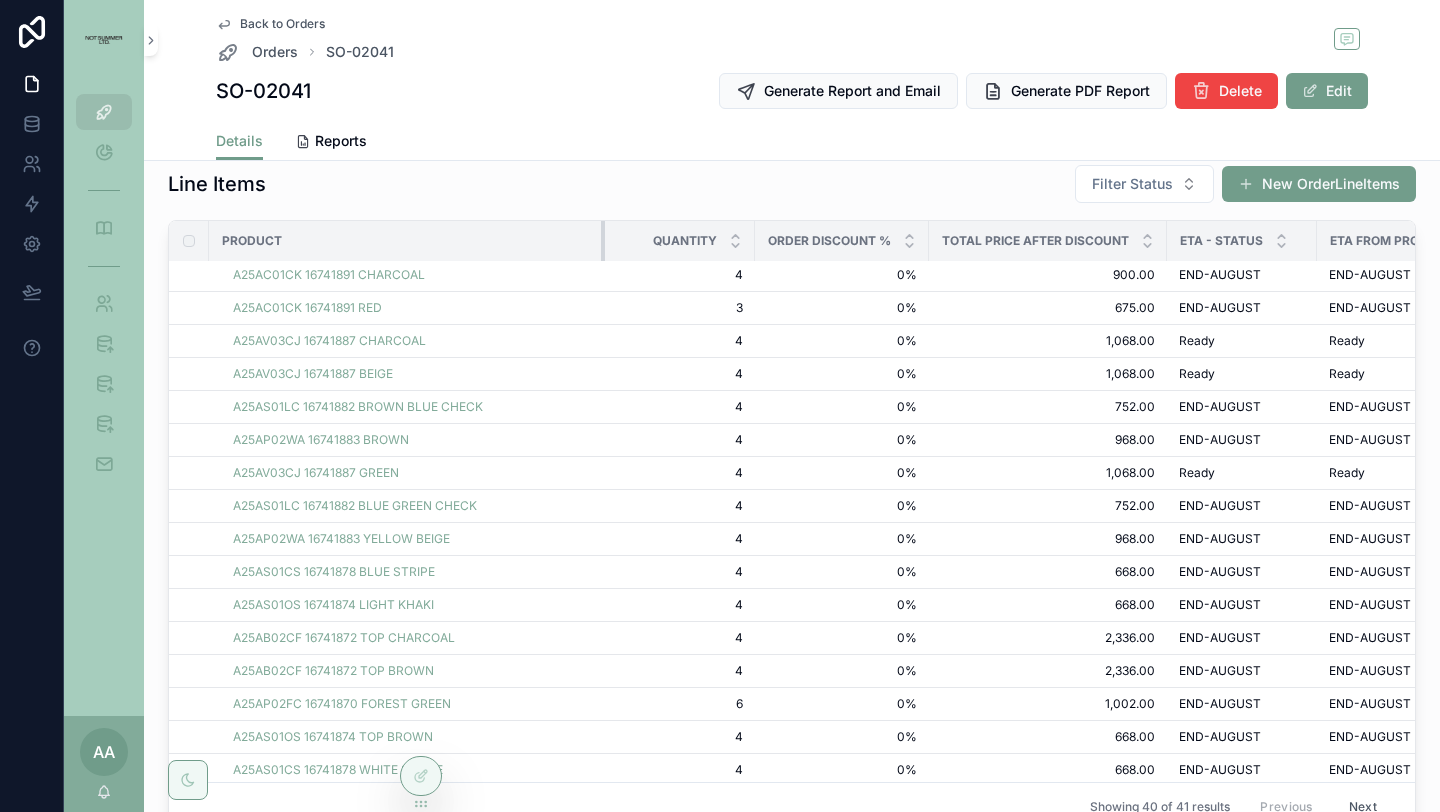 drag, startPoint x: 602, startPoint y: 241, endPoint x: 576, endPoint y: 241, distance: 26 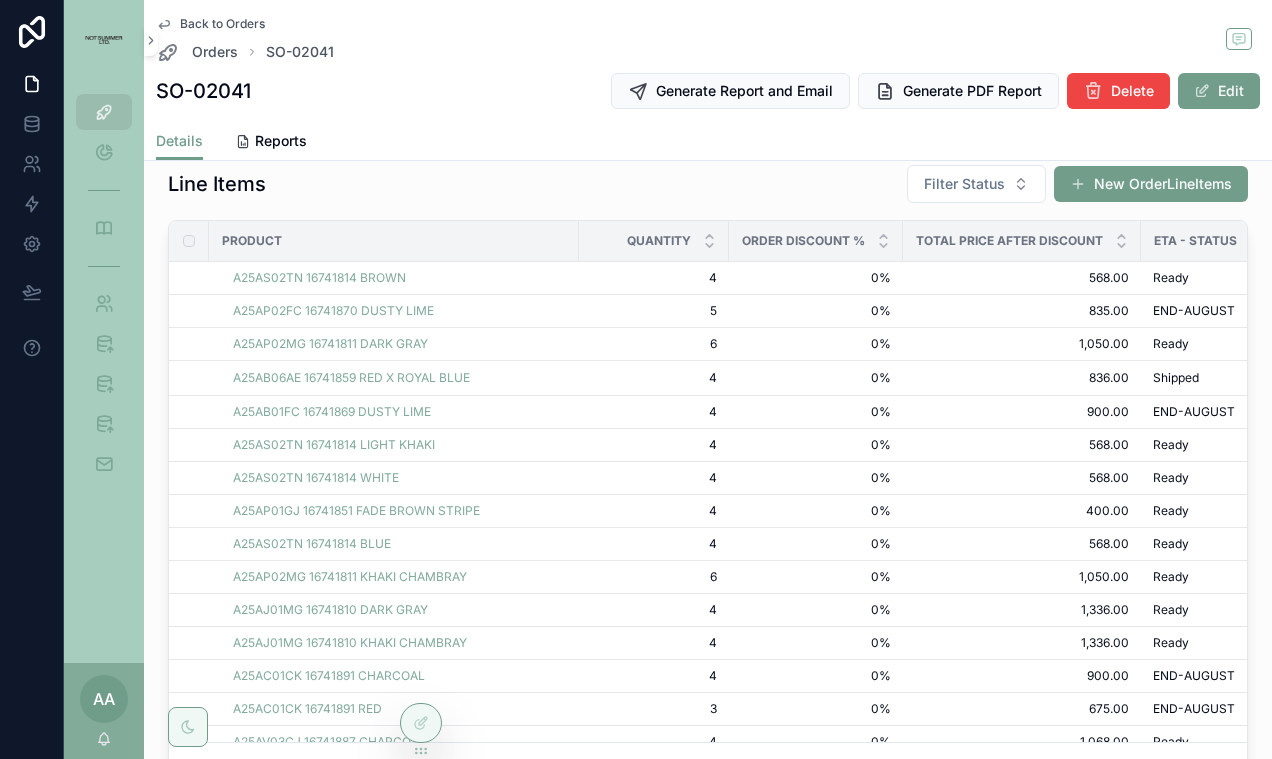 scroll, scrollTop: 290, scrollLeft: 0, axis: vertical 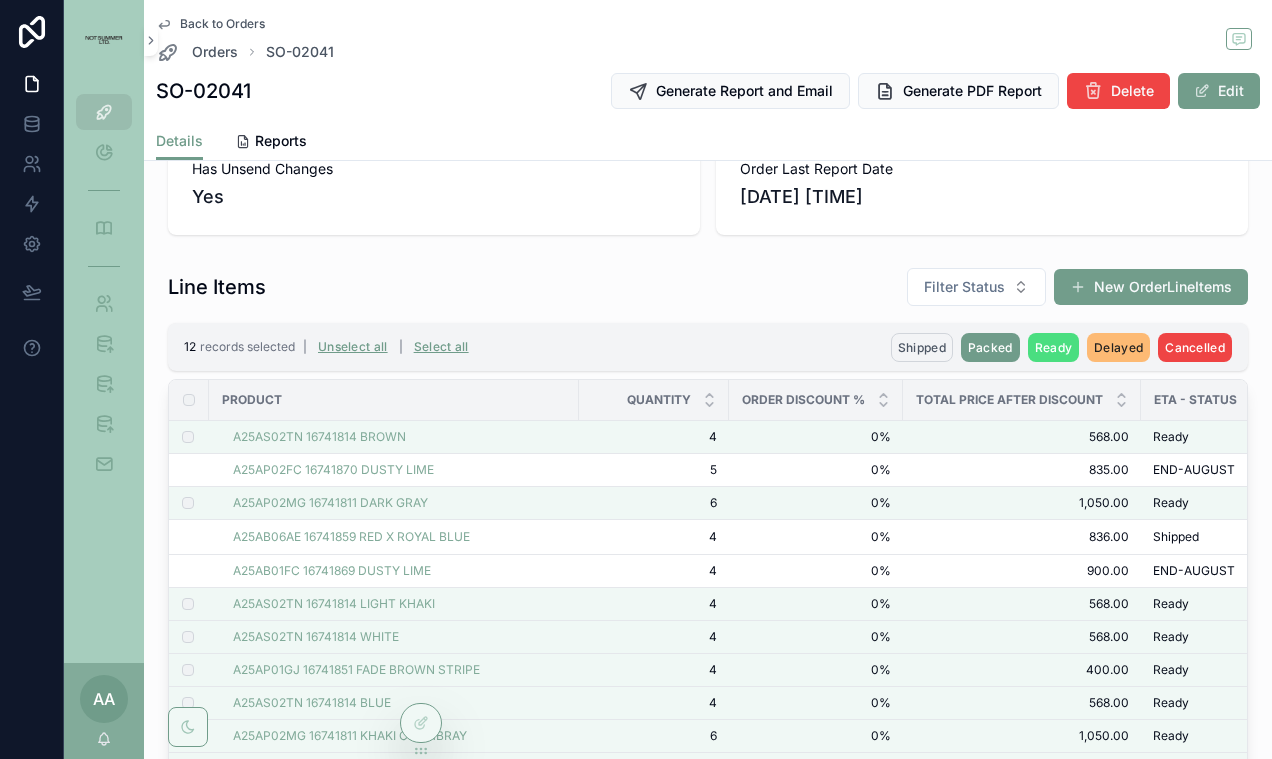 click on "Shipped" at bounding box center [922, 347] 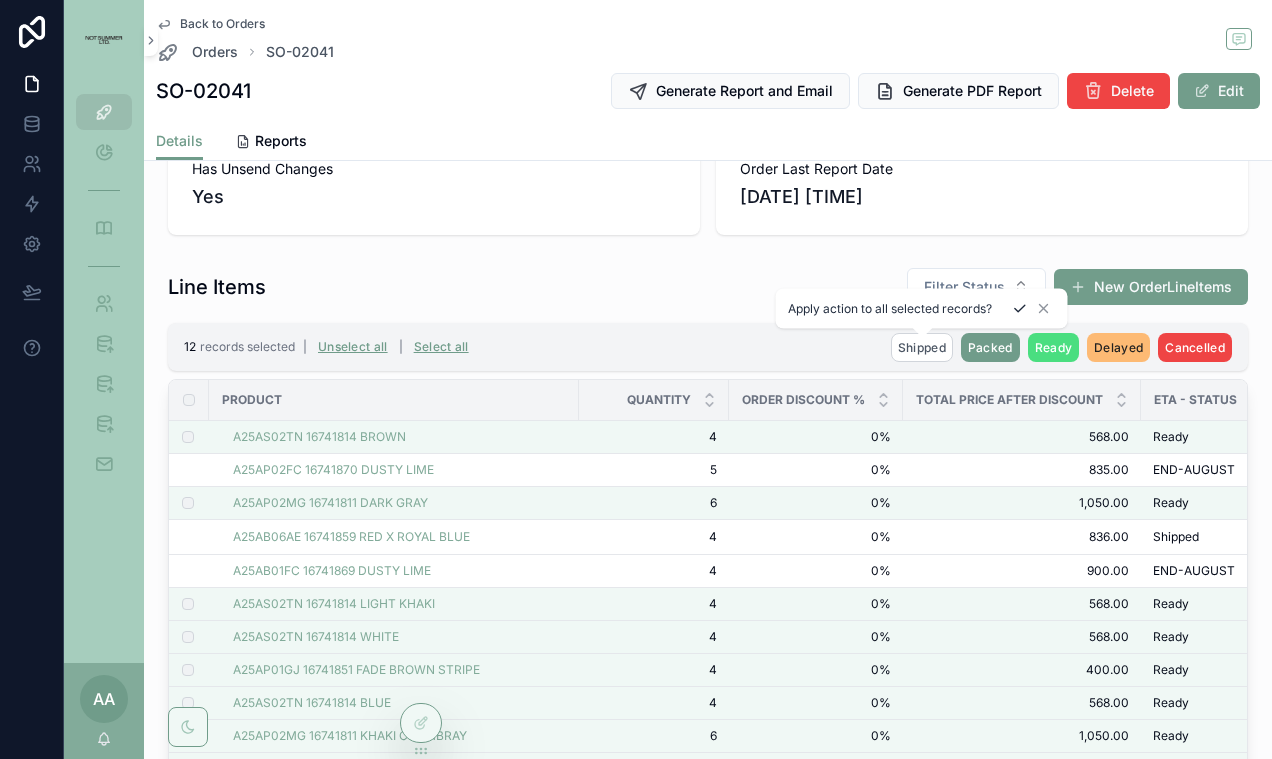click 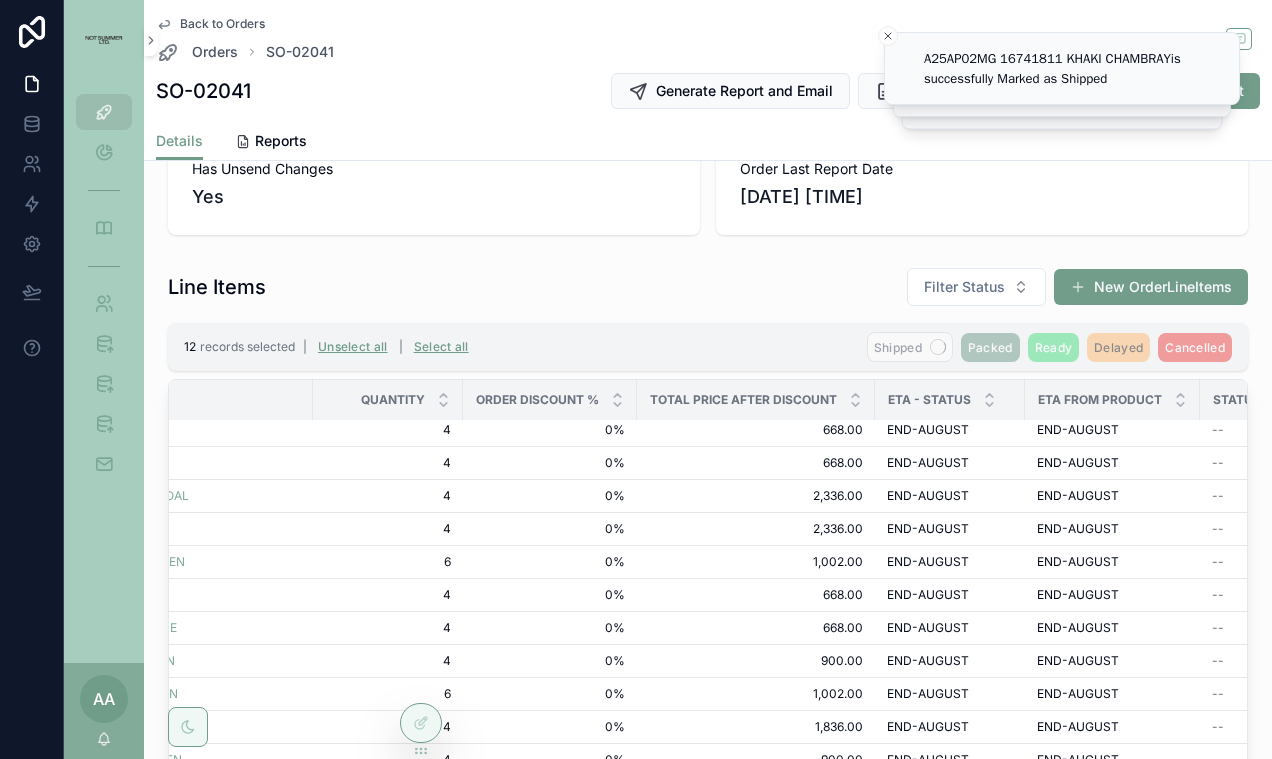 scroll, scrollTop: 882, scrollLeft: 266, axis: both 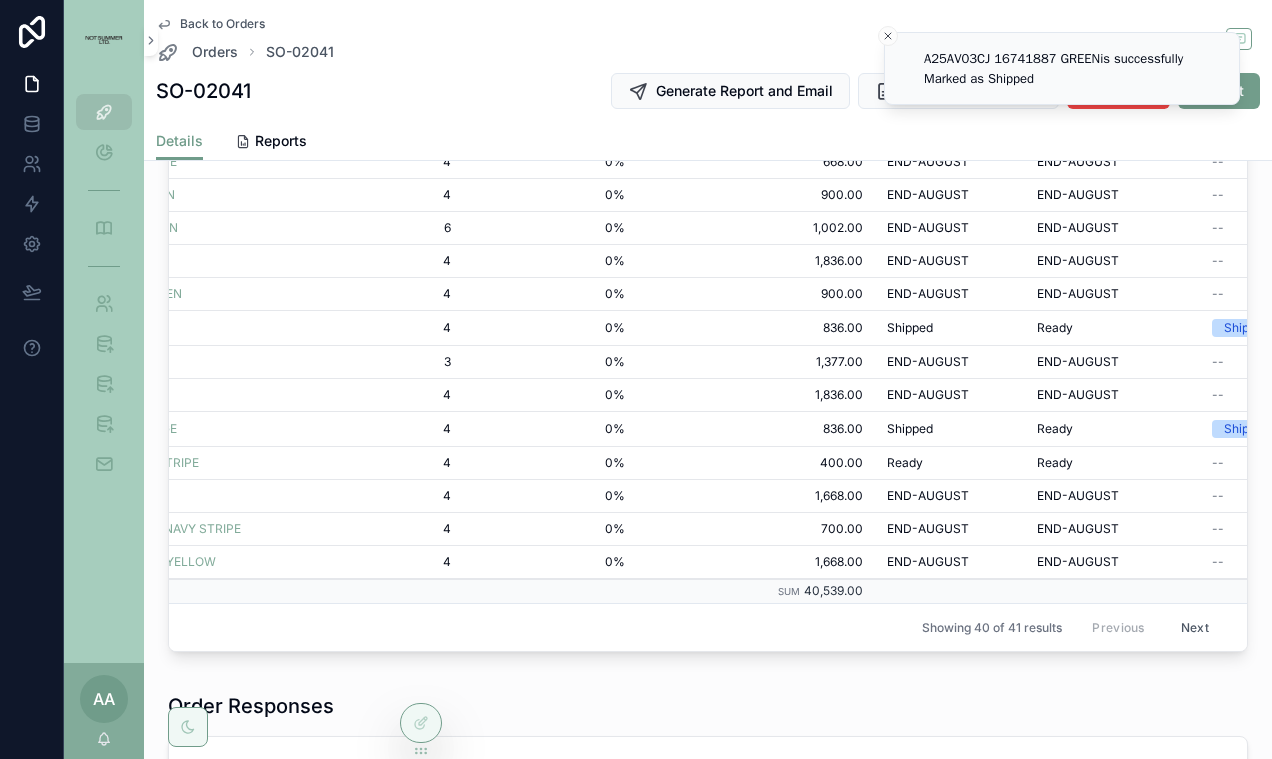 click on "Next" at bounding box center [1195, 627] 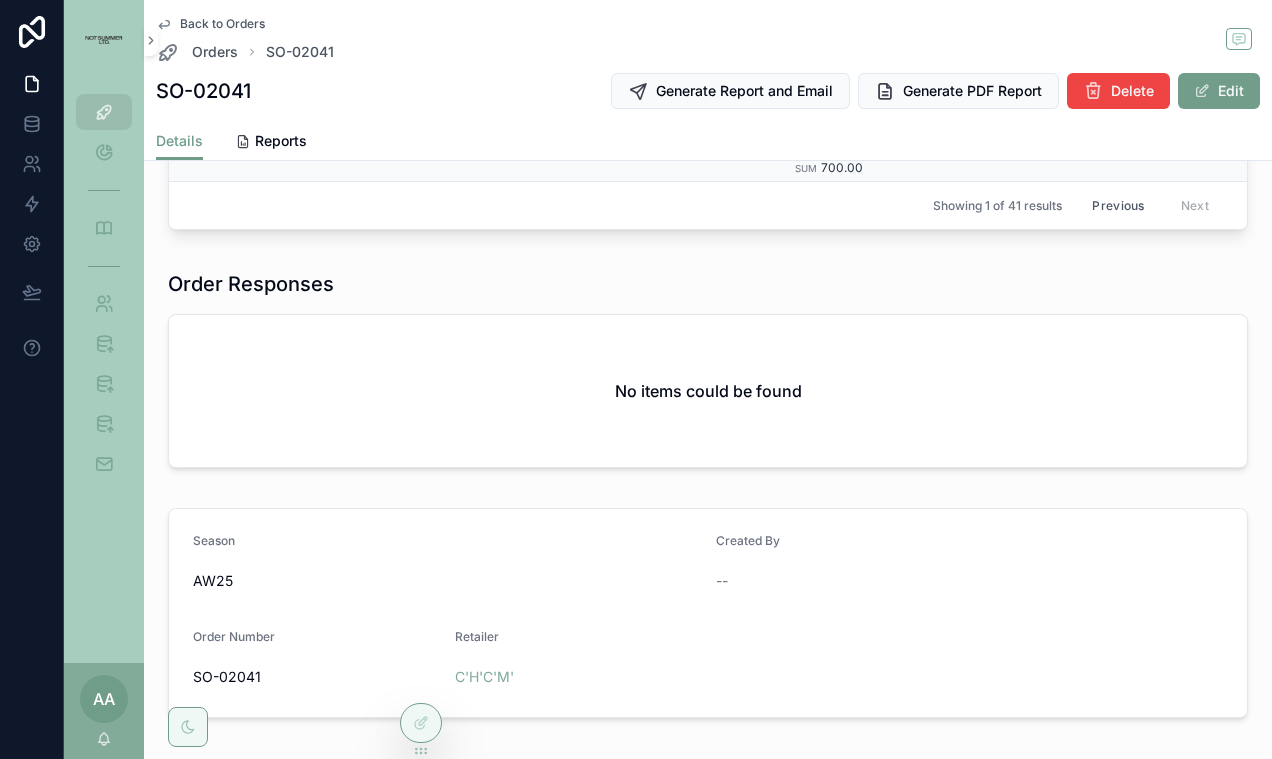 scroll, scrollTop: 0, scrollLeft: 266, axis: horizontal 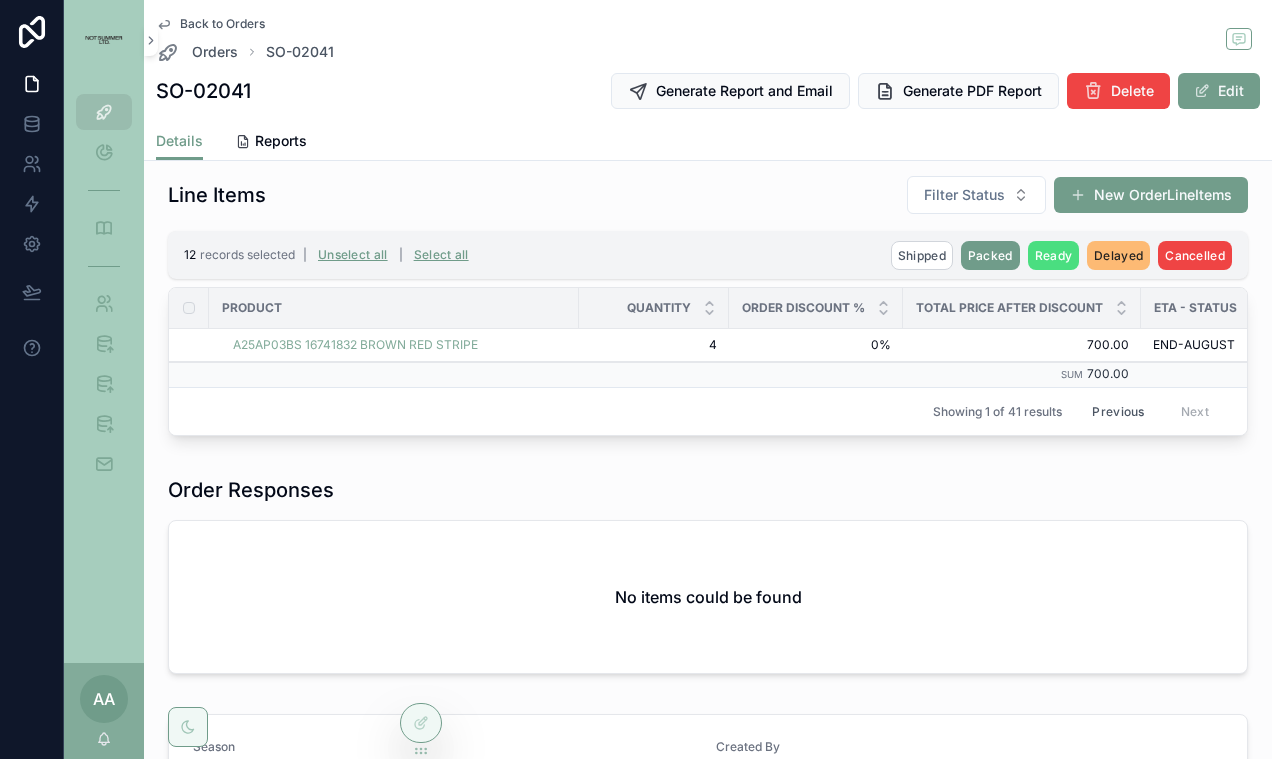 click on "Previous" at bounding box center [1118, 411] 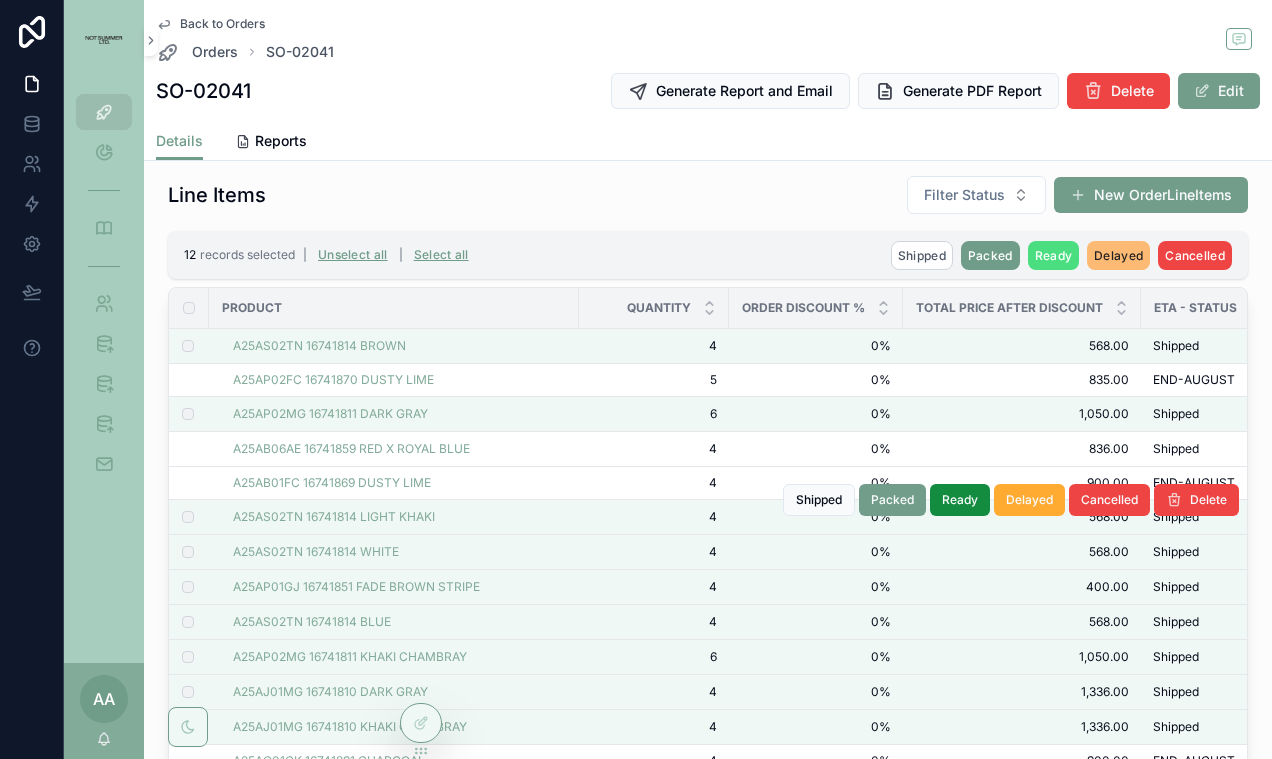 scroll, scrollTop: 894, scrollLeft: 0, axis: vertical 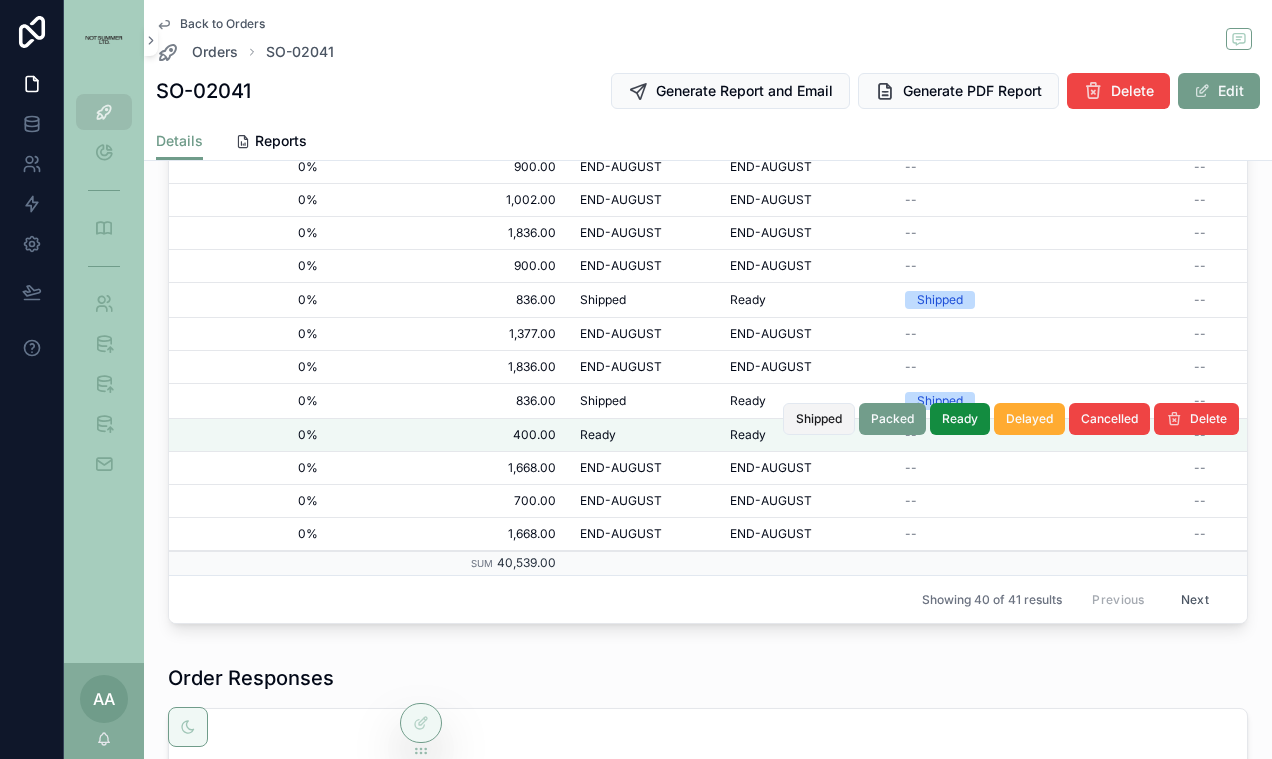 click on "Shipped" at bounding box center (819, 419) 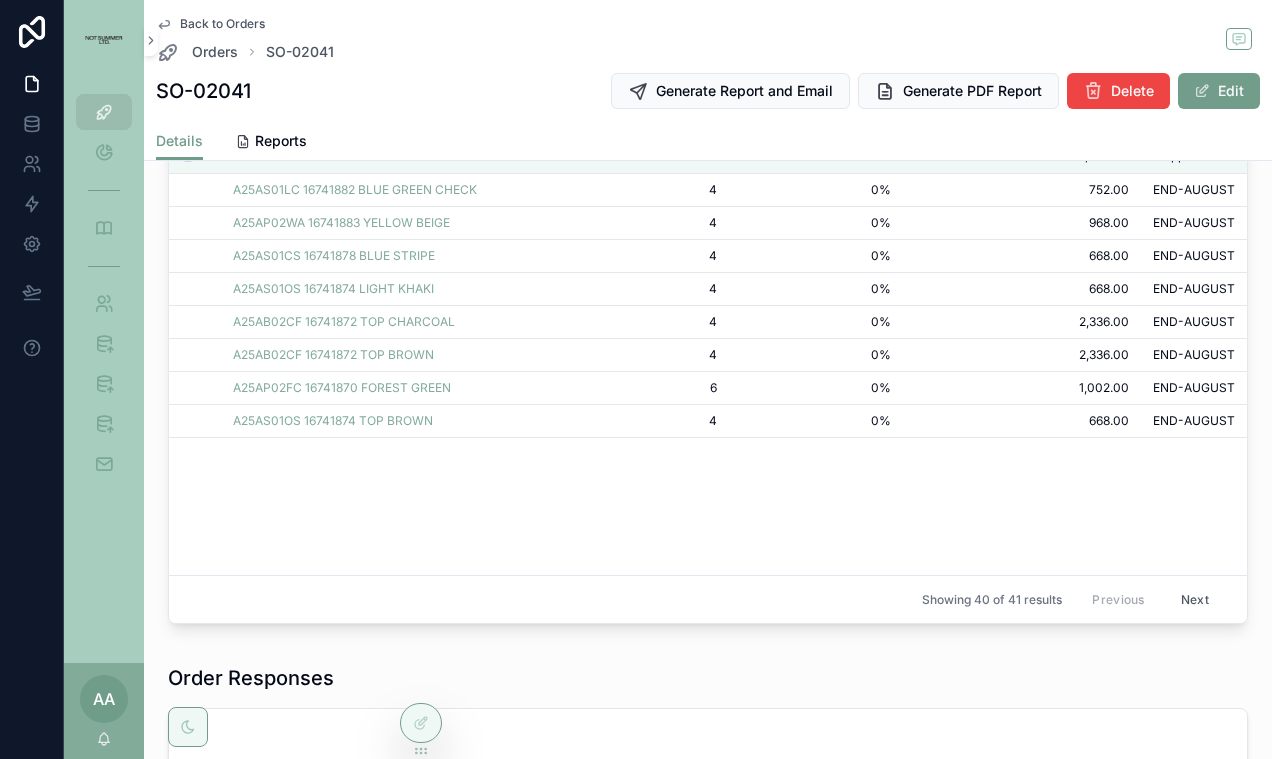 scroll, scrollTop: 0, scrollLeft: 0, axis: both 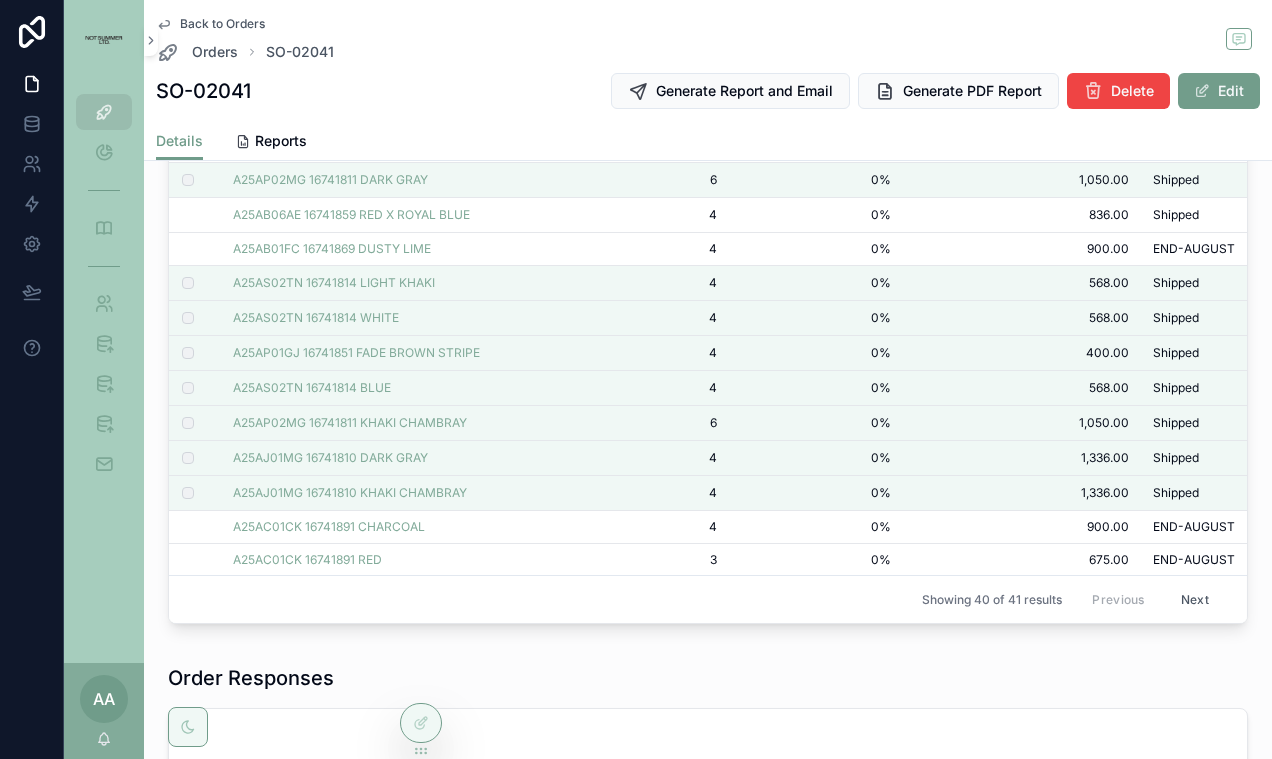 click on "Back to Orders" at bounding box center (222, 24) 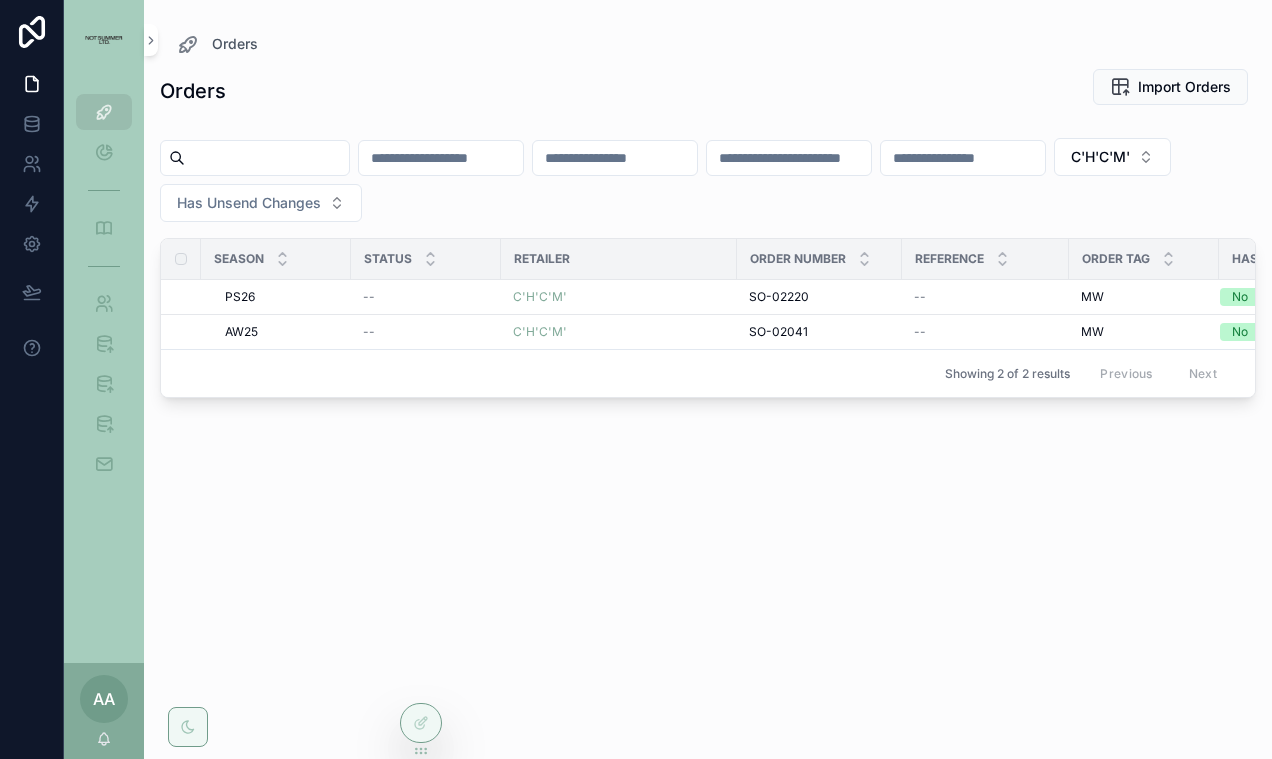 scroll, scrollTop: 0, scrollLeft: 0, axis: both 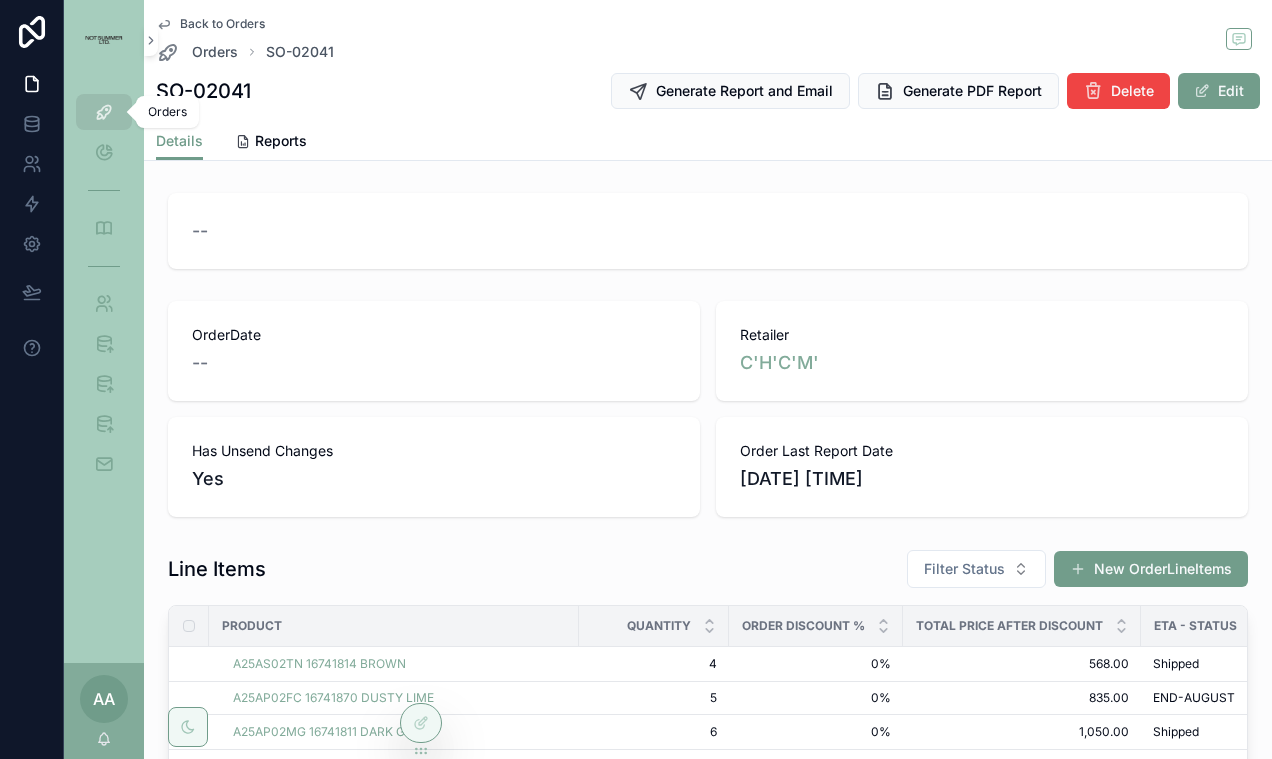 click on "Orders" at bounding box center (104, 112) 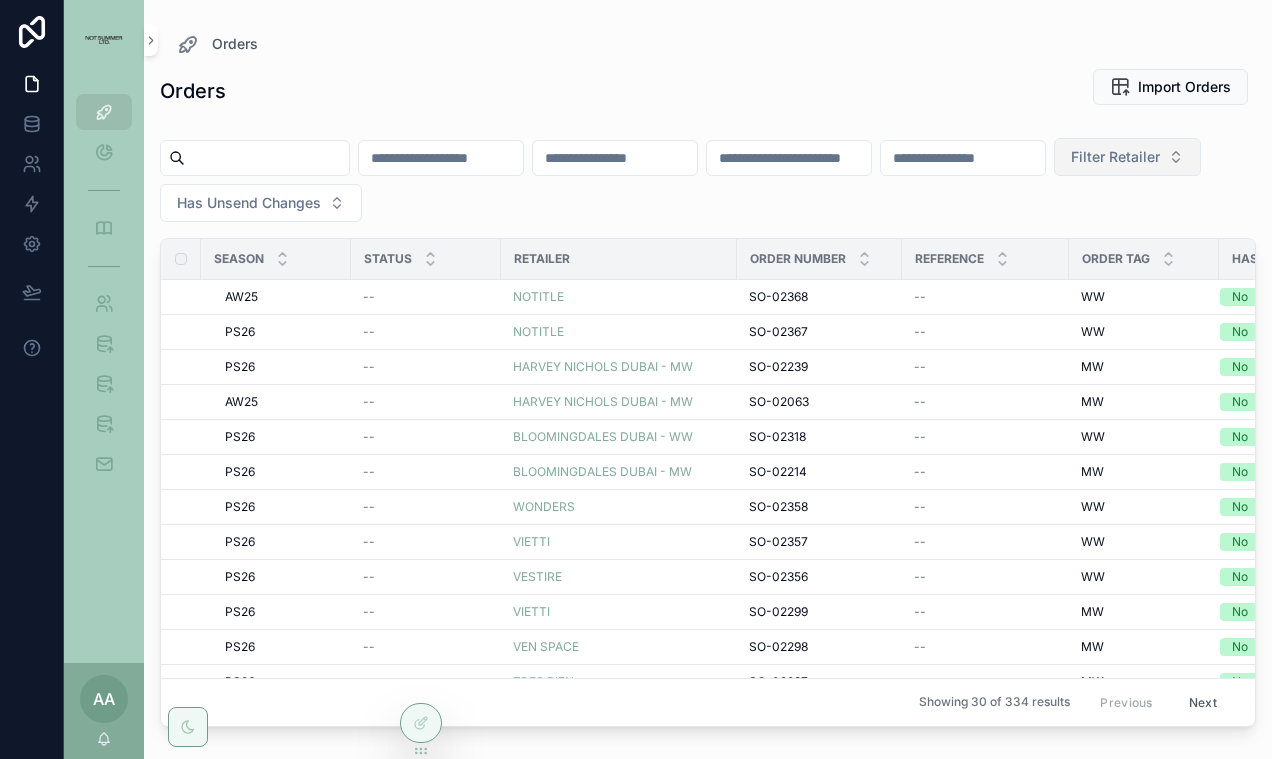 click on "Filter Retailer" at bounding box center [1115, 157] 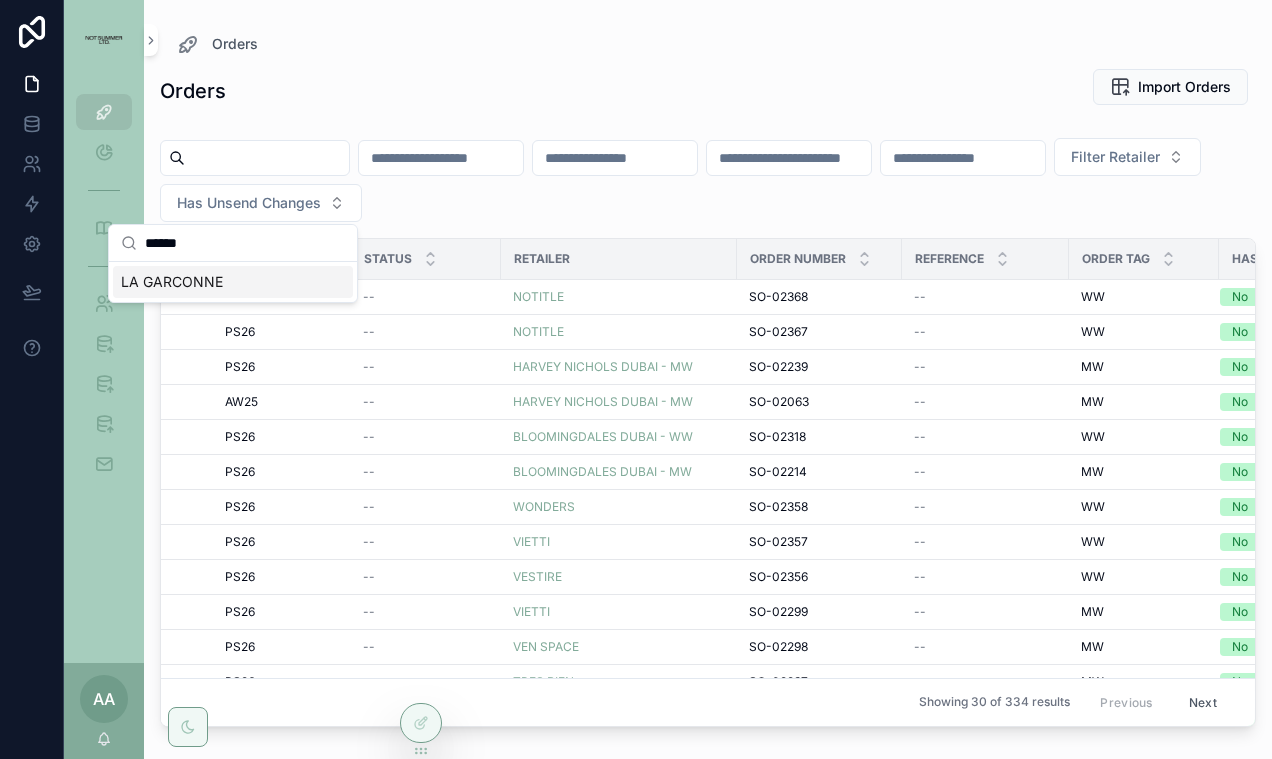 type on "******" 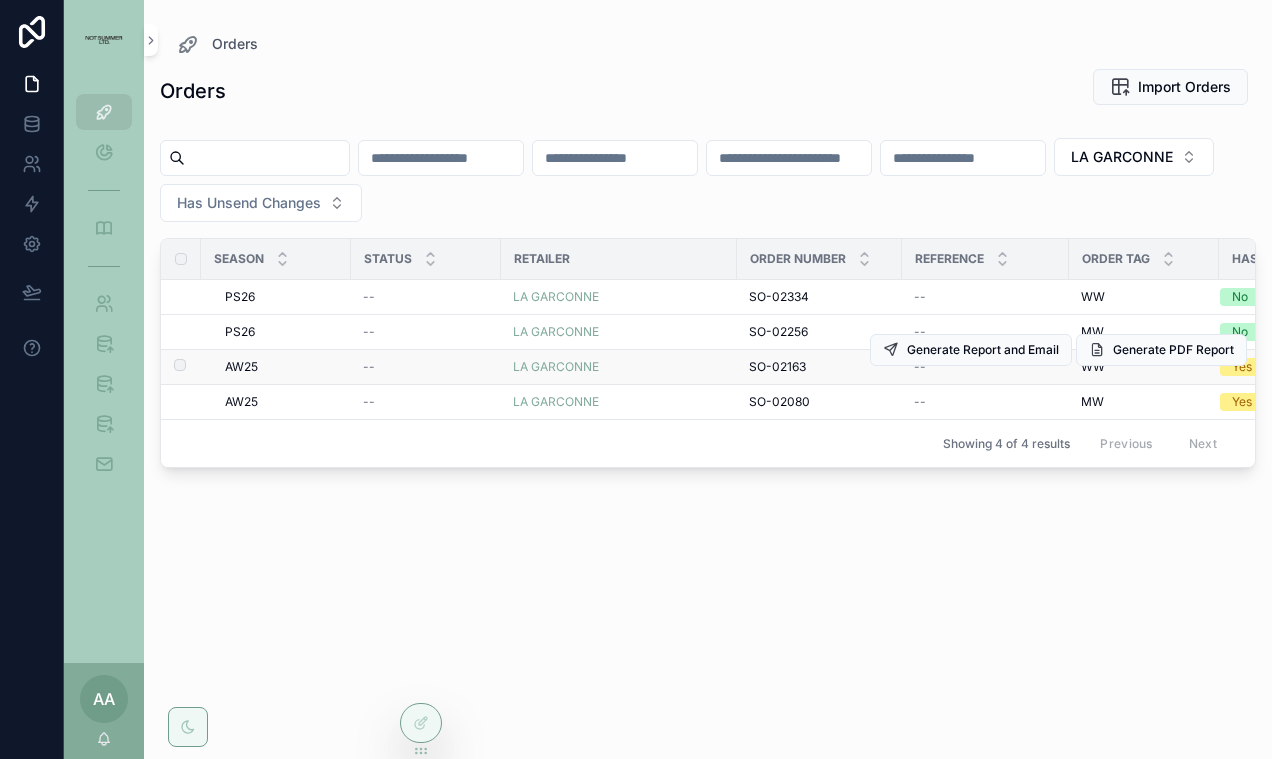 click on "AW25" at bounding box center (241, 367) 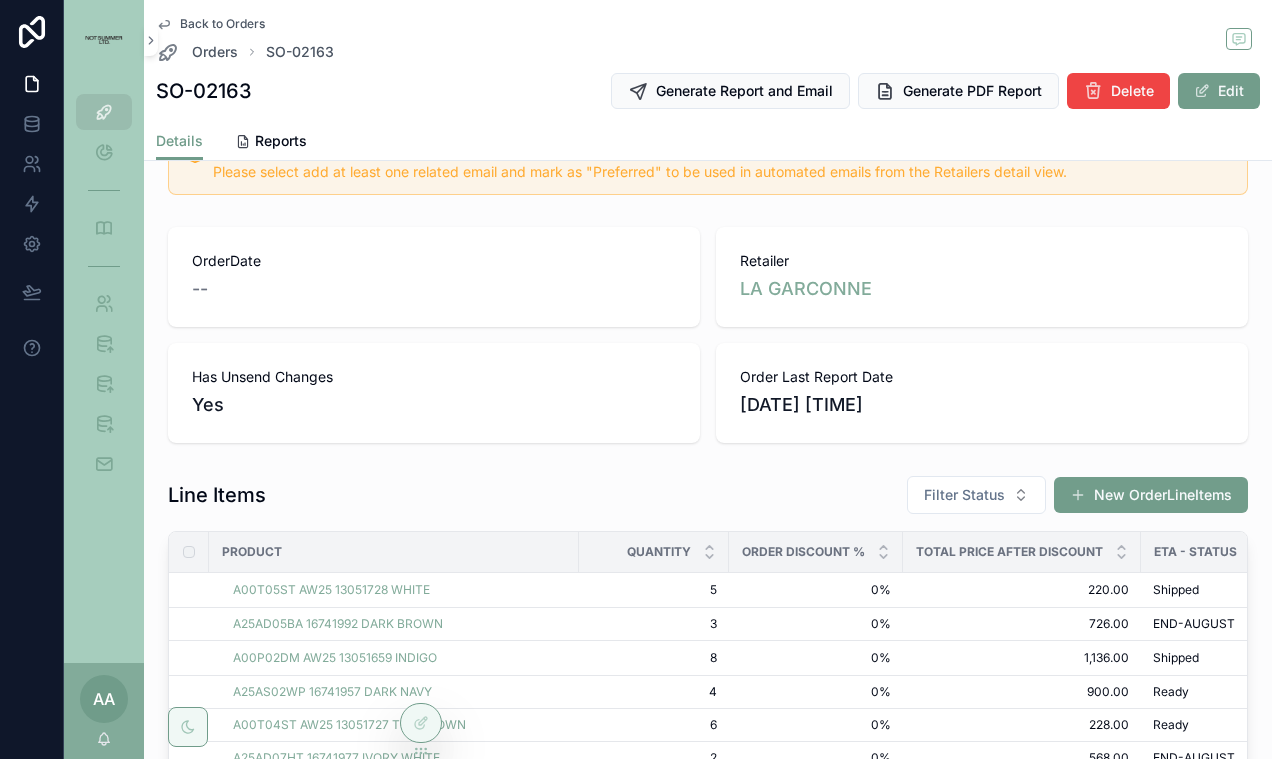 scroll, scrollTop: 468, scrollLeft: 0, axis: vertical 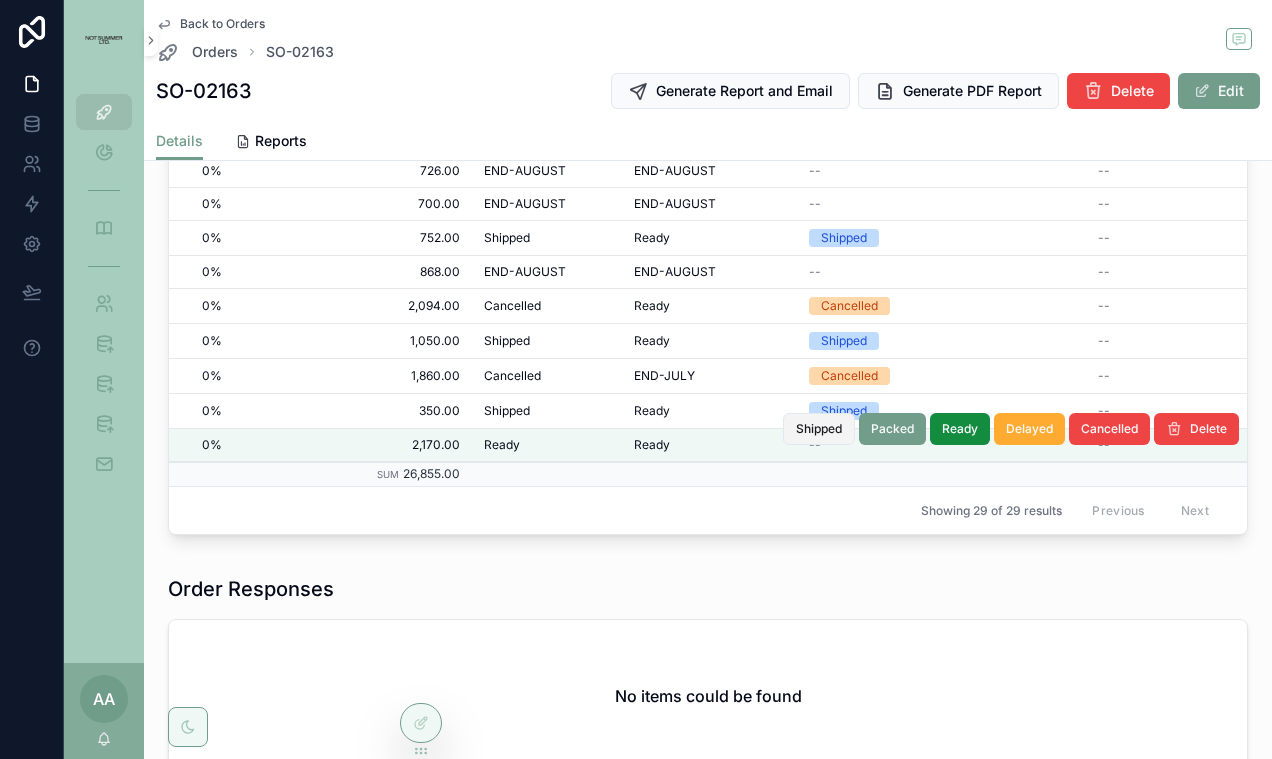 click on "Shipped" at bounding box center (819, 429) 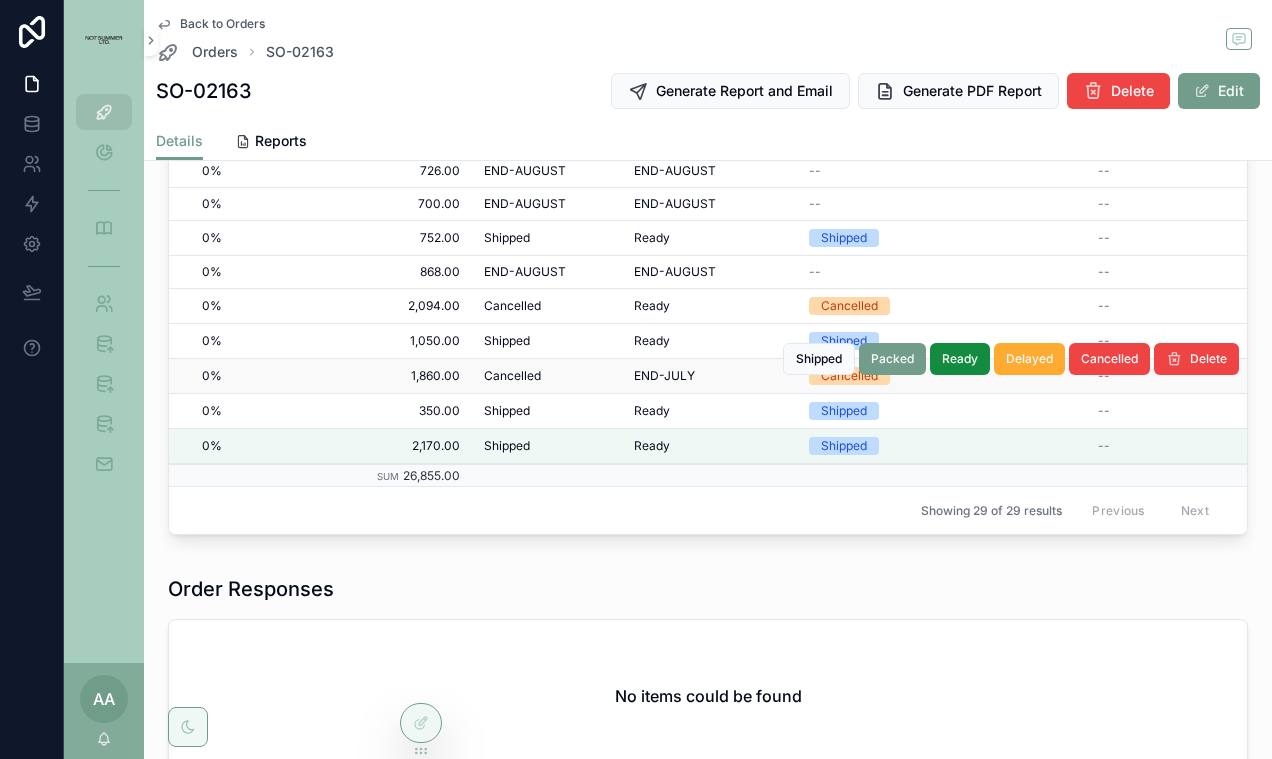 scroll, scrollTop: 521, scrollLeft: 0, axis: vertical 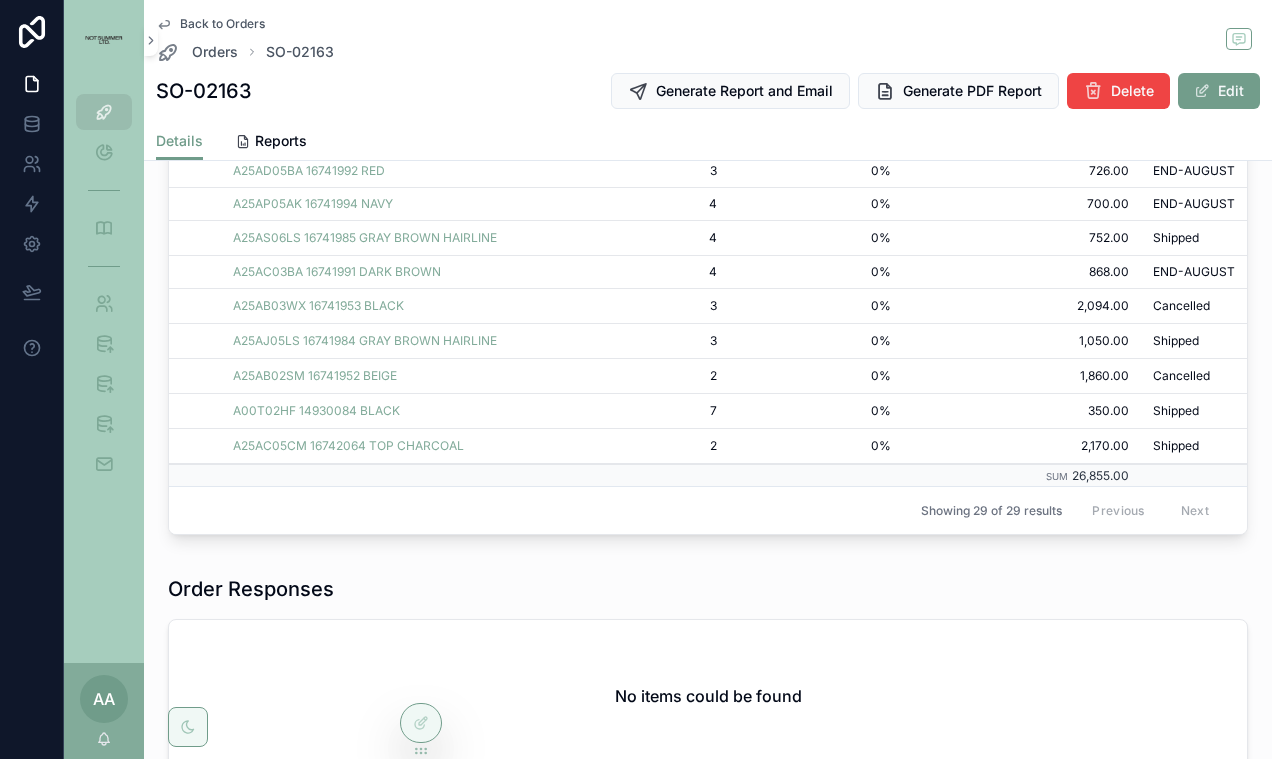 click on "Back to Orders" at bounding box center (222, 24) 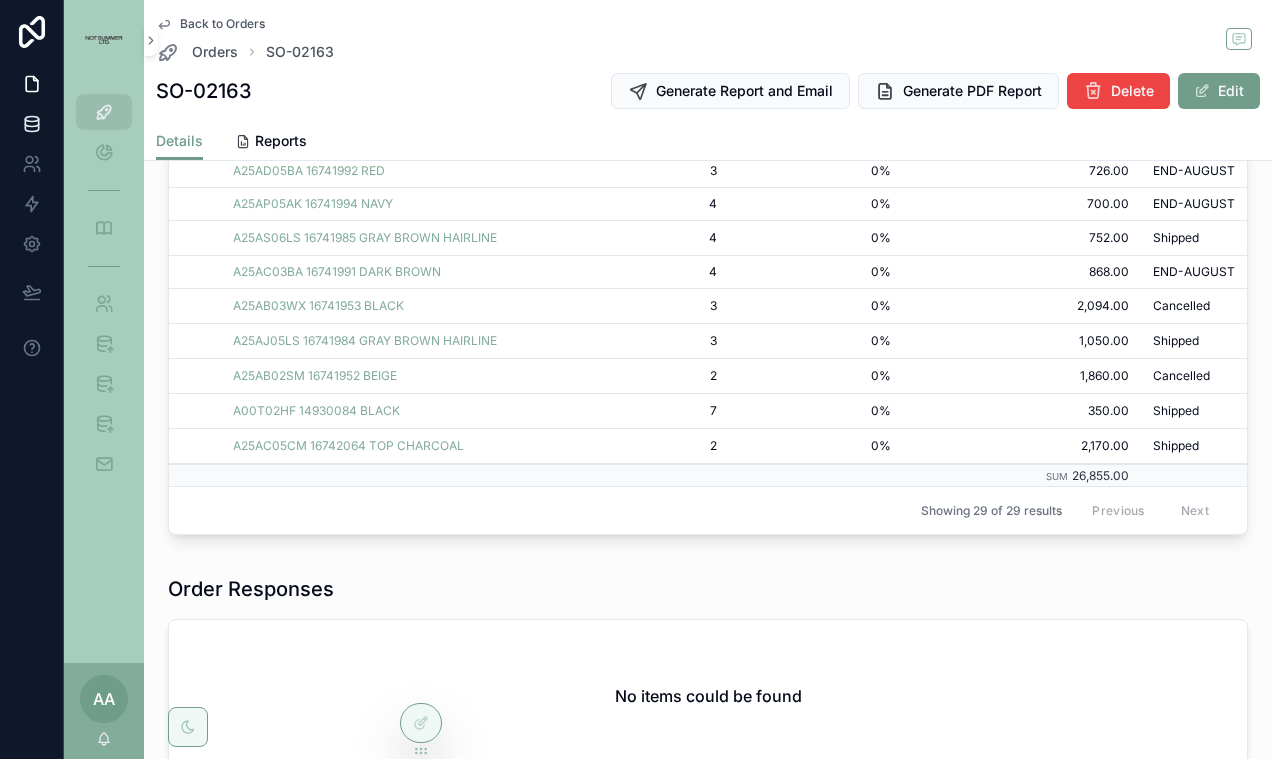 scroll, scrollTop: 0, scrollLeft: 0, axis: both 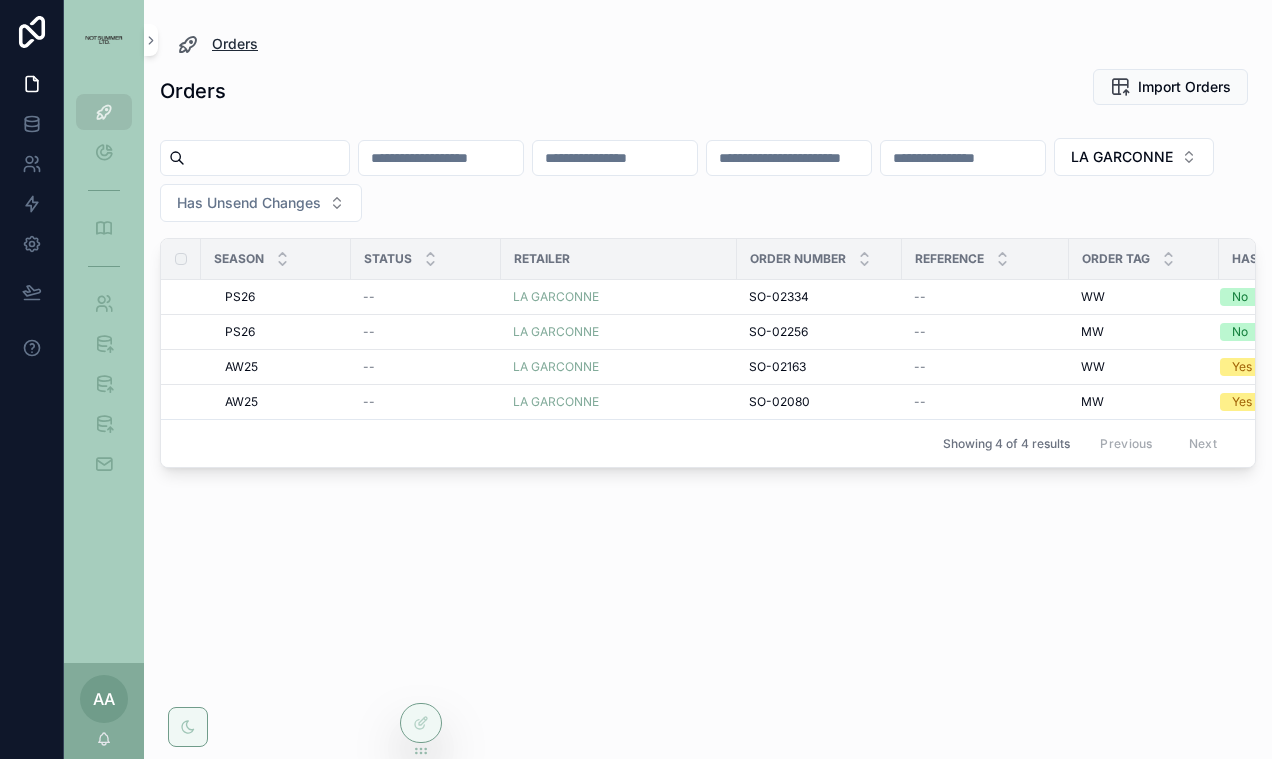 click on "Orders" at bounding box center [235, 44] 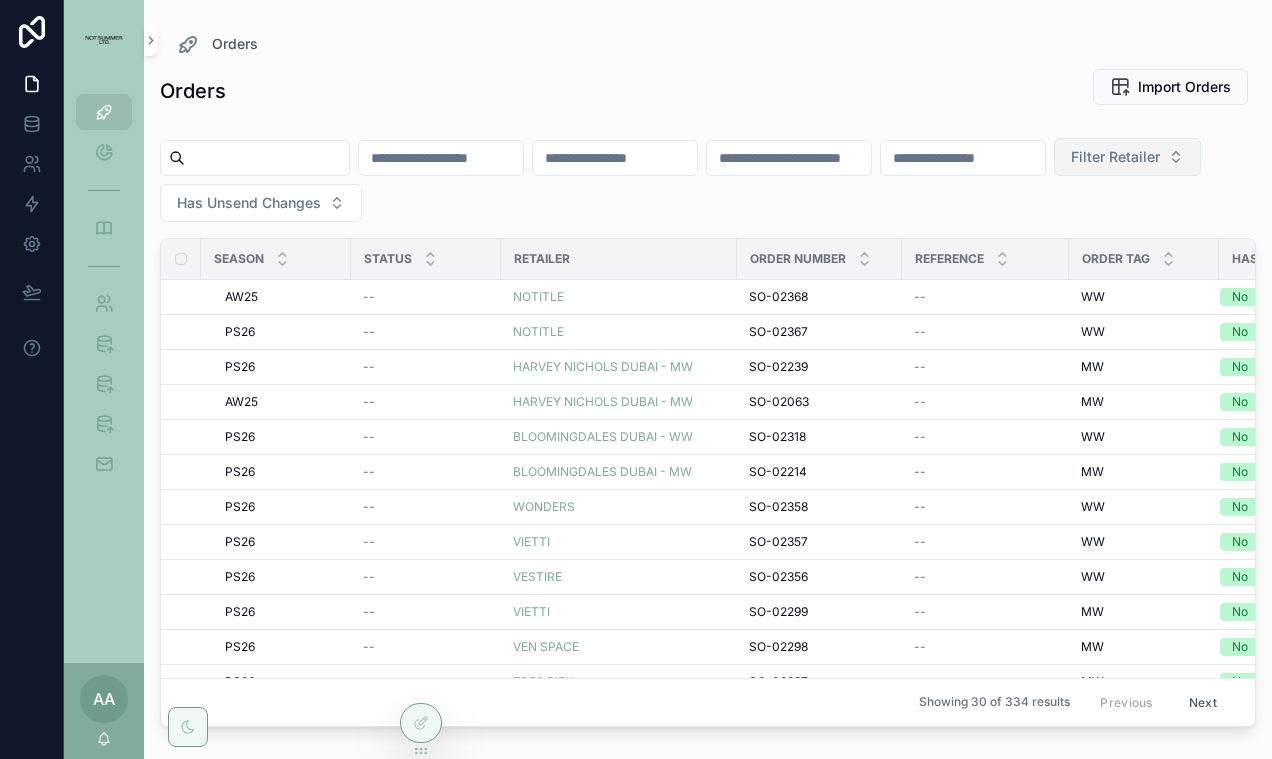 click on "Filter Retailer" at bounding box center (1115, 157) 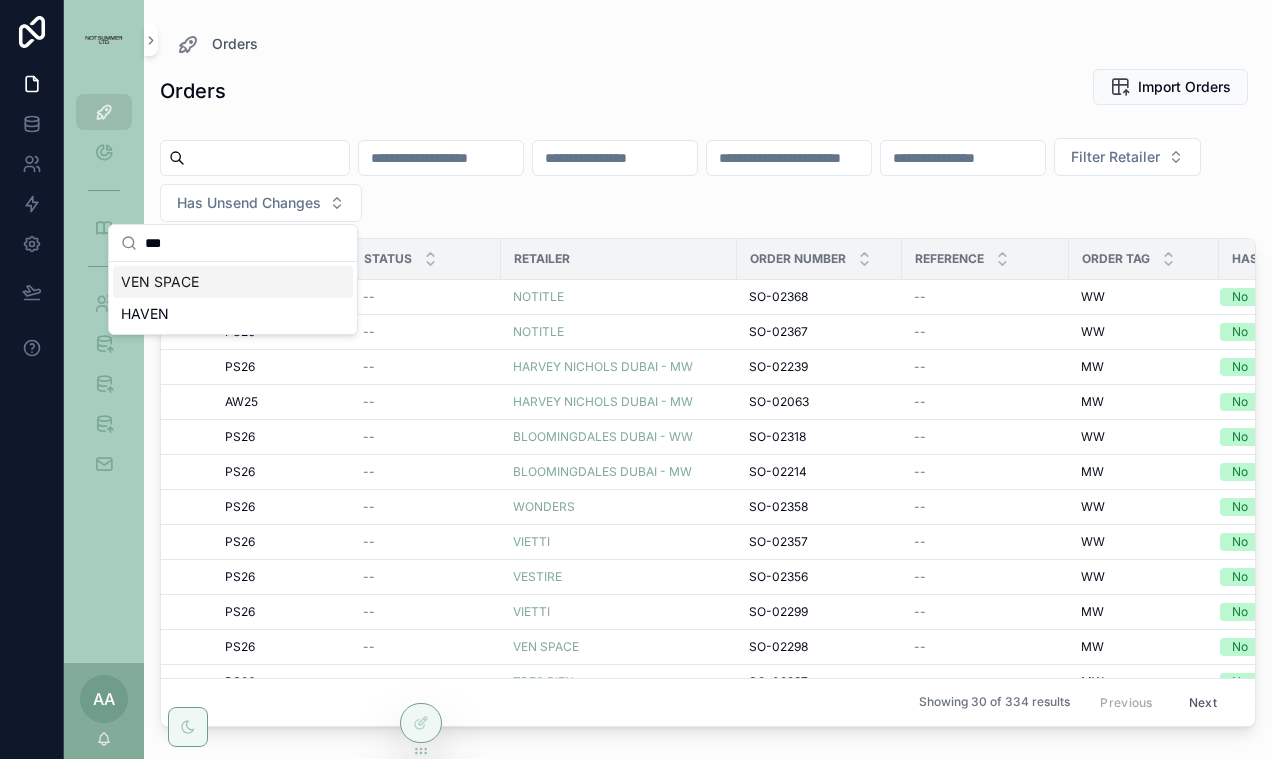type on "***" 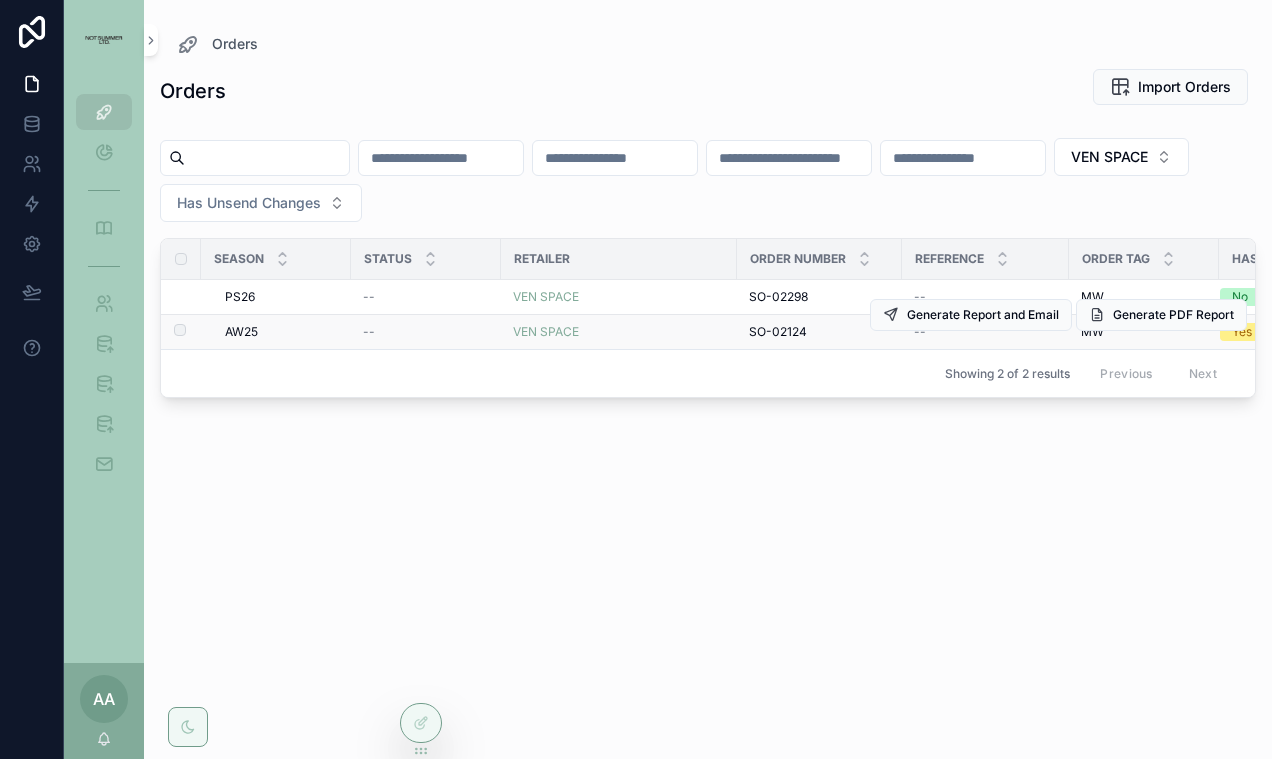 click on "AW25" at bounding box center (241, 332) 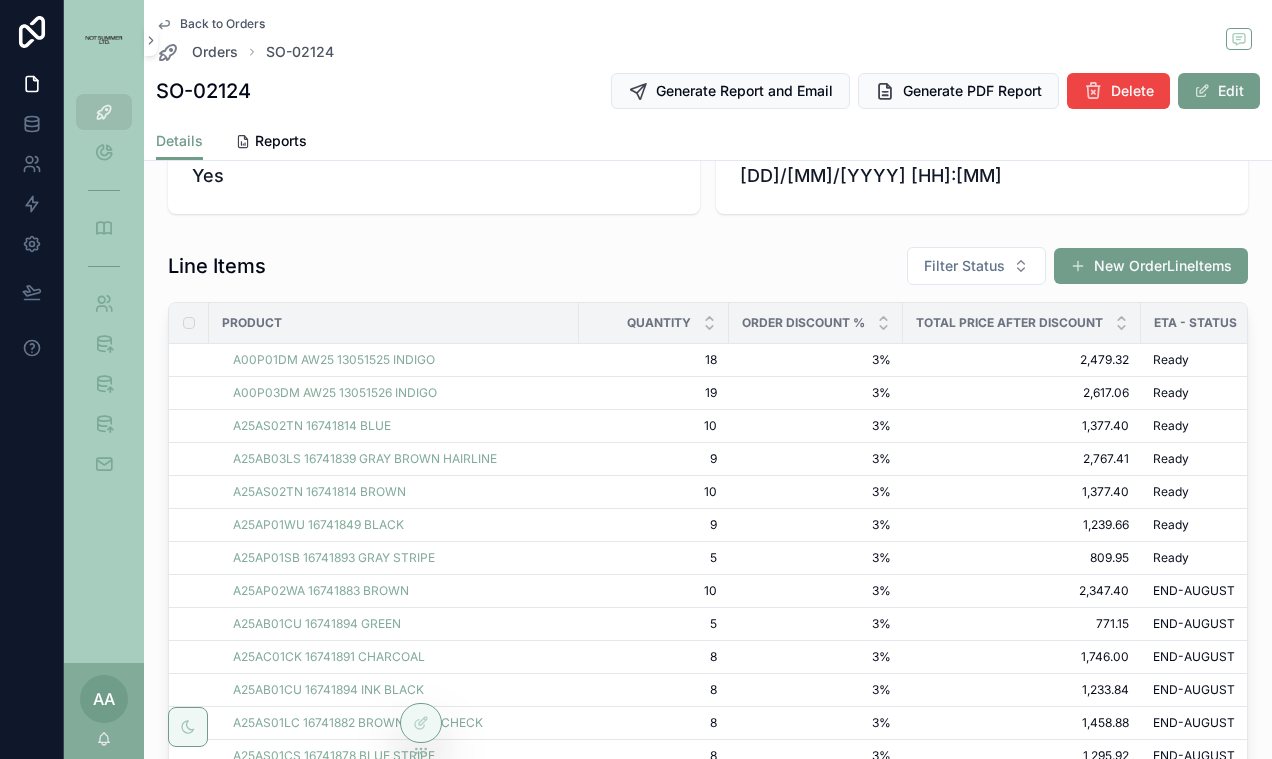 scroll, scrollTop: 335, scrollLeft: 0, axis: vertical 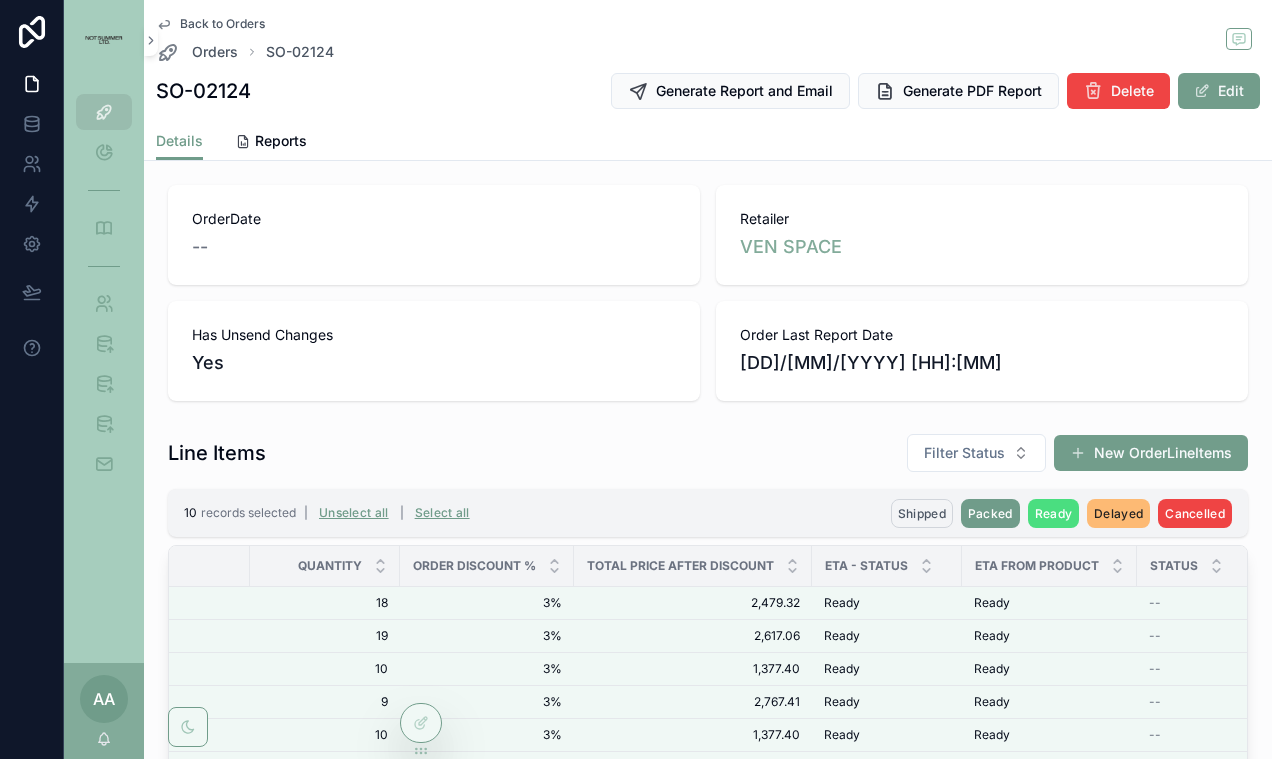 click on "Shipped" at bounding box center [922, 513] 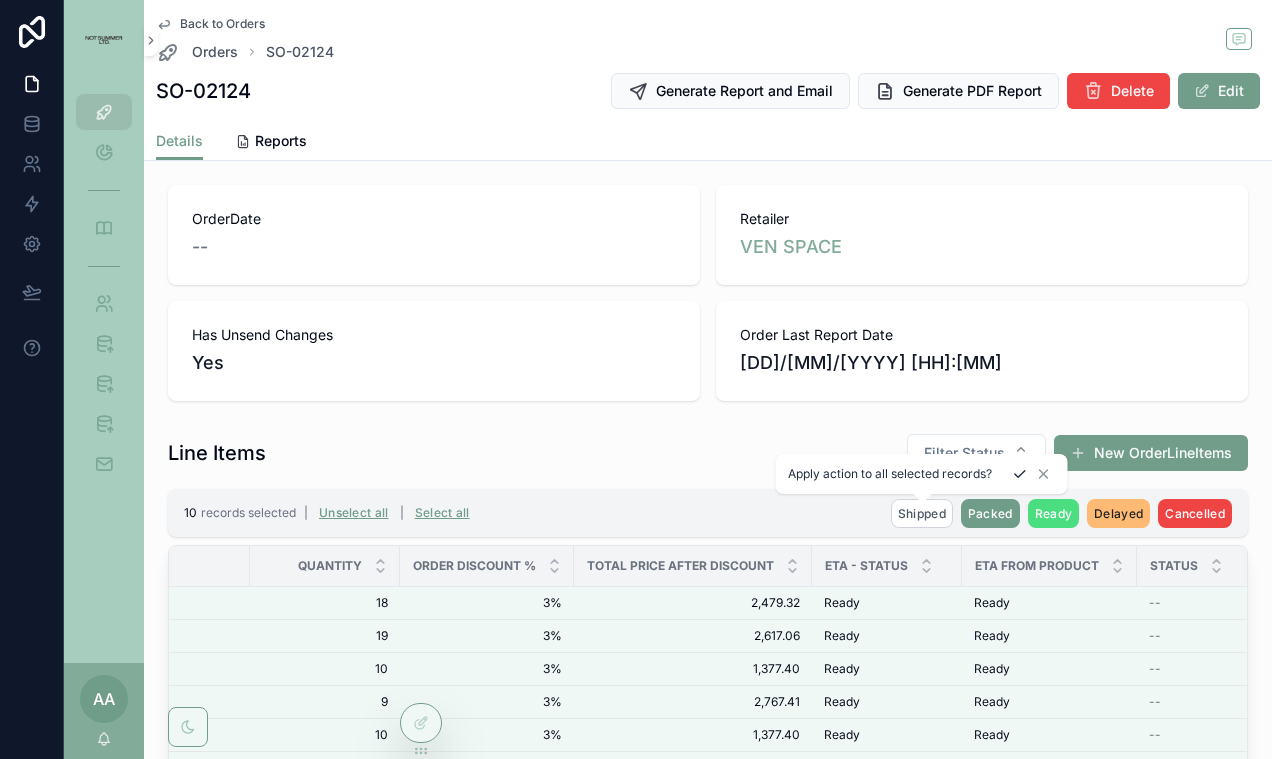 click 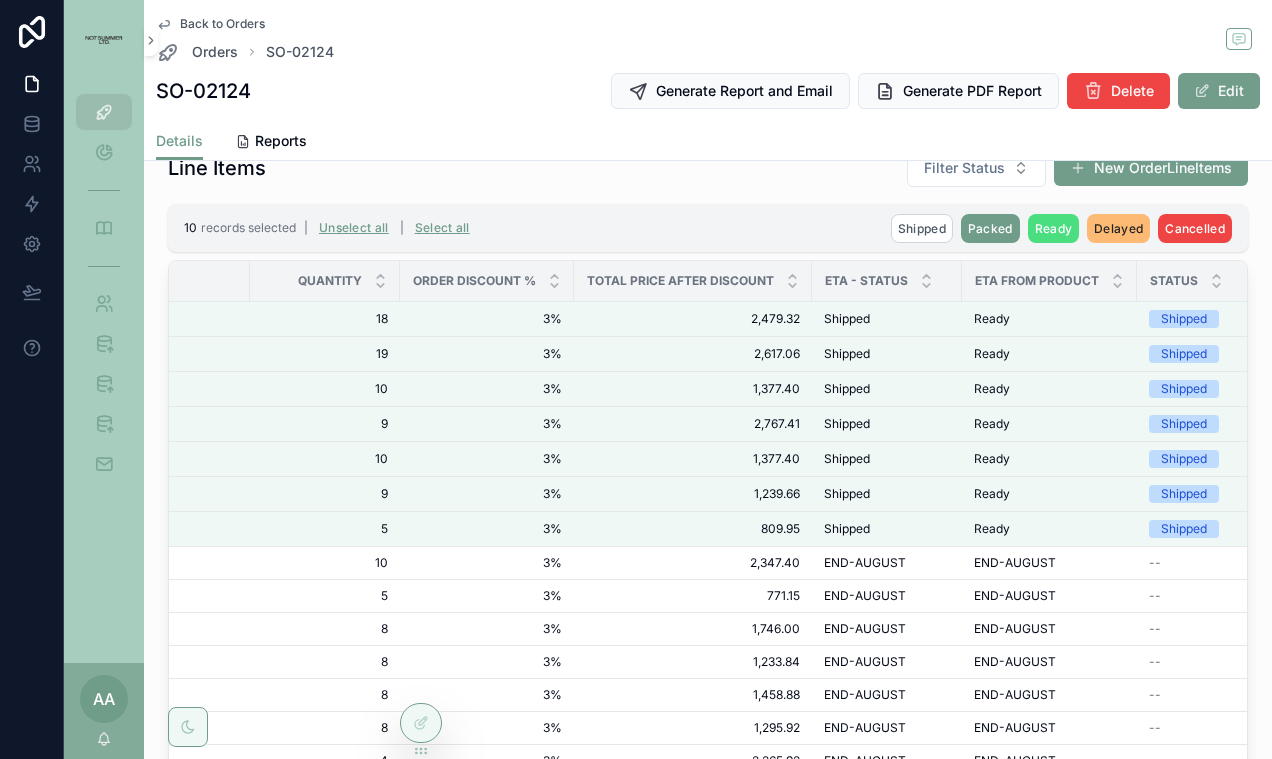 scroll, scrollTop: 406, scrollLeft: 0, axis: vertical 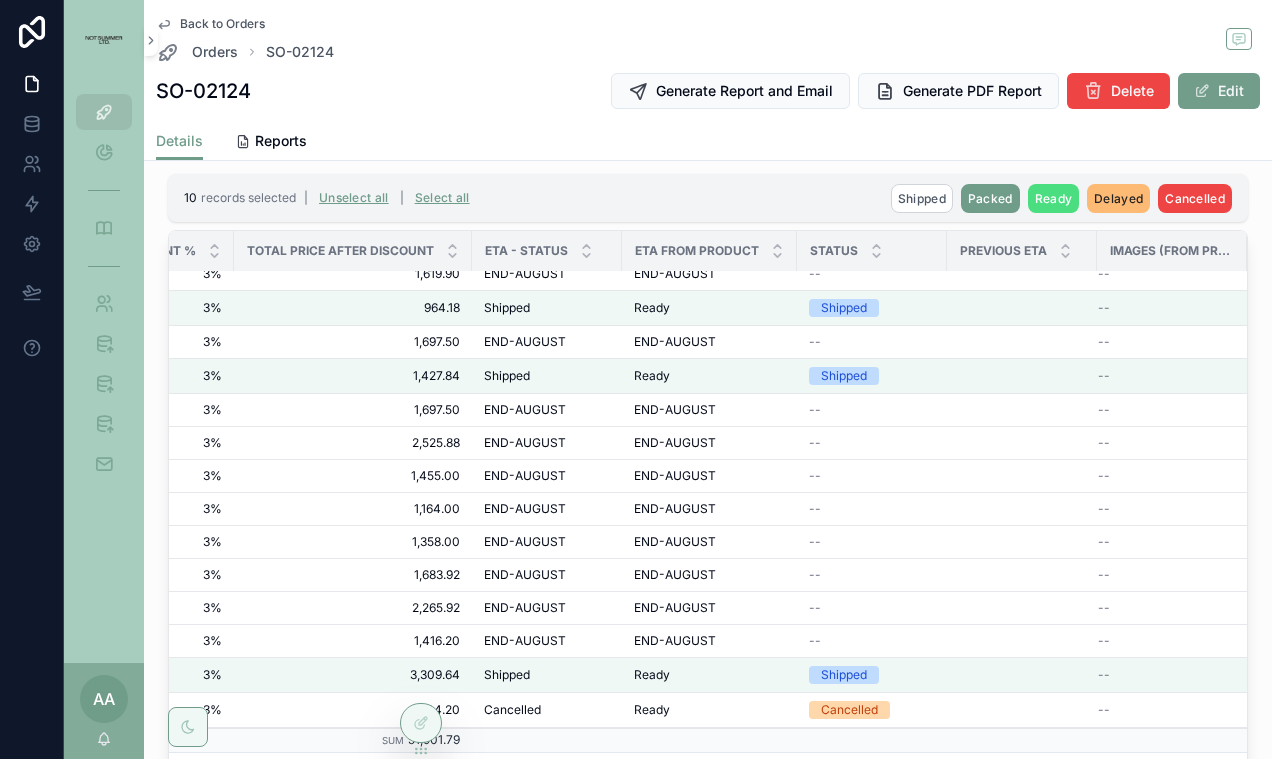 click on "Back to Orders" at bounding box center [222, 24] 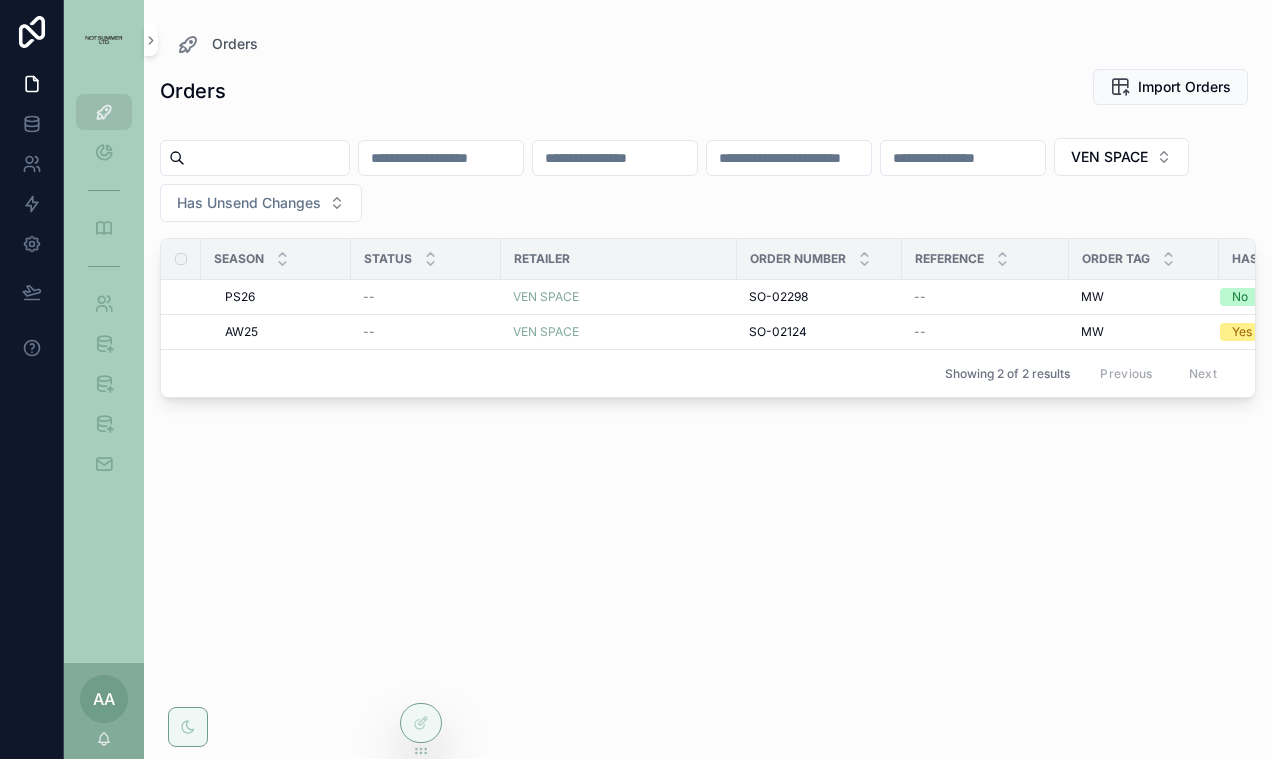 scroll, scrollTop: 0, scrollLeft: 0, axis: both 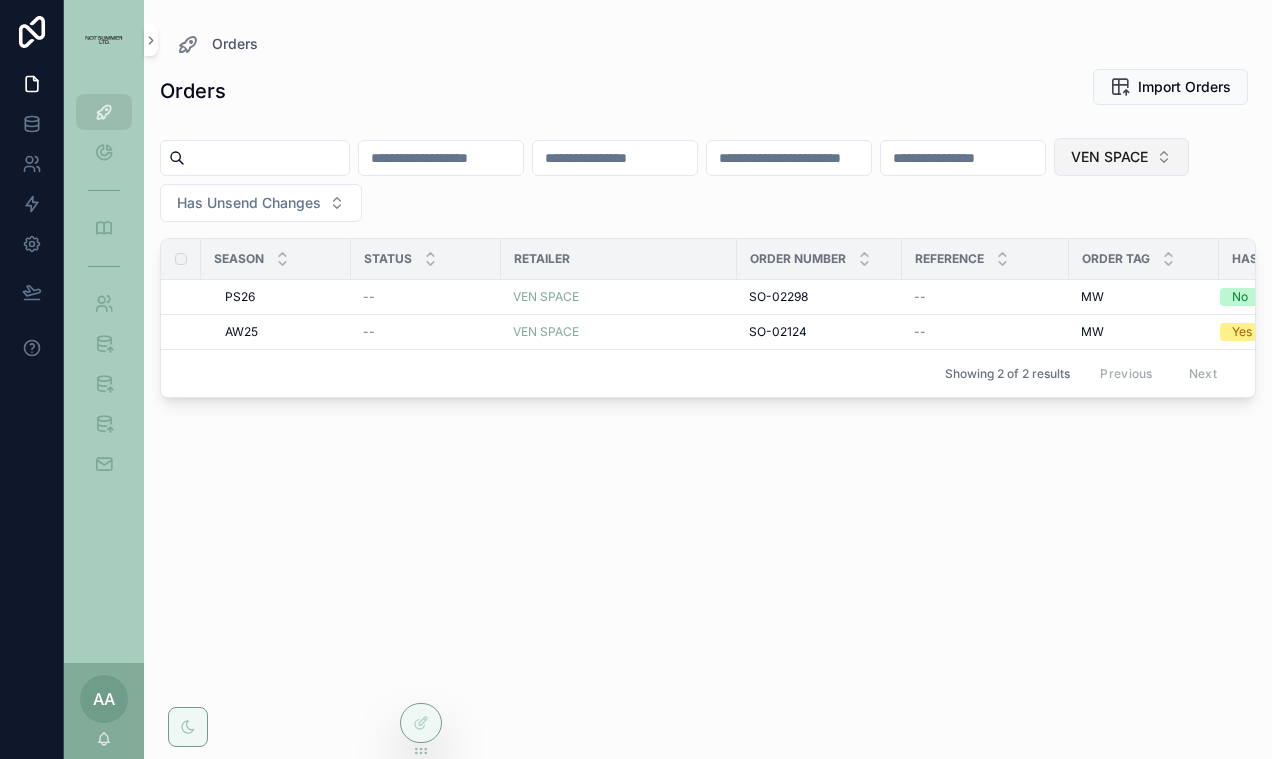 click on "VEN SPACE" at bounding box center [1121, 157] 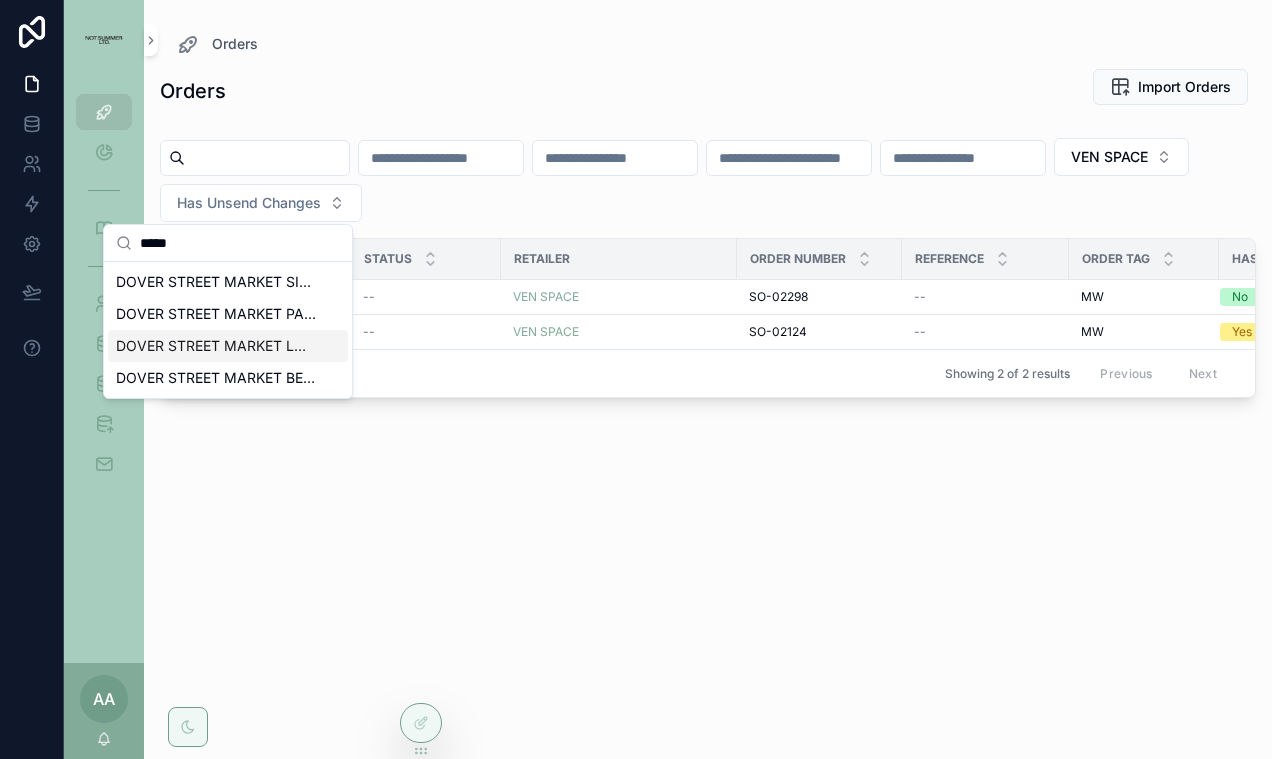 type on "*****" 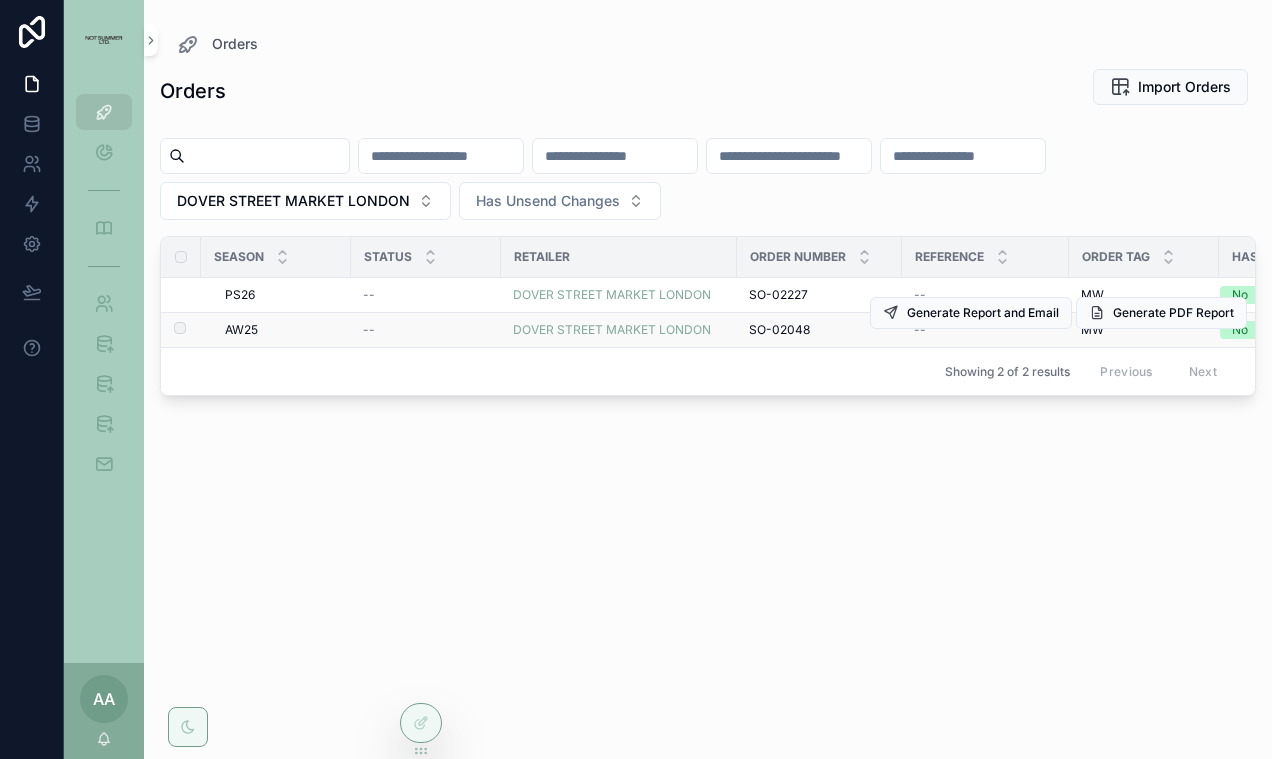 click on "AW25" at bounding box center [241, 330] 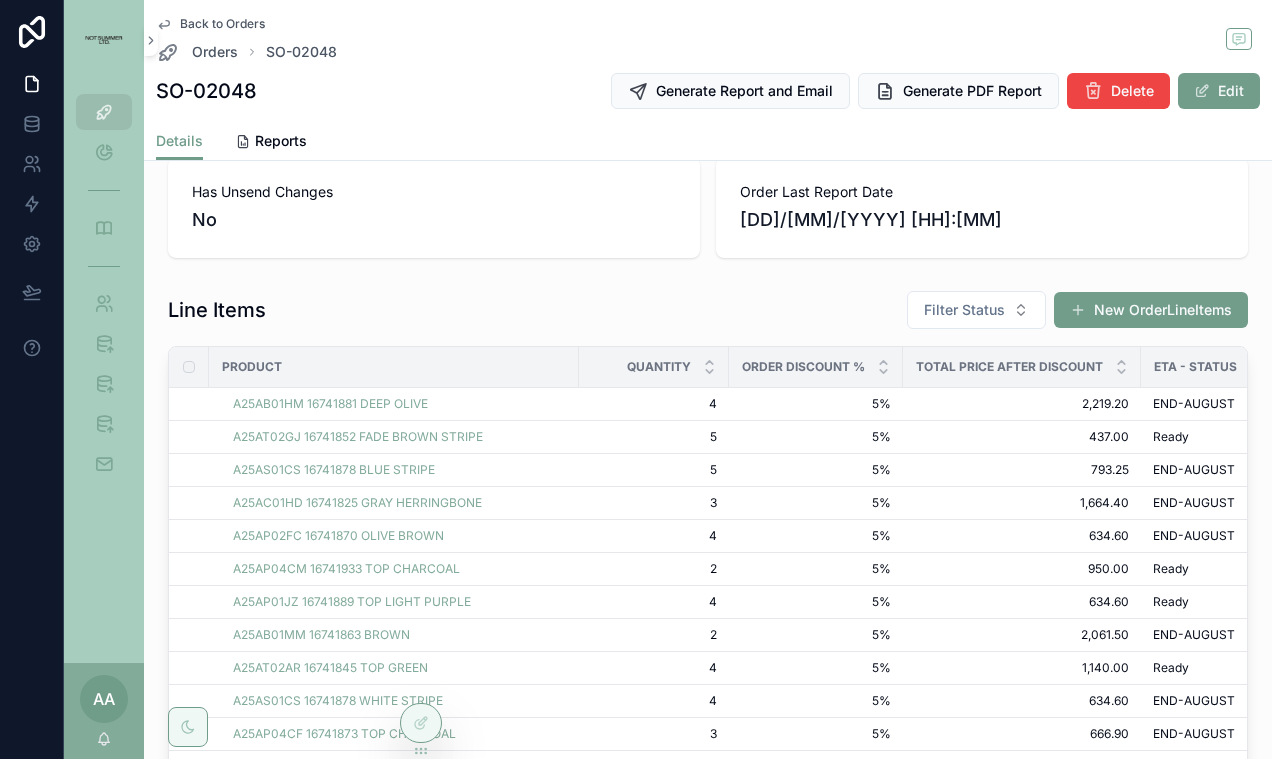scroll, scrollTop: 558, scrollLeft: 0, axis: vertical 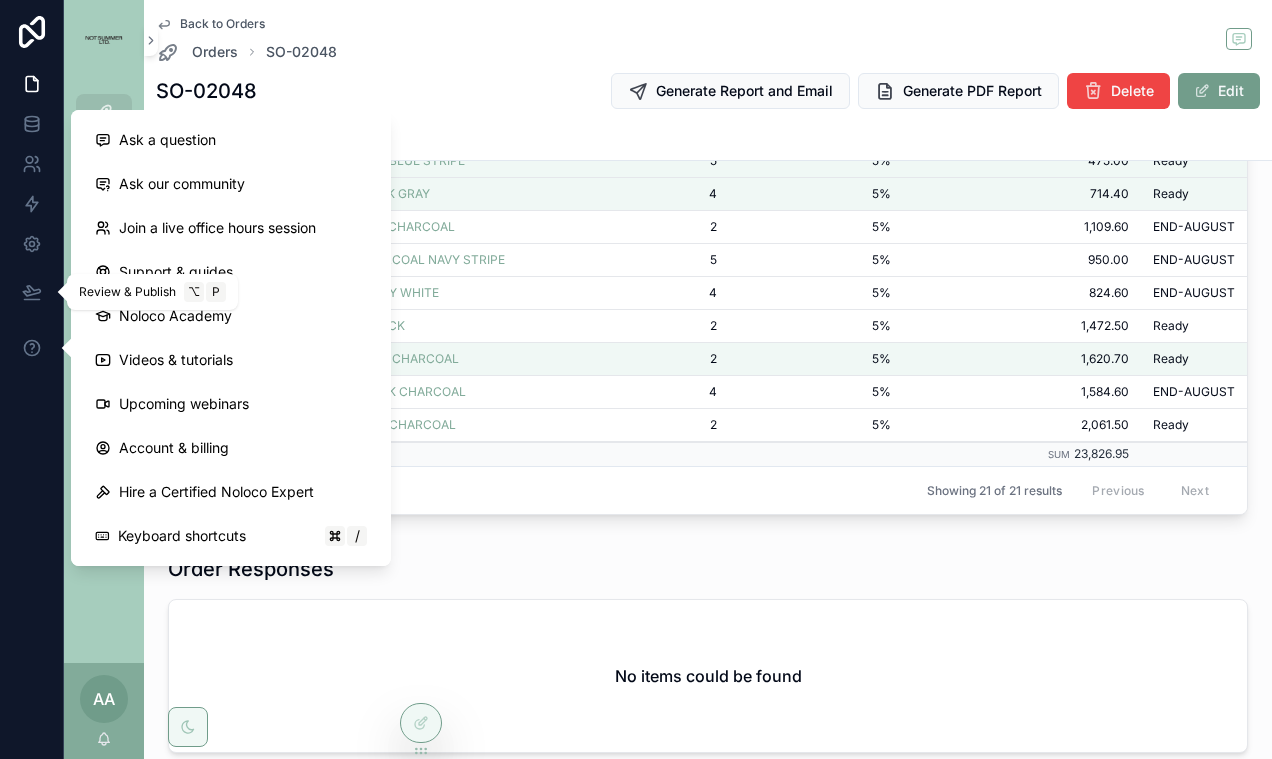 click at bounding box center (31, 292) 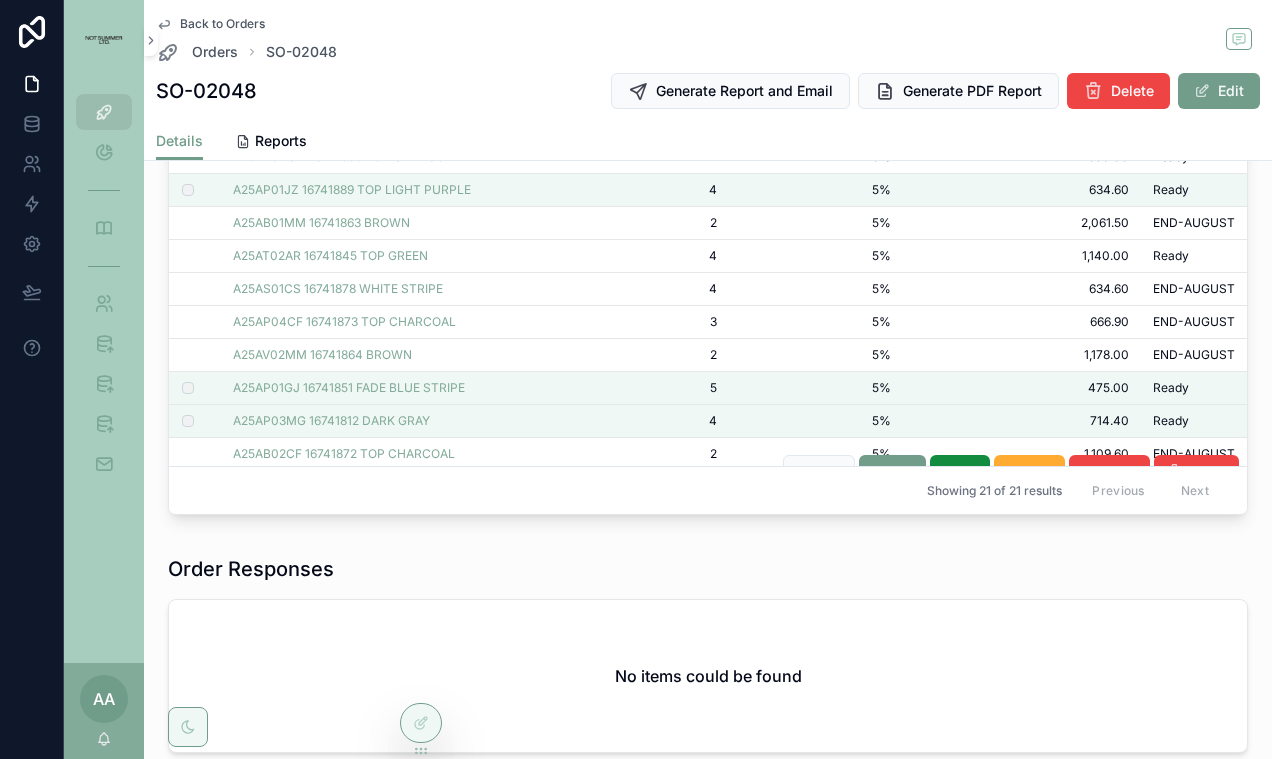 scroll, scrollTop: 0, scrollLeft: 0, axis: both 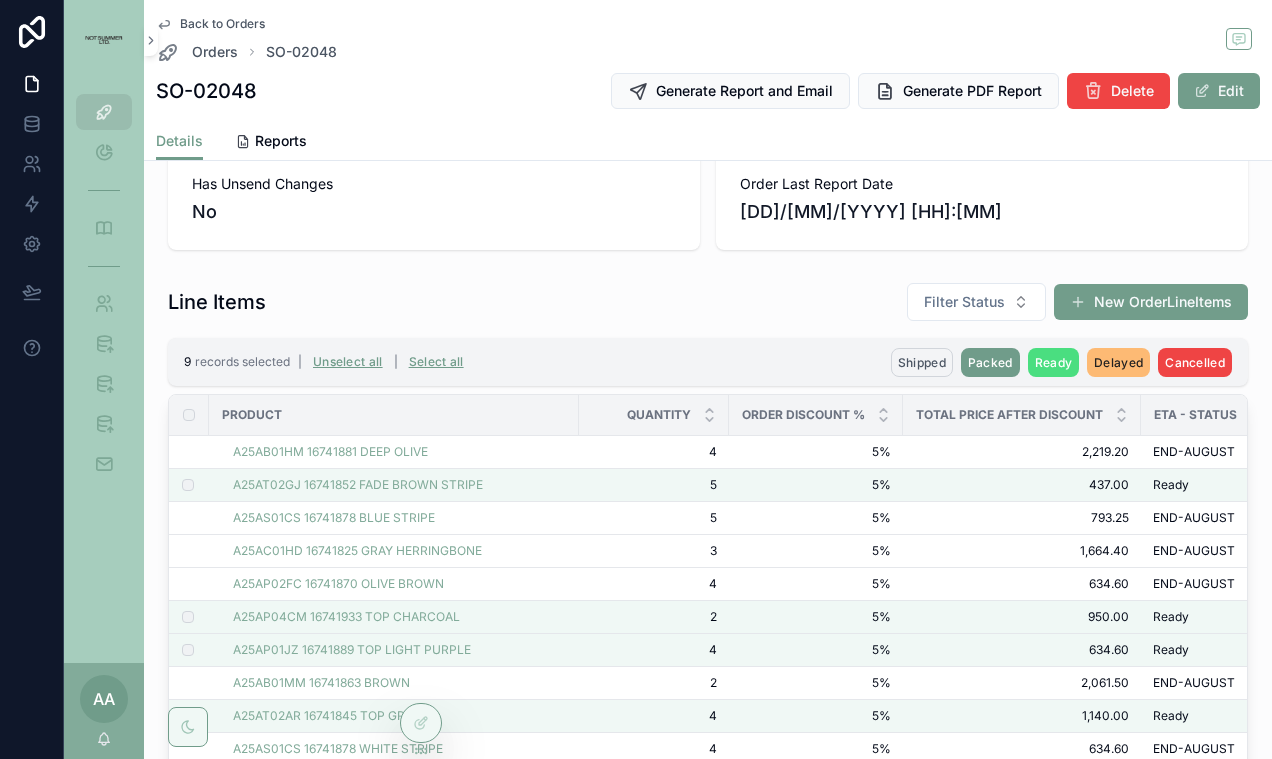click on "Shipped" at bounding box center (922, 362) 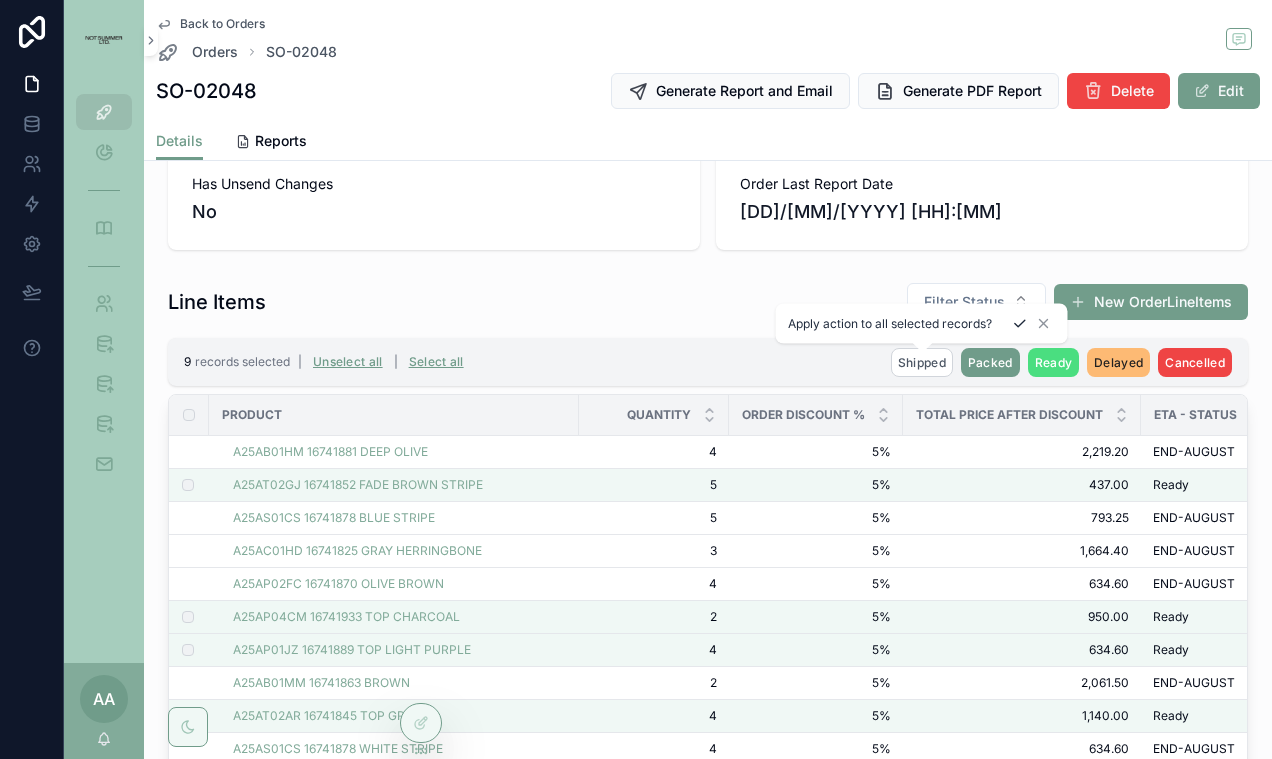 click 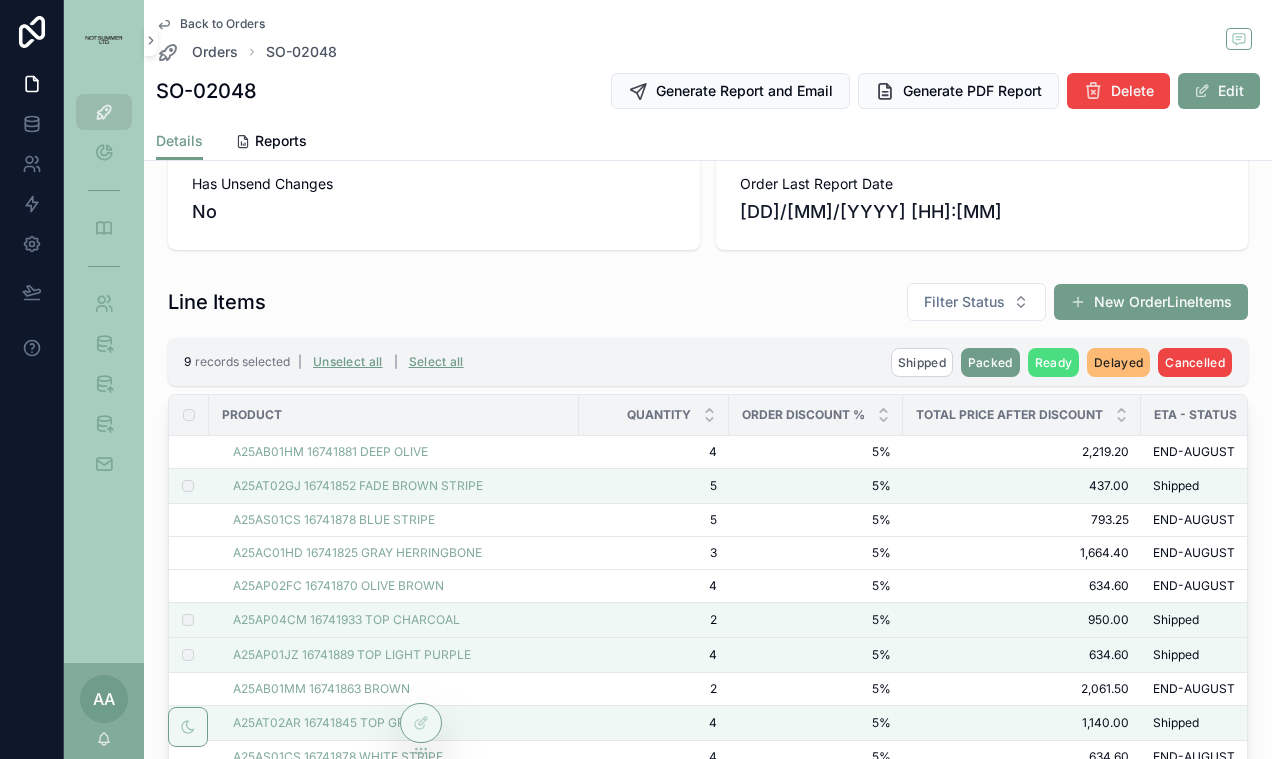 click on "Back to Orders" at bounding box center (222, 24) 